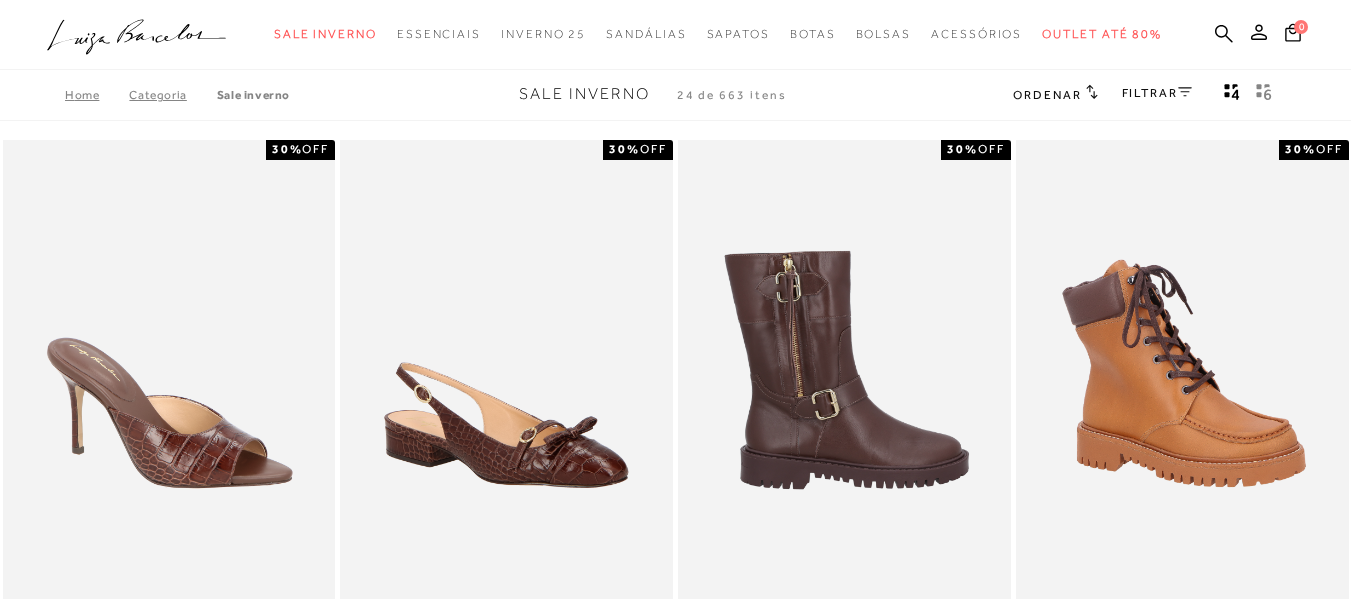 scroll, scrollTop: 0, scrollLeft: 0, axis: both 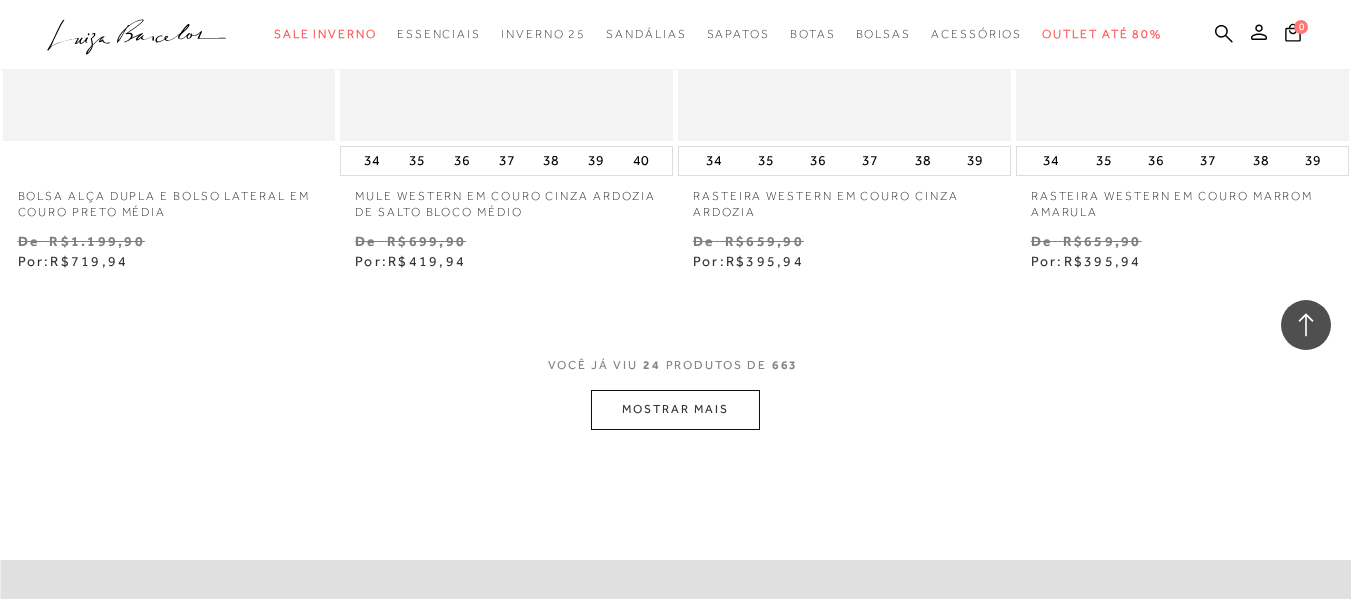 click on "MOSTRAR MAIS" at bounding box center (675, 409) 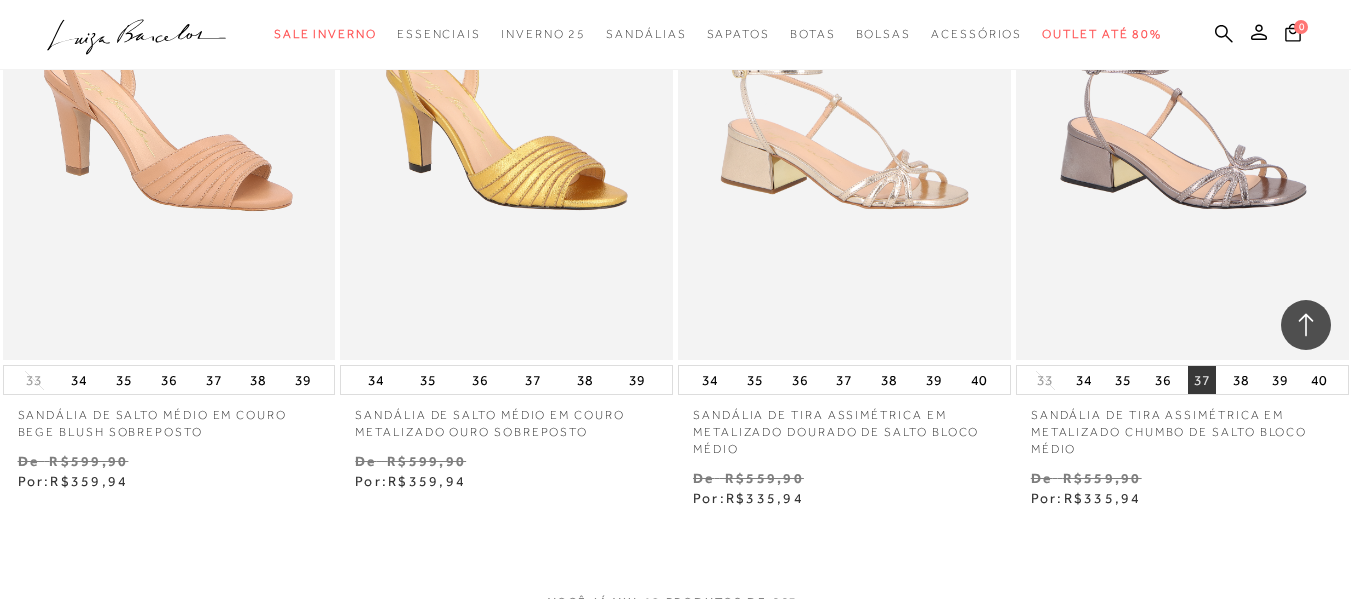 scroll, scrollTop: 7700, scrollLeft: 0, axis: vertical 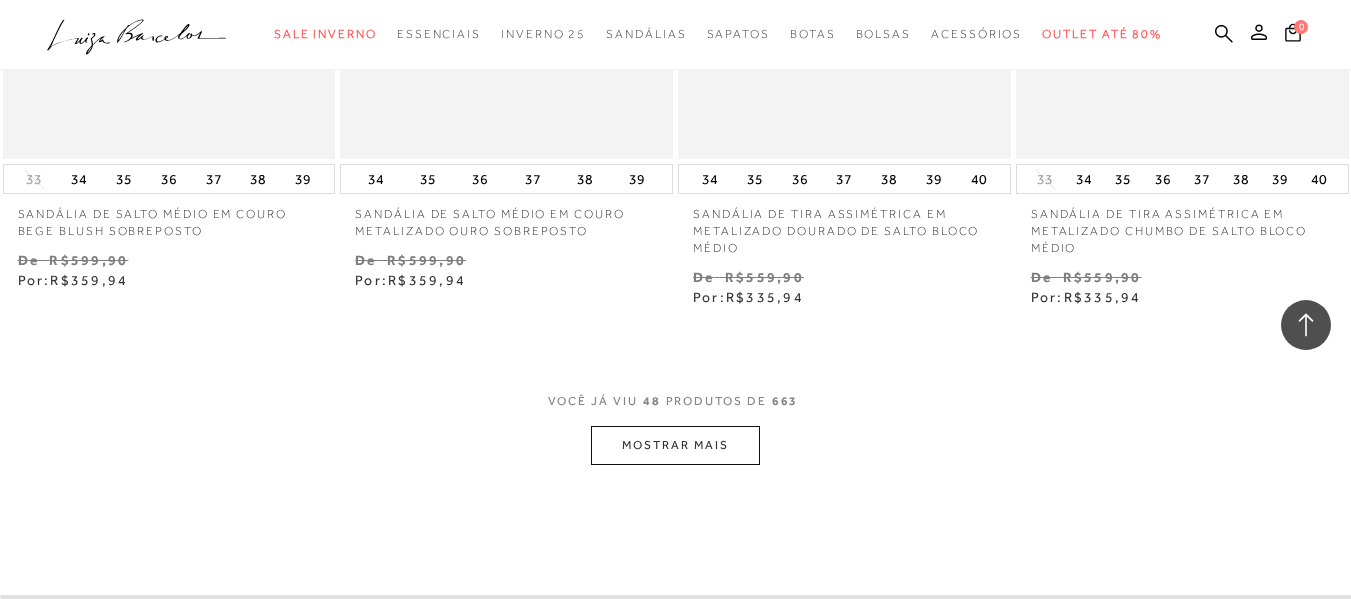 click on "MOSTRAR MAIS" at bounding box center (675, 445) 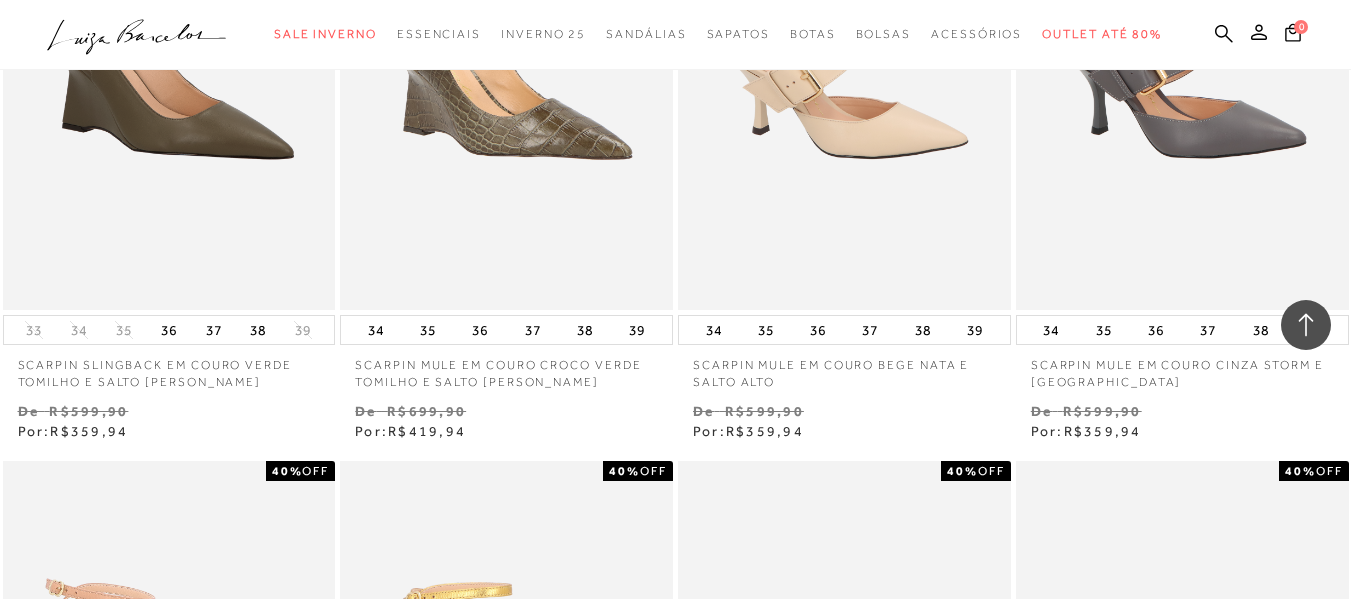 scroll, scrollTop: 6900, scrollLeft: 0, axis: vertical 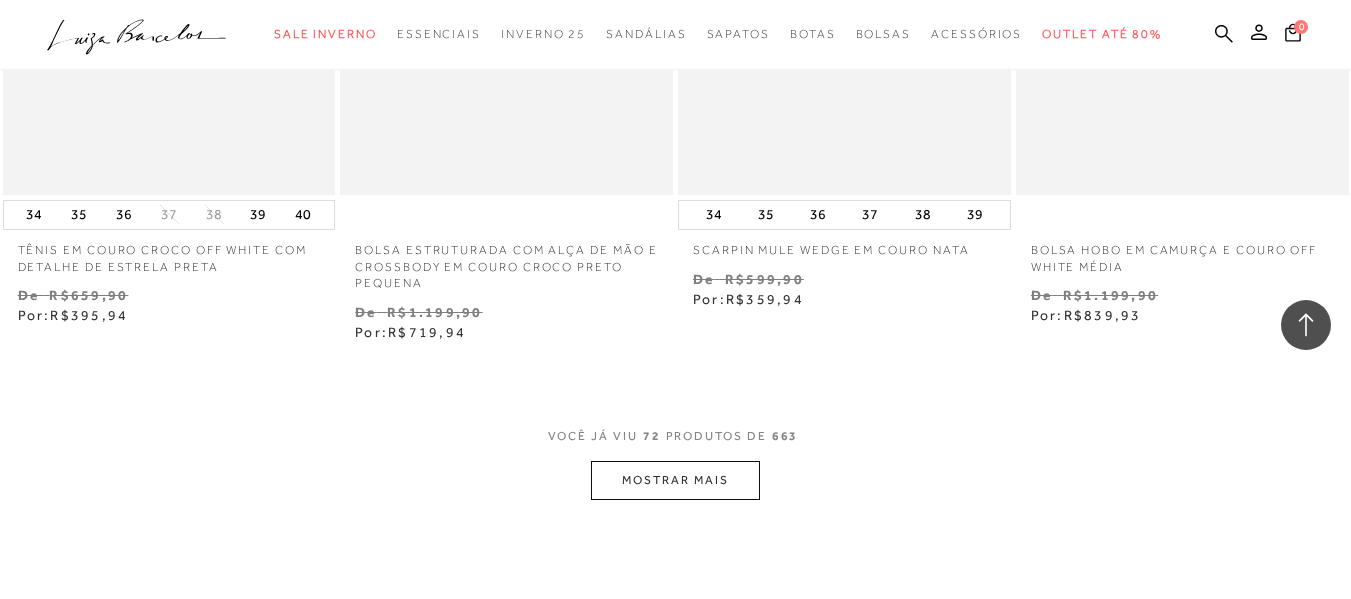 click on "MOSTRAR MAIS" at bounding box center (675, 480) 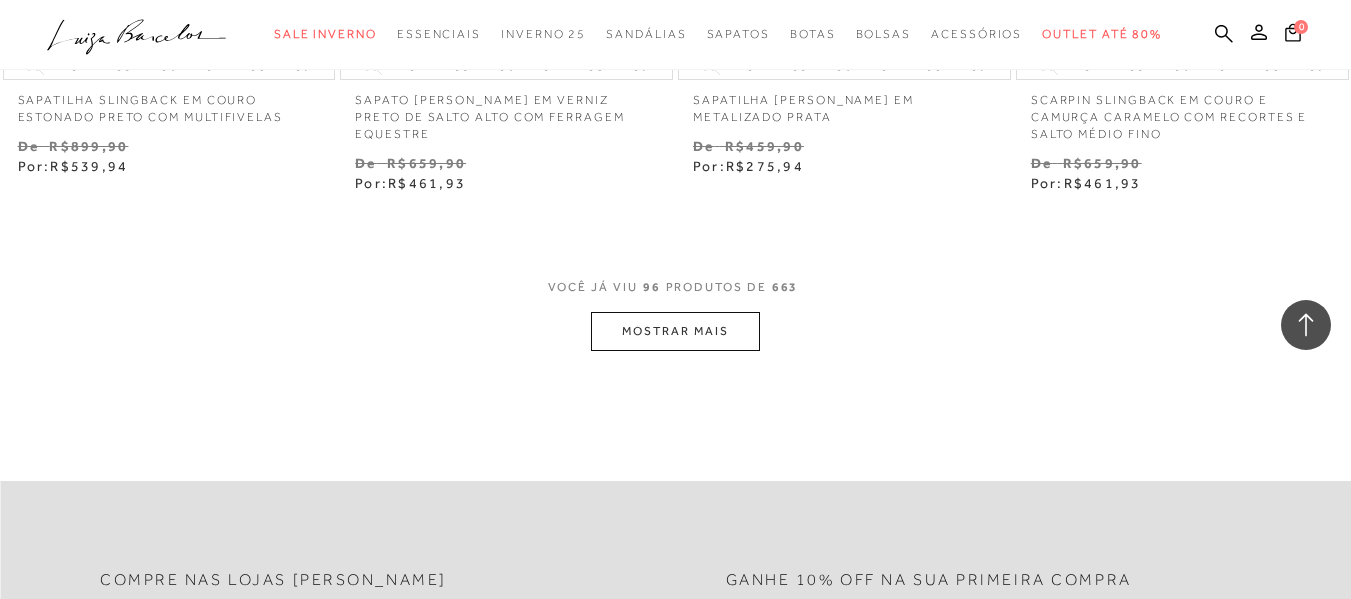 scroll, scrollTop: 15700, scrollLeft: 0, axis: vertical 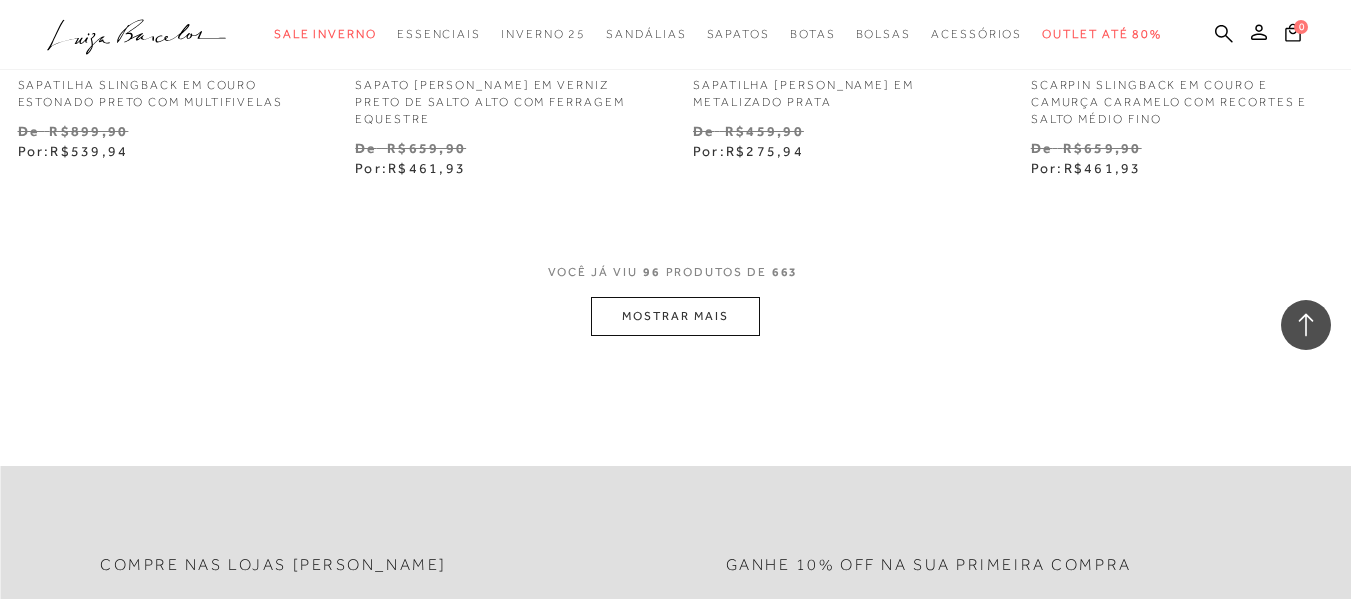 click on "MOSTRAR MAIS" at bounding box center (675, 316) 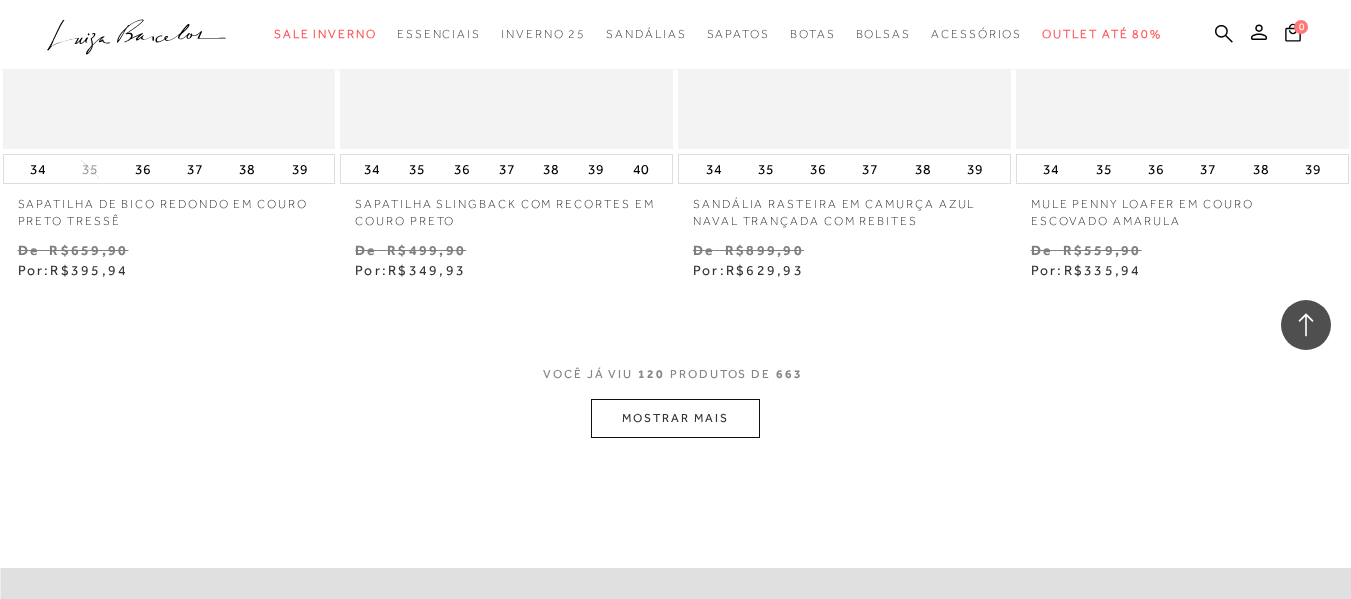 scroll, scrollTop: 19600, scrollLeft: 0, axis: vertical 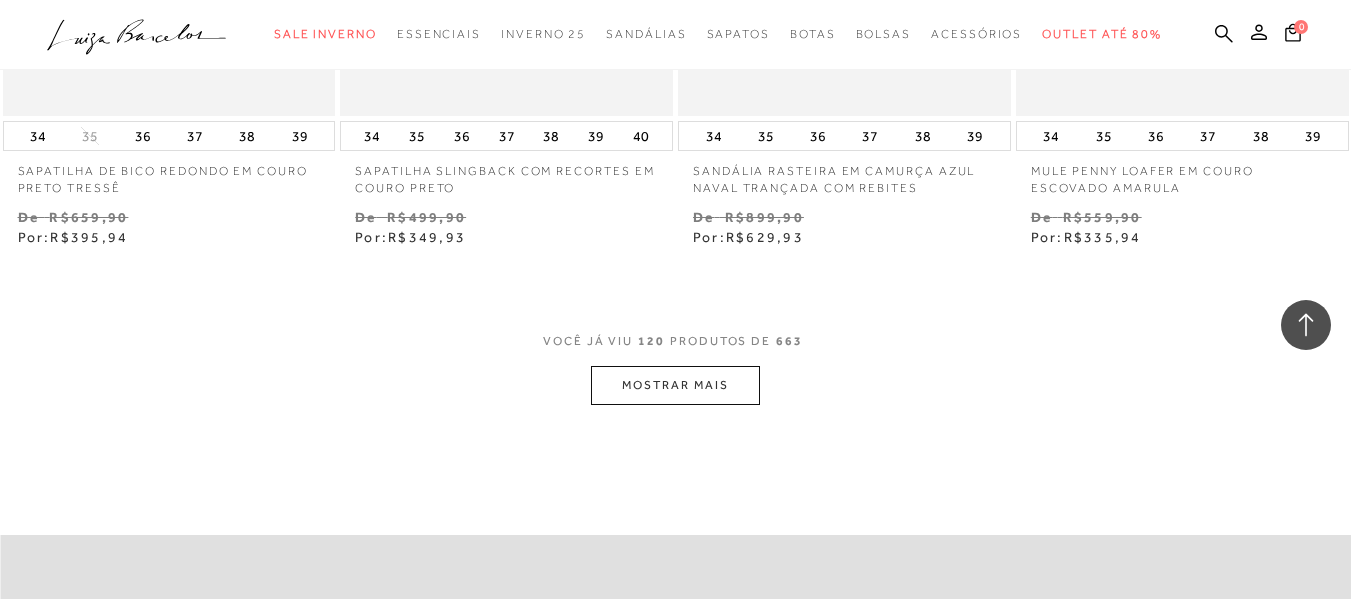 click on "MOSTRAR MAIS" at bounding box center (675, 385) 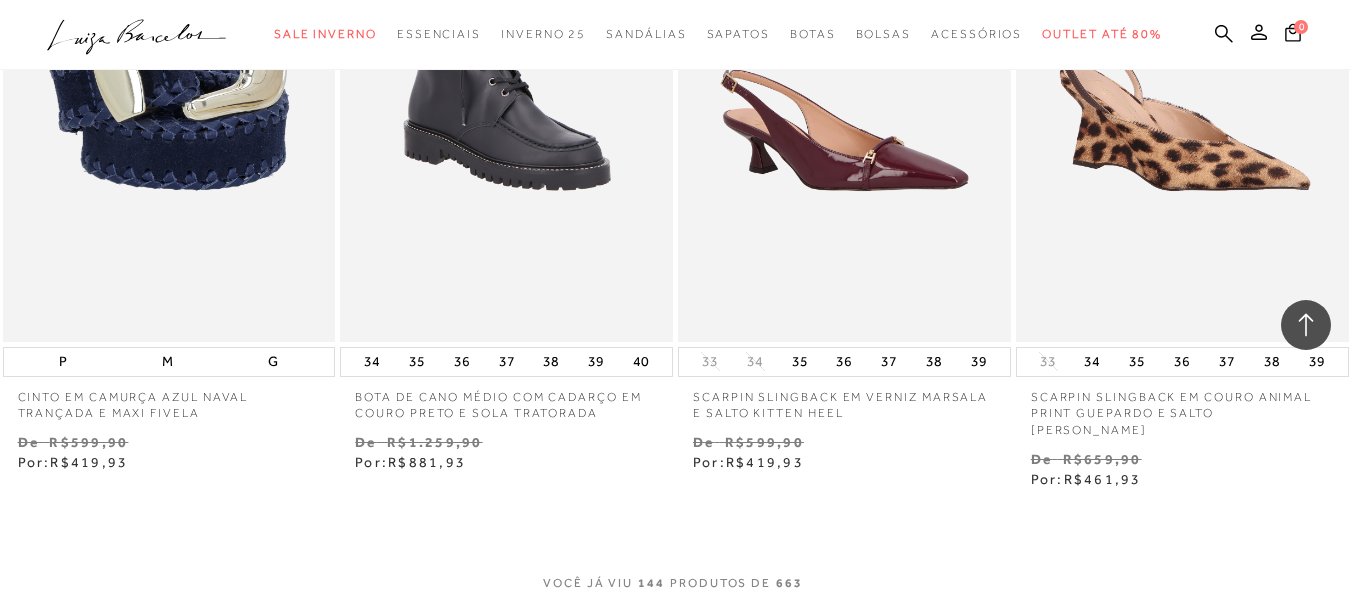 scroll, scrollTop: 23400, scrollLeft: 0, axis: vertical 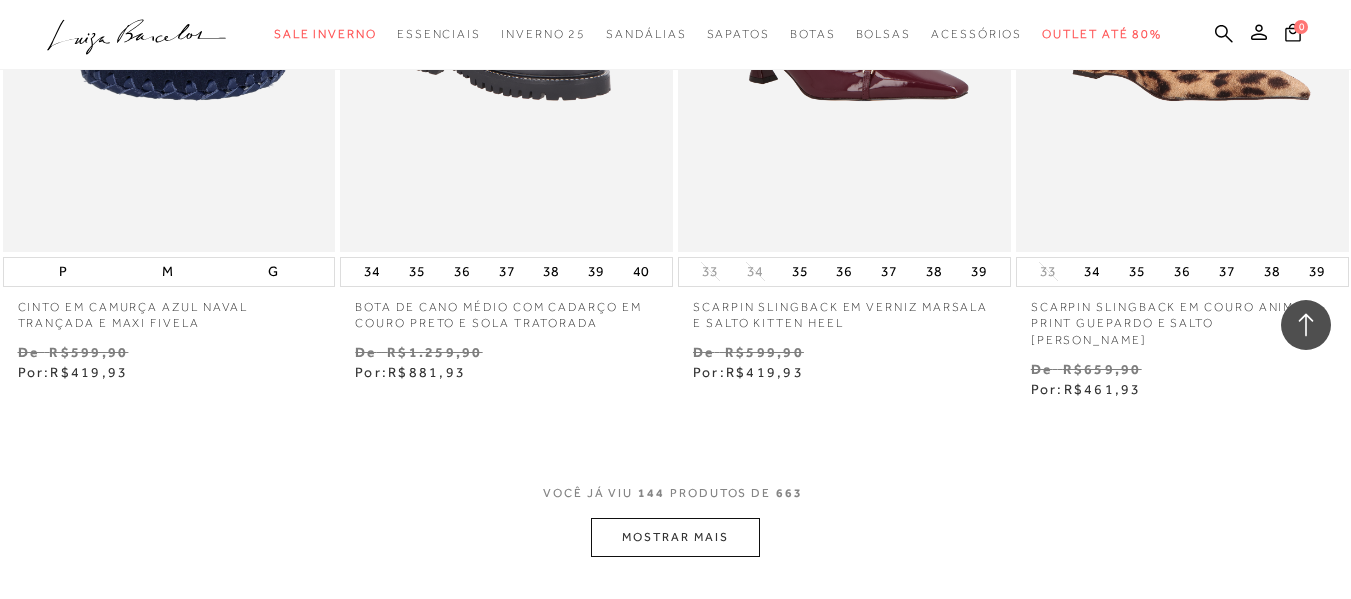 click on "MOSTRAR MAIS" at bounding box center (675, 537) 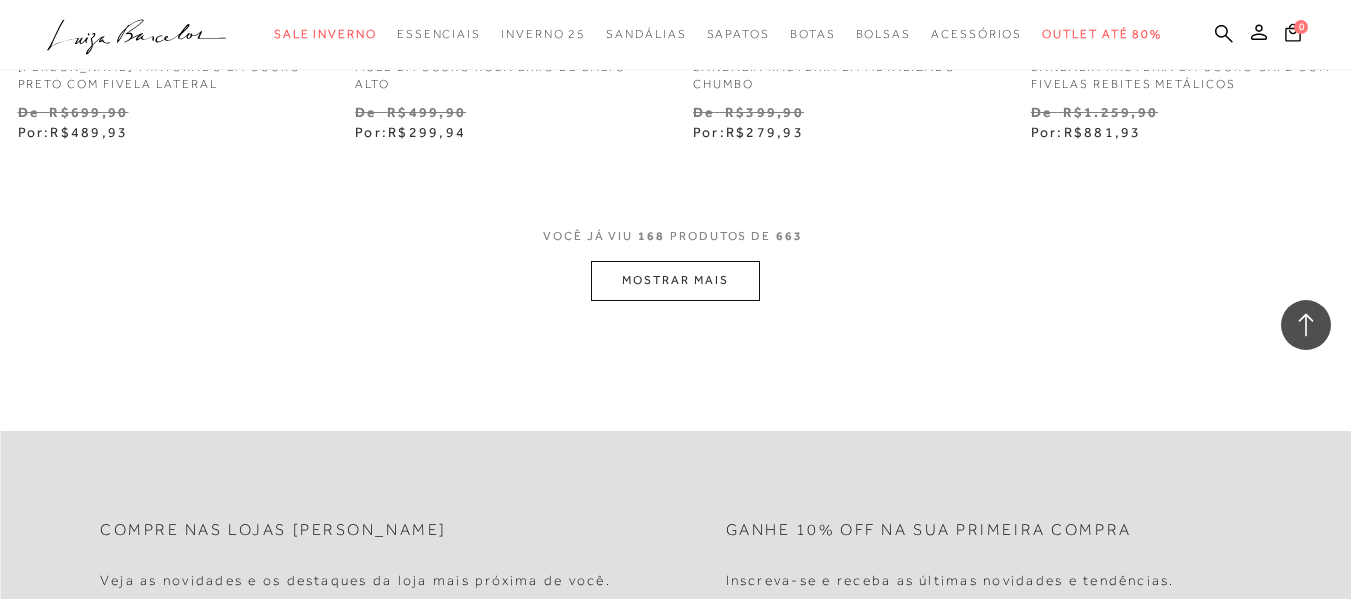 scroll, scrollTop: 27600, scrollLeft: 0, axis: vertical 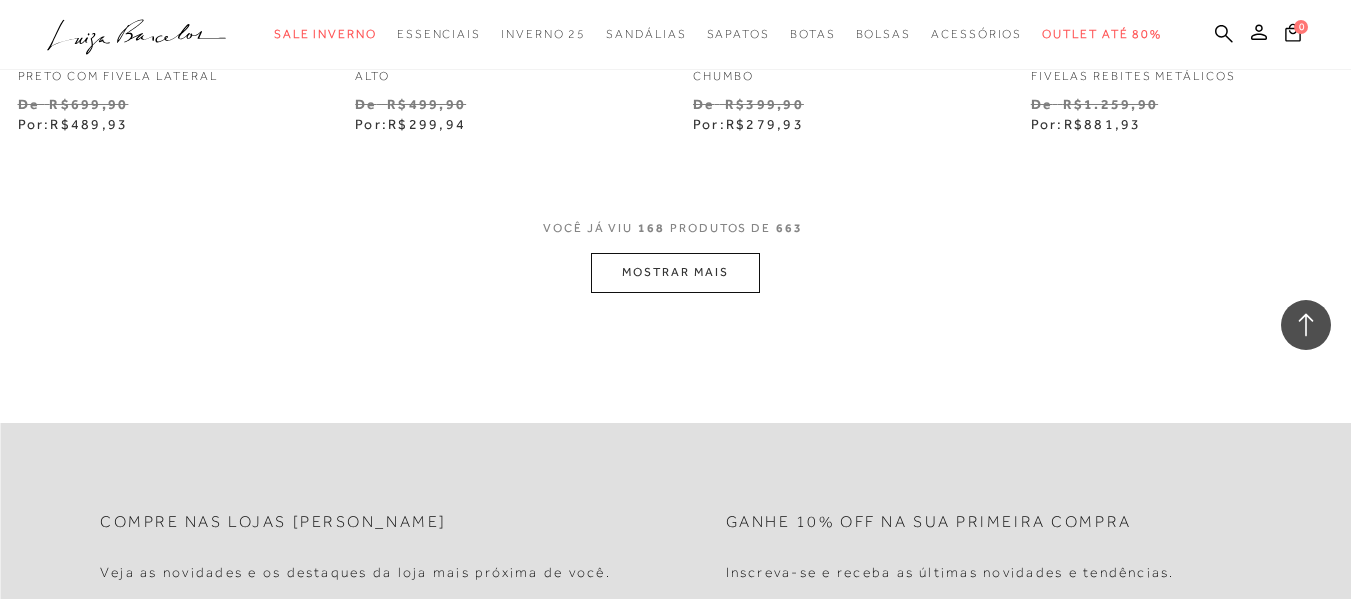 click on "MOSTRAR MAIS" at bounding box center (675, 272) 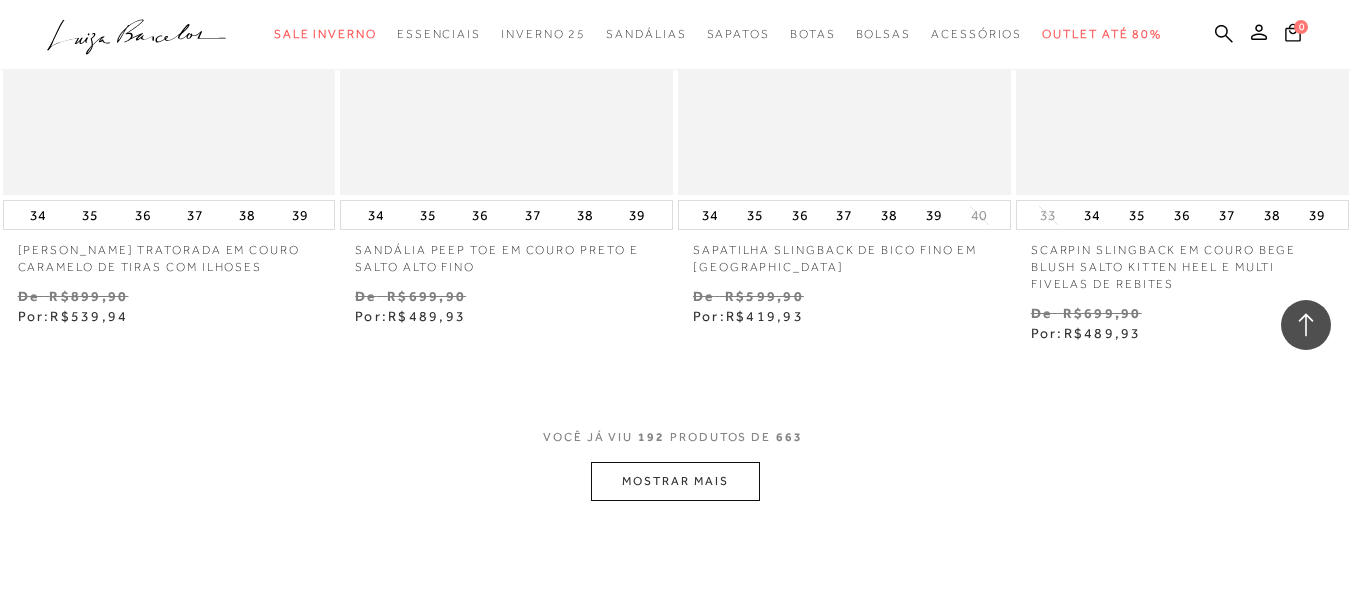 scroll, scrollTop: 31400, scrollLeft: 0, axis: vertical 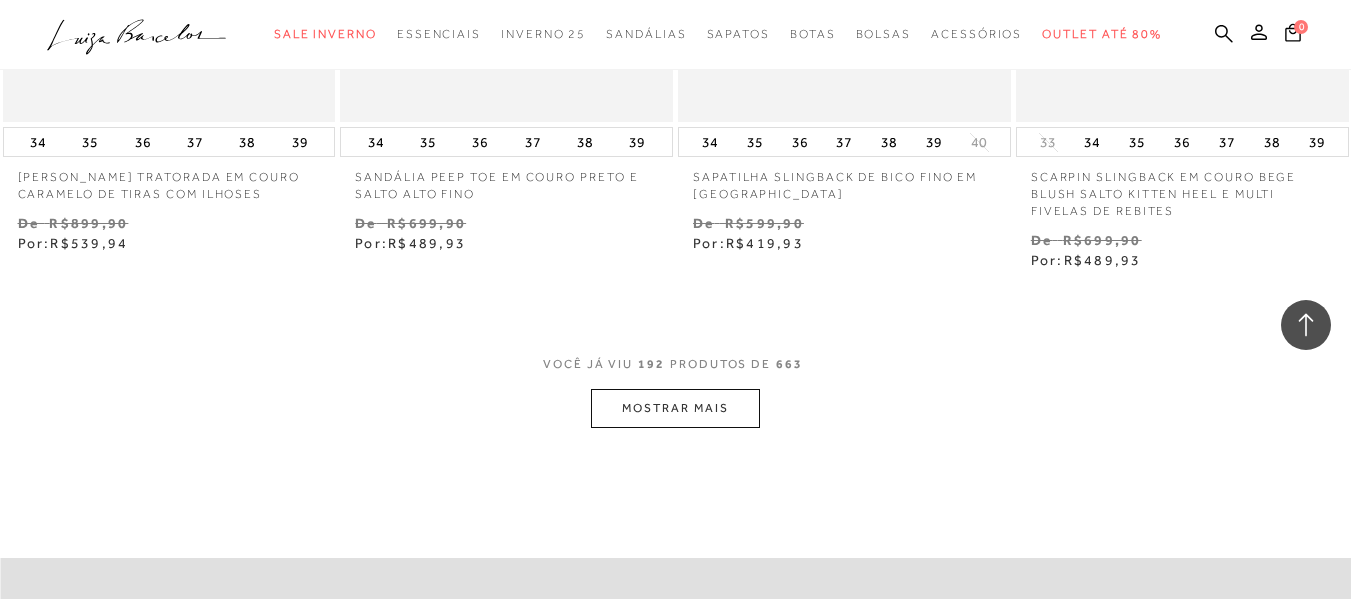click on "MOSTRAR MAIS" at bounding box center [675, 408] 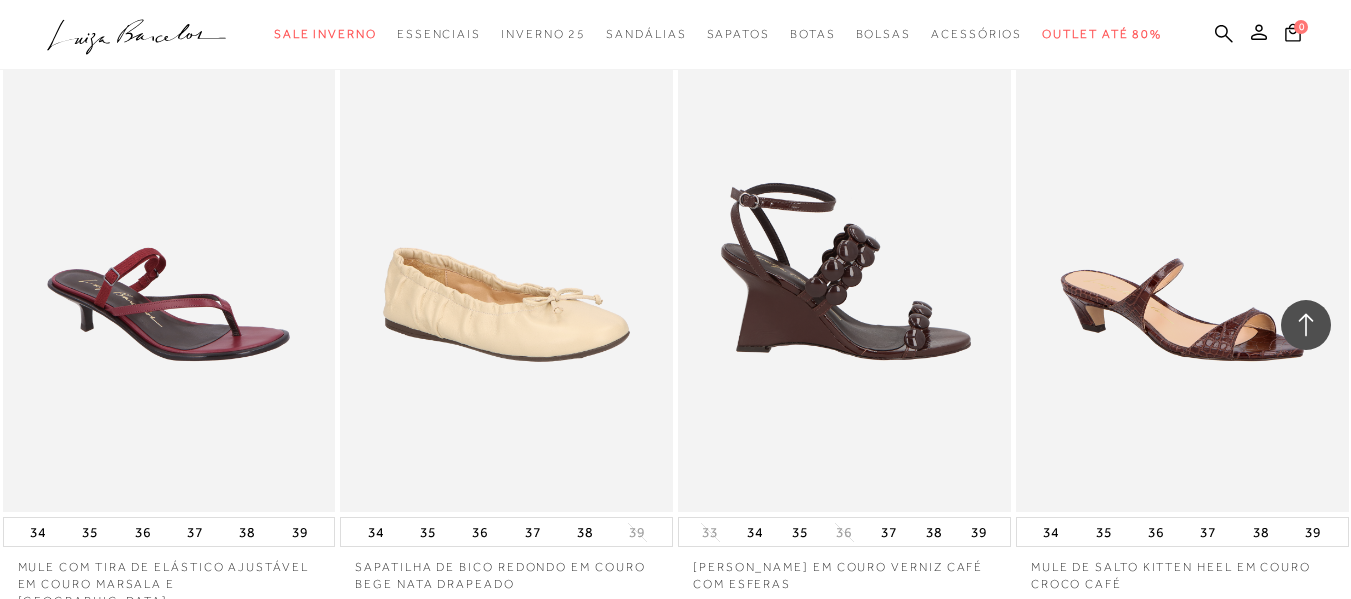 scroll, scrollTop: 35000, scrollLeft: 0, axis: vertical 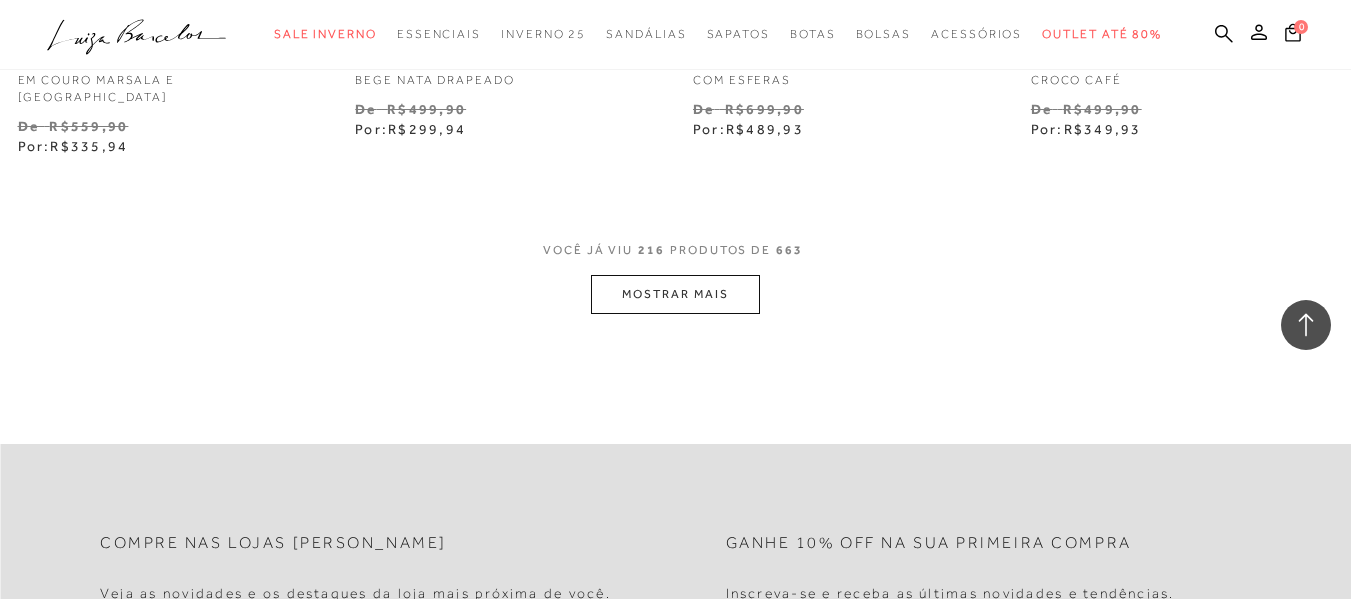 click on "MOSTRAR MAIS" at bounding box center [675, 294] 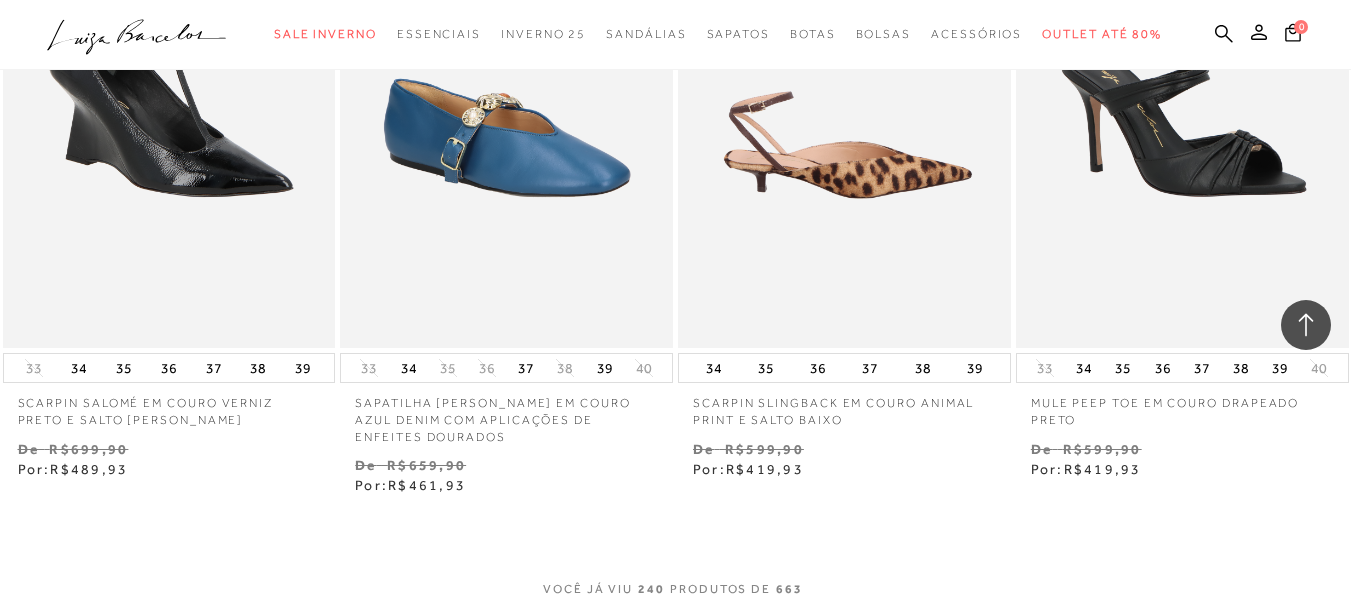 scroll, scrollTop: 39100, scrollLeft: 0, axis: vertical 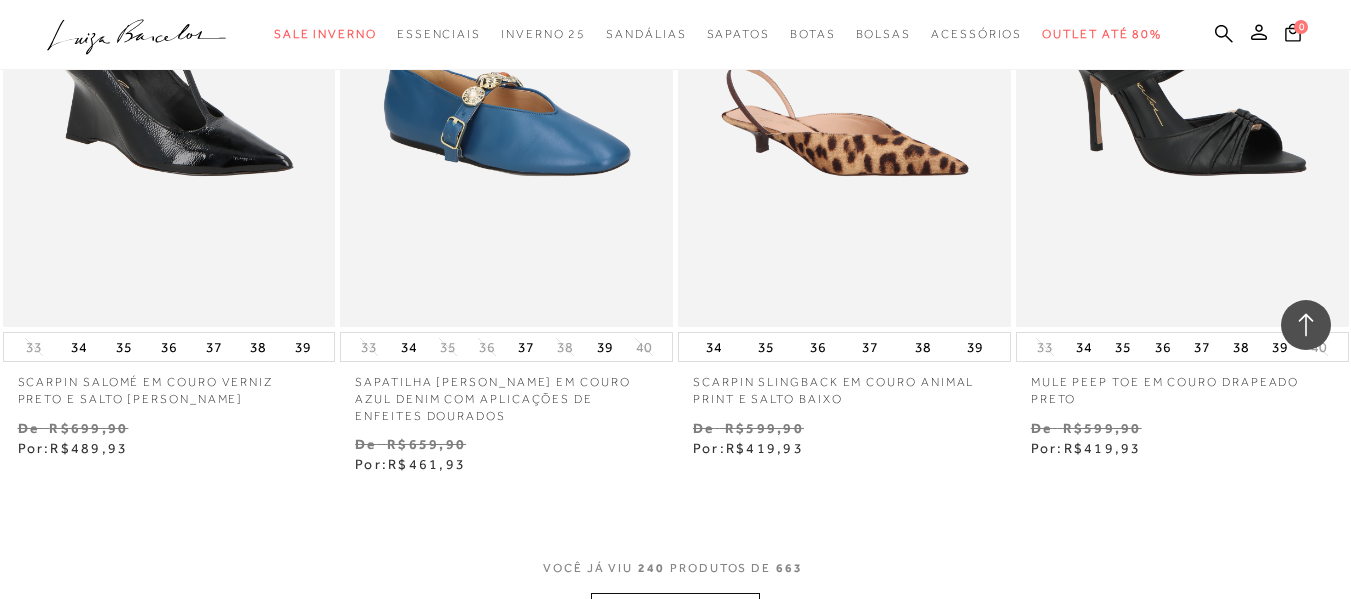 click on "MOSTRAR MAIS" at bounding box center [675, 612] 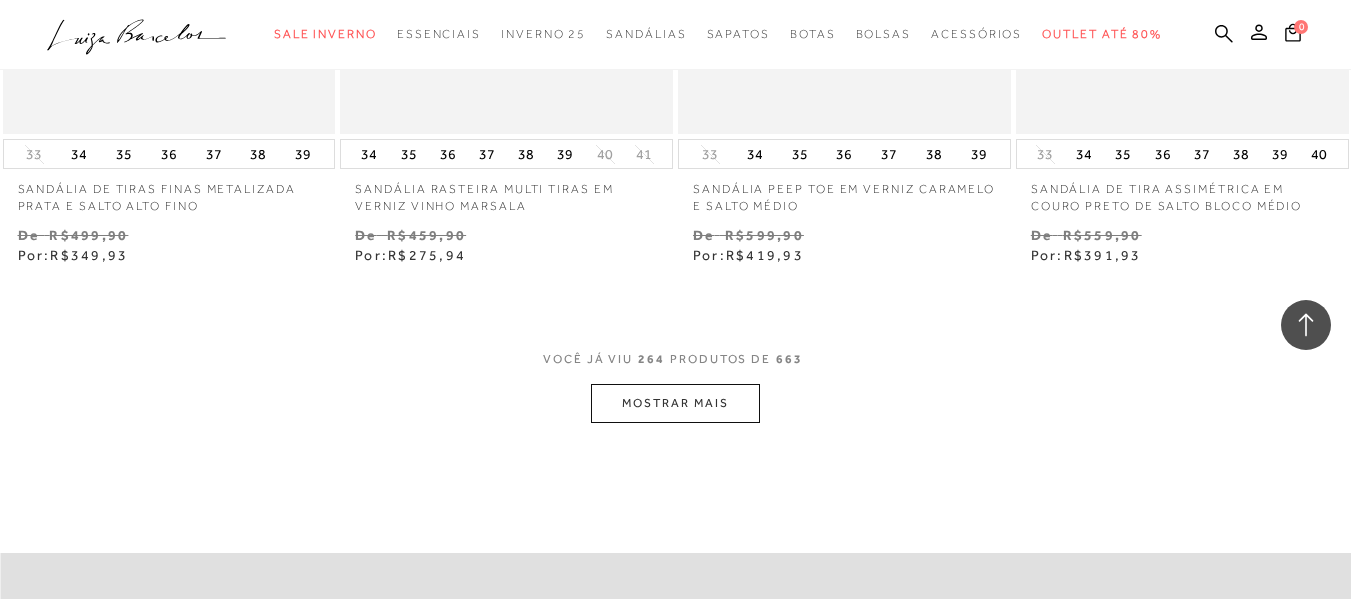 scroll, scrollTop: 43300, scrollLeft: 0, axis: vertical 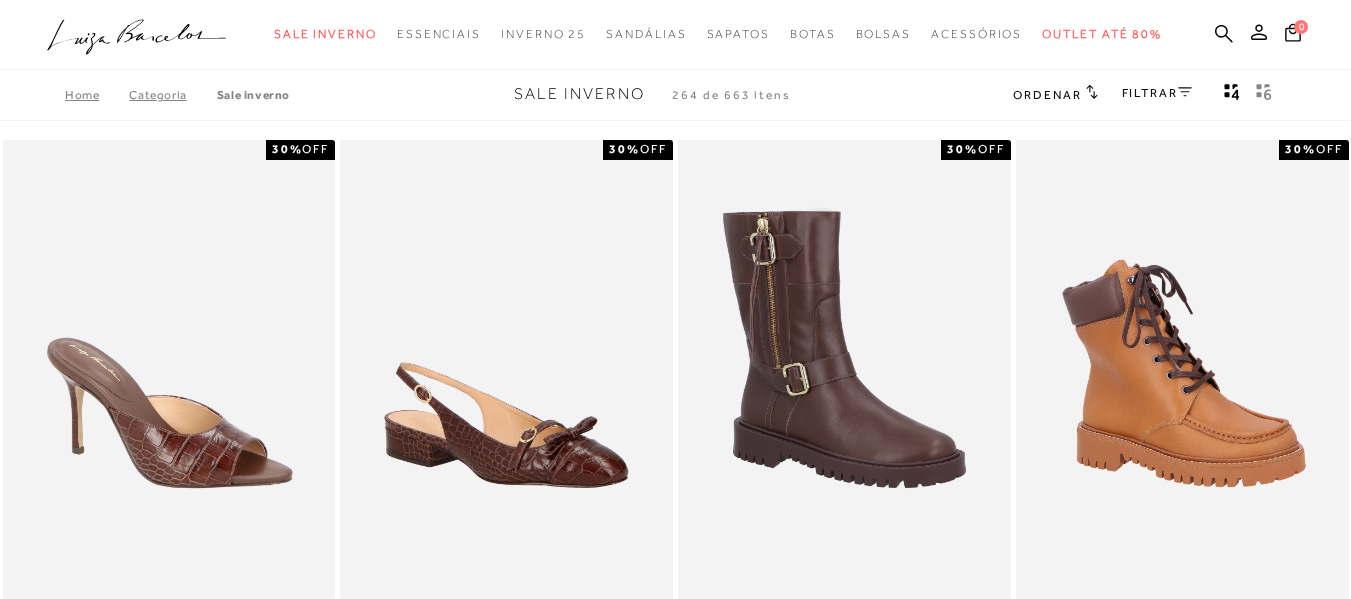 click on "Ordenar" at bounding box center (1055, 94) 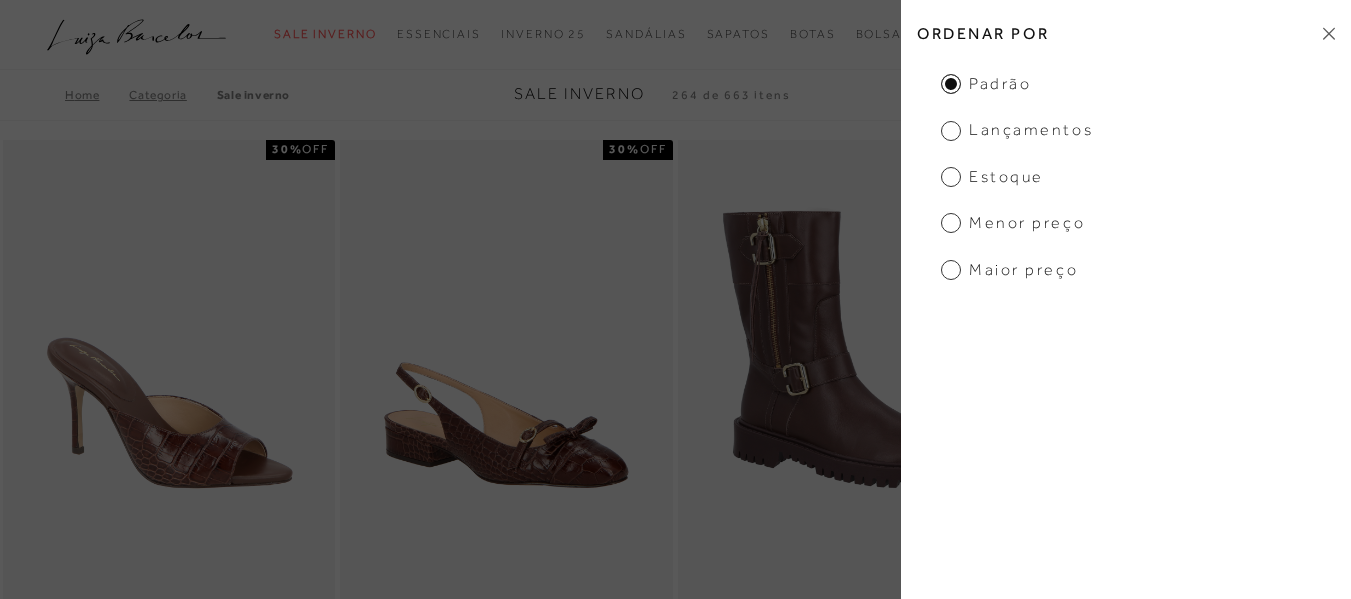 click on "Menor preço" at bounding box center (1013, 223) 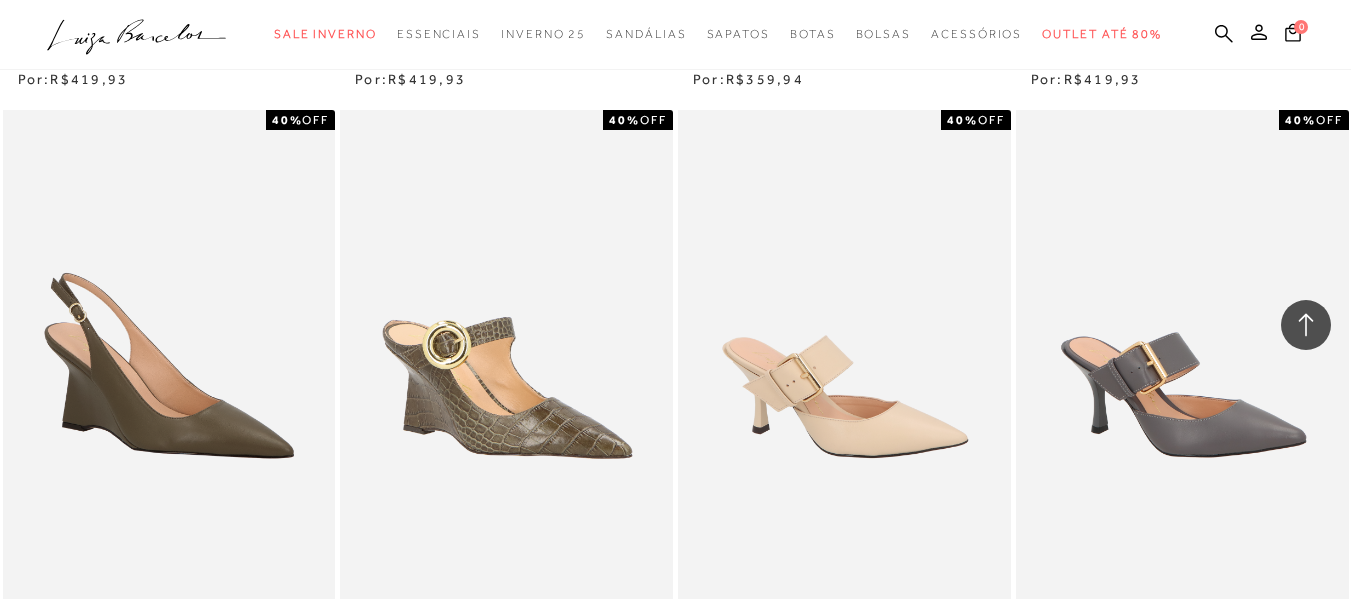 scroll, scrollTop: 6800, scrollLeft: 0, axis: vertical 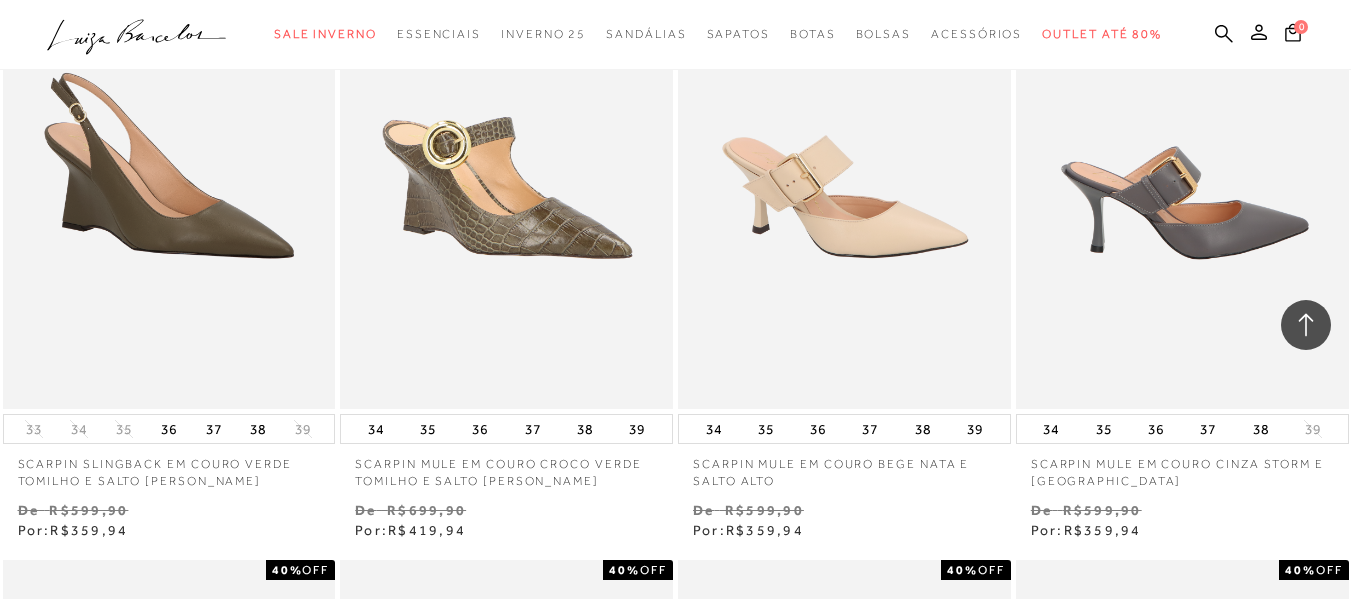 click at bounding box center [1183, 159] 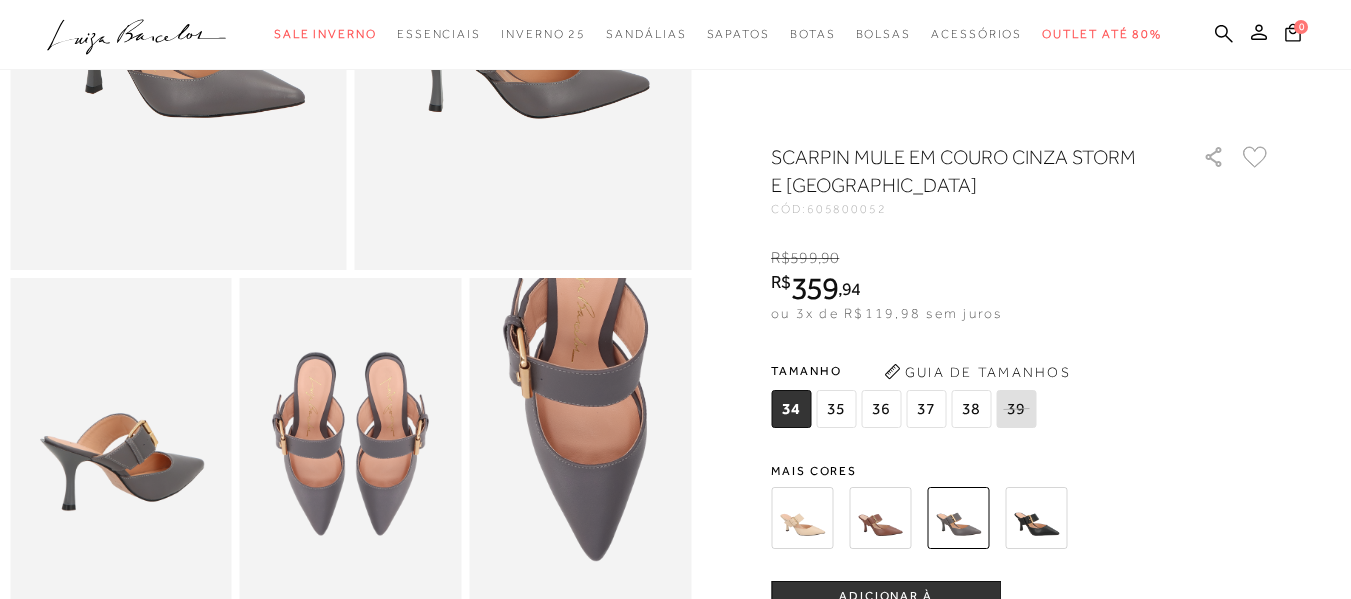 scroll, scrollTop: 400, scrollLeft: 0, axis: vertical 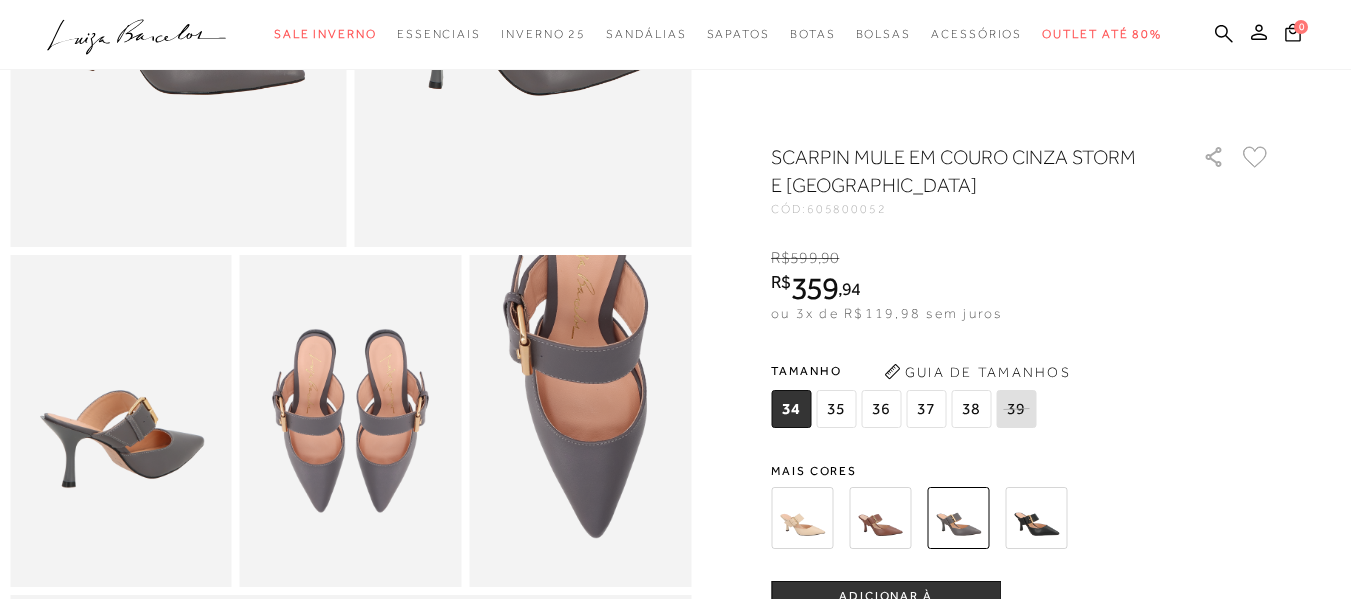 click on "37" at bounding box center [926, 409] 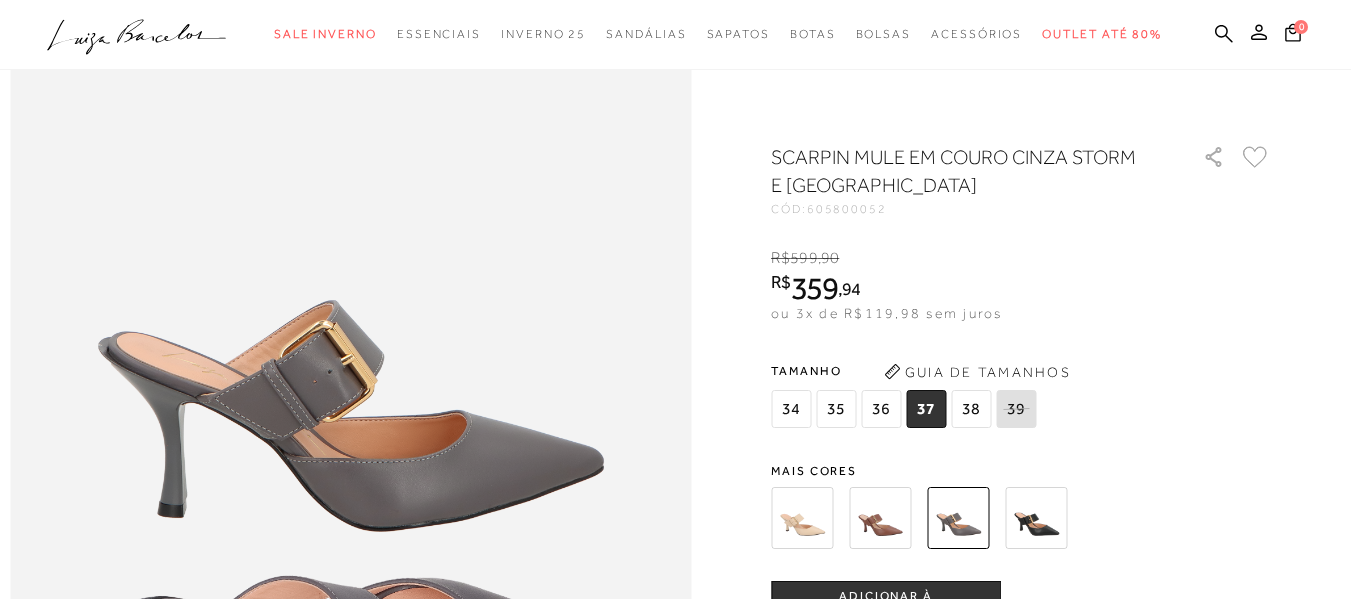 scroll, scrollTop: 1100, scrollLeft: 0, axis: vertical 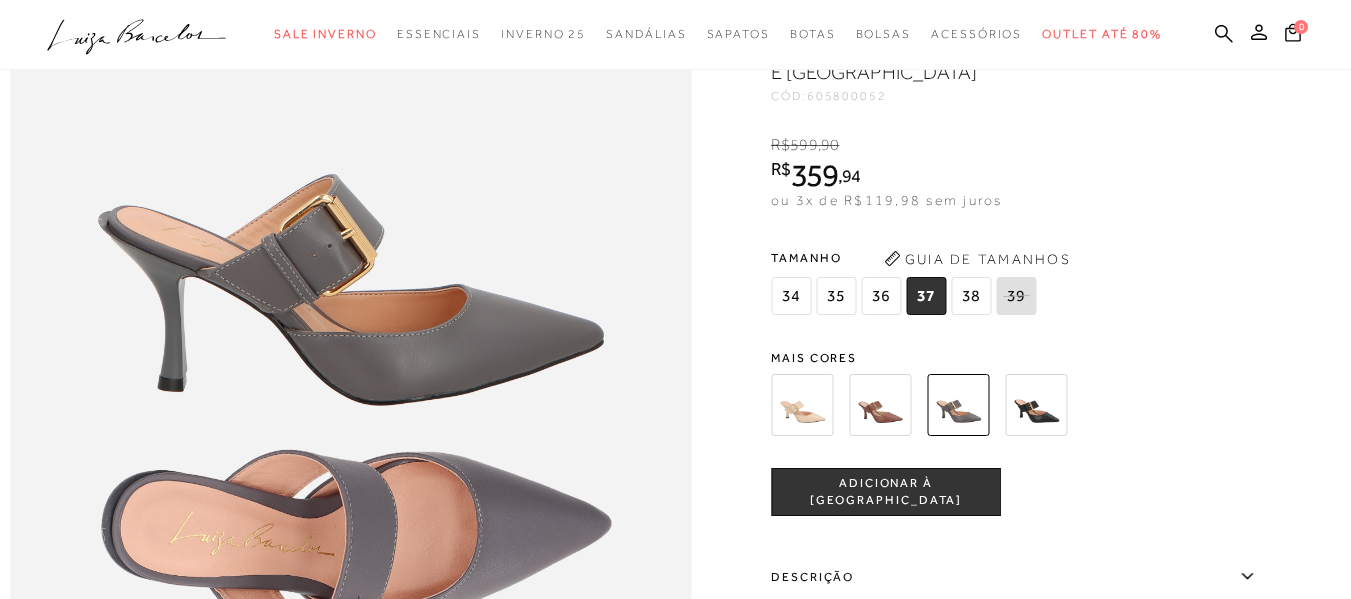click on "ADICIONAR À [GEOGRAPHIC_DATA]" at bounding box center [886, 491] 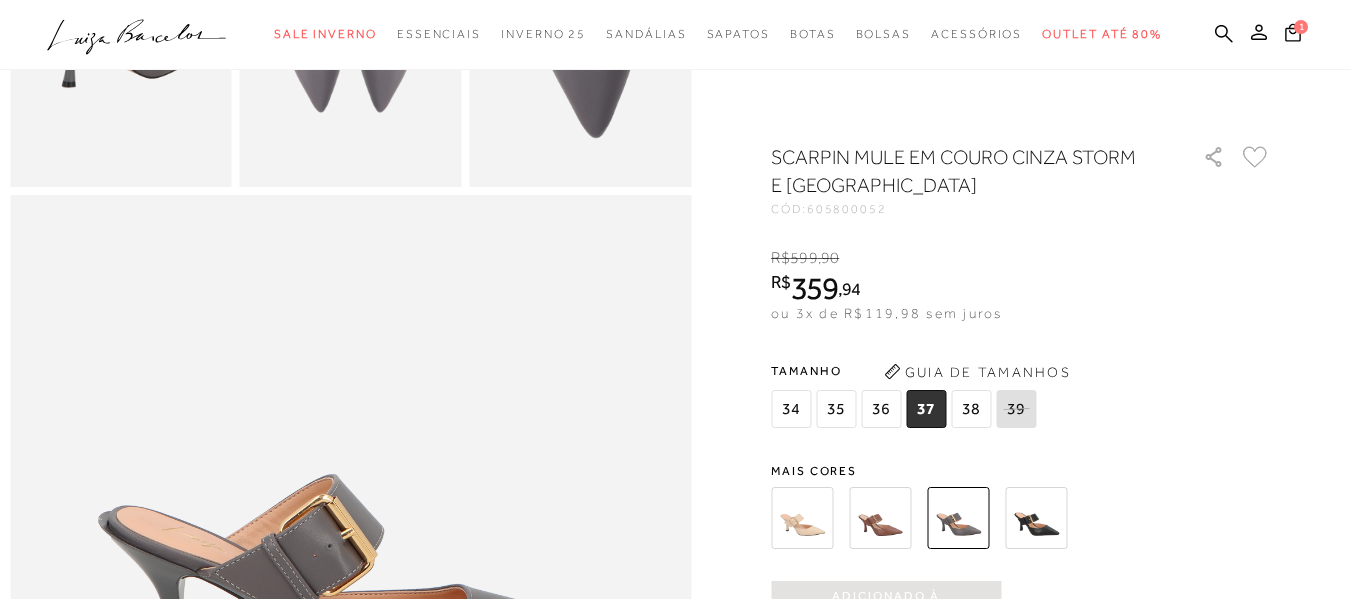 scroll, scrollTop: 500, scrollLeft: 0, axis: vertical 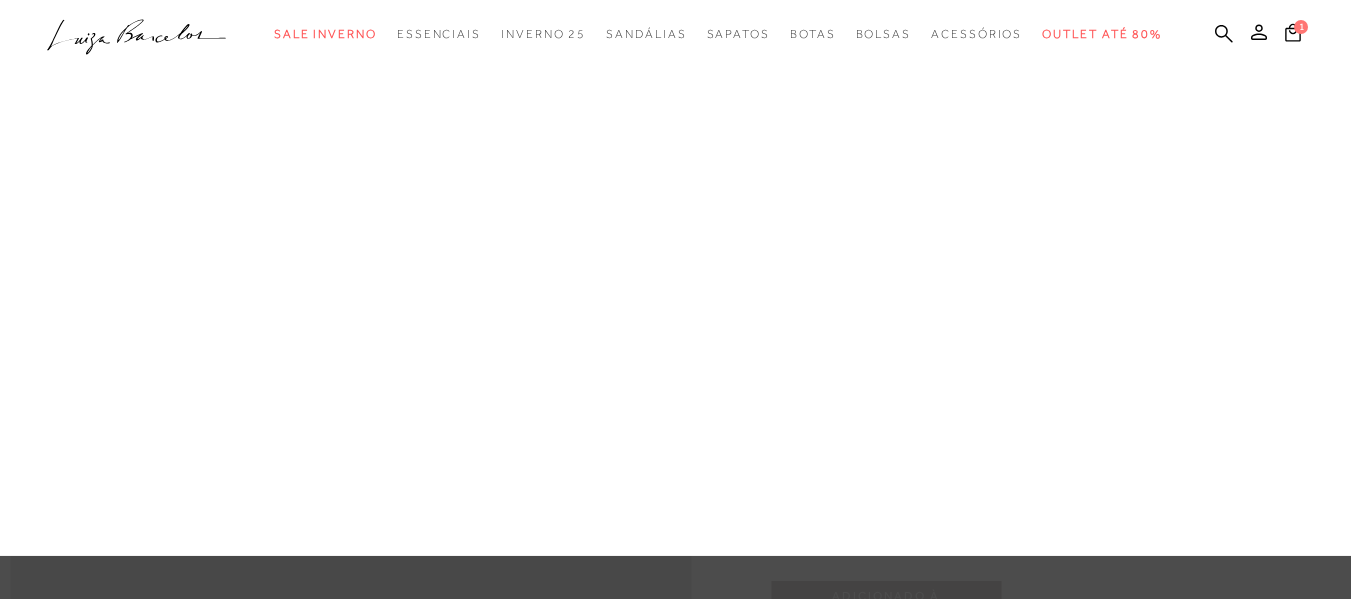 click on "Scarpin" at bounding box center [0, 0] 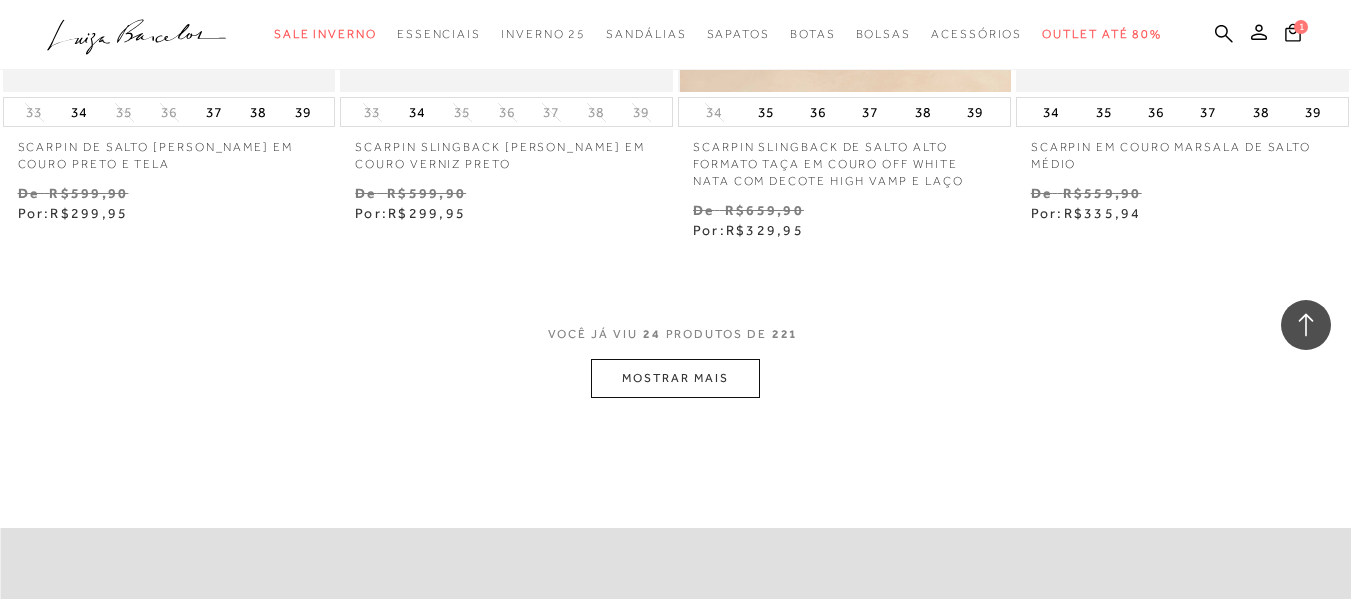 scroll, scrollTop: 3800, scrollLeft: 0, axis: vertical 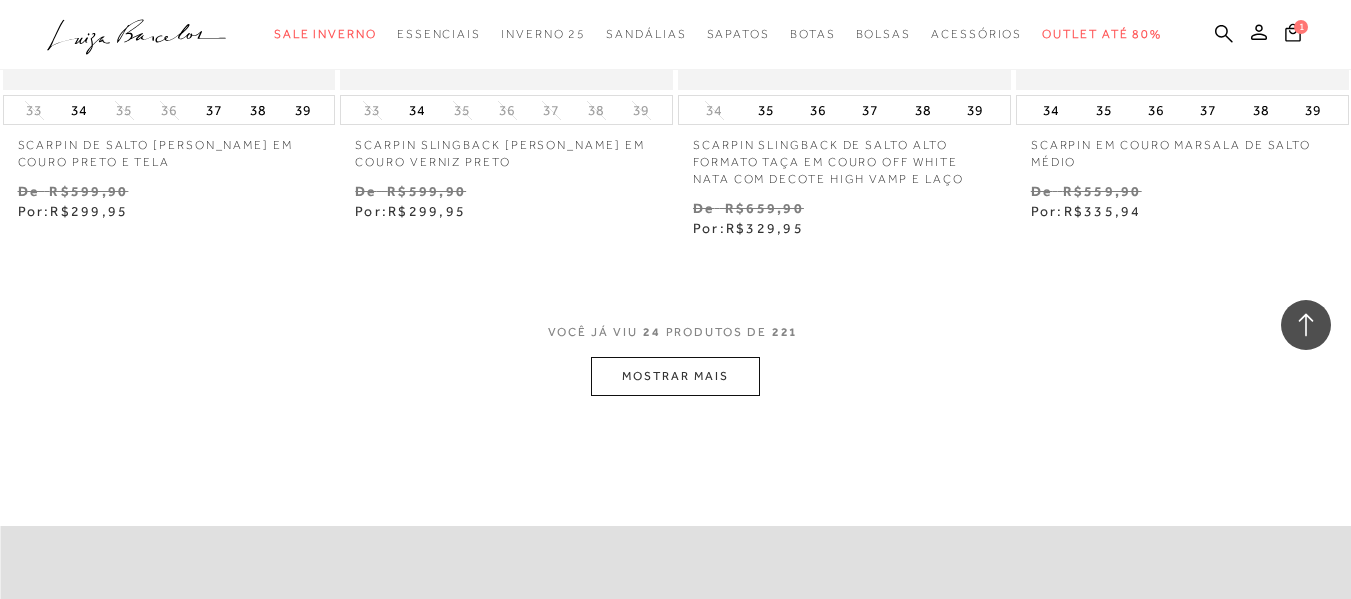 click on "MOSTRAR MAIS" at bounding box center (675, 376) 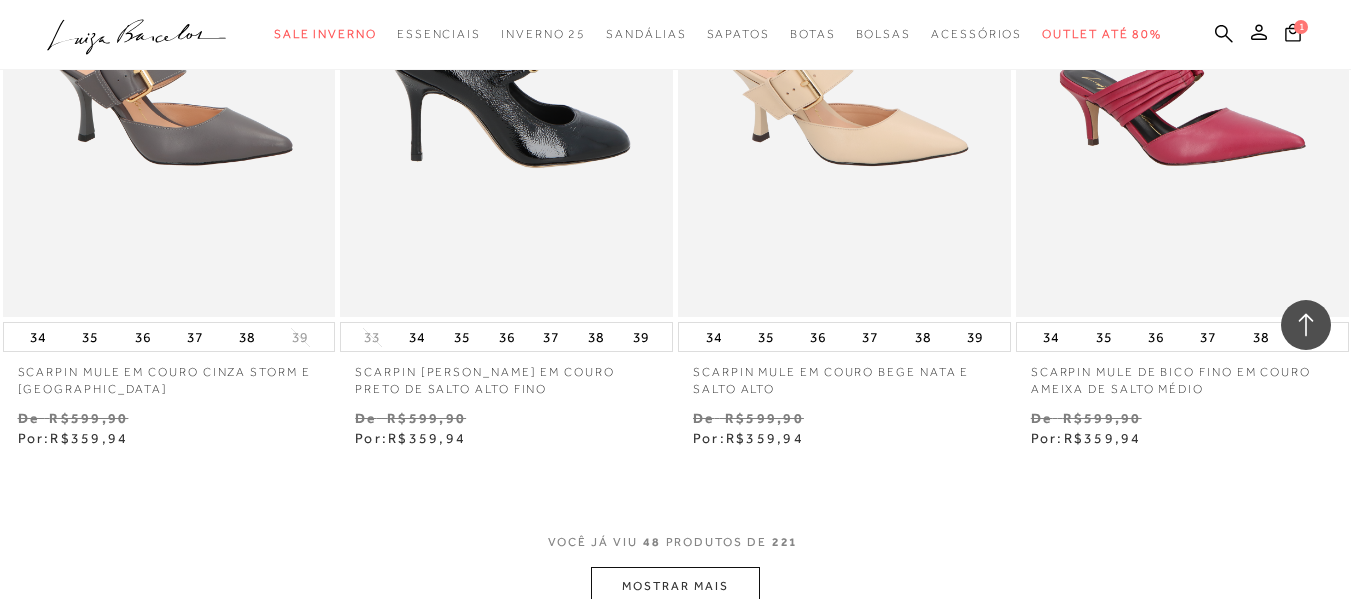 scroll, scrollTop: 7600, scrollLeft: 0, axis: vertical 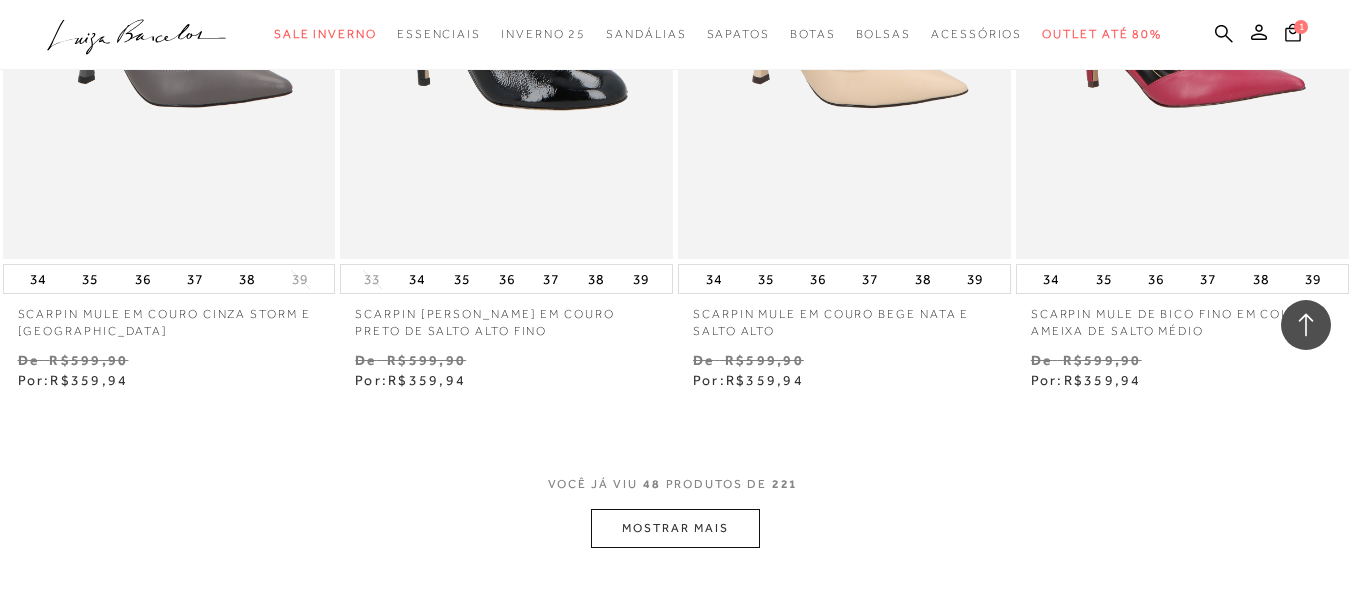 click on "MOSTRAR MAIS" at bounding box center [675, 528] 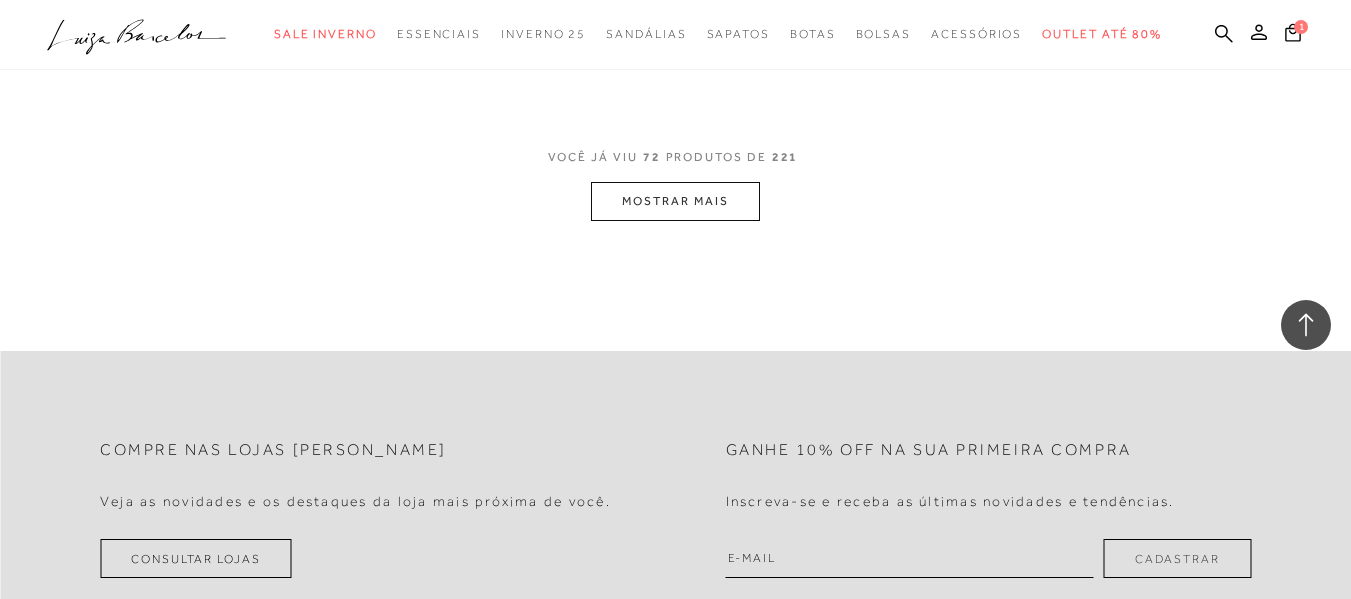 scroll, scrollTop: 11900, scrollLeft: 0, axis: vertical 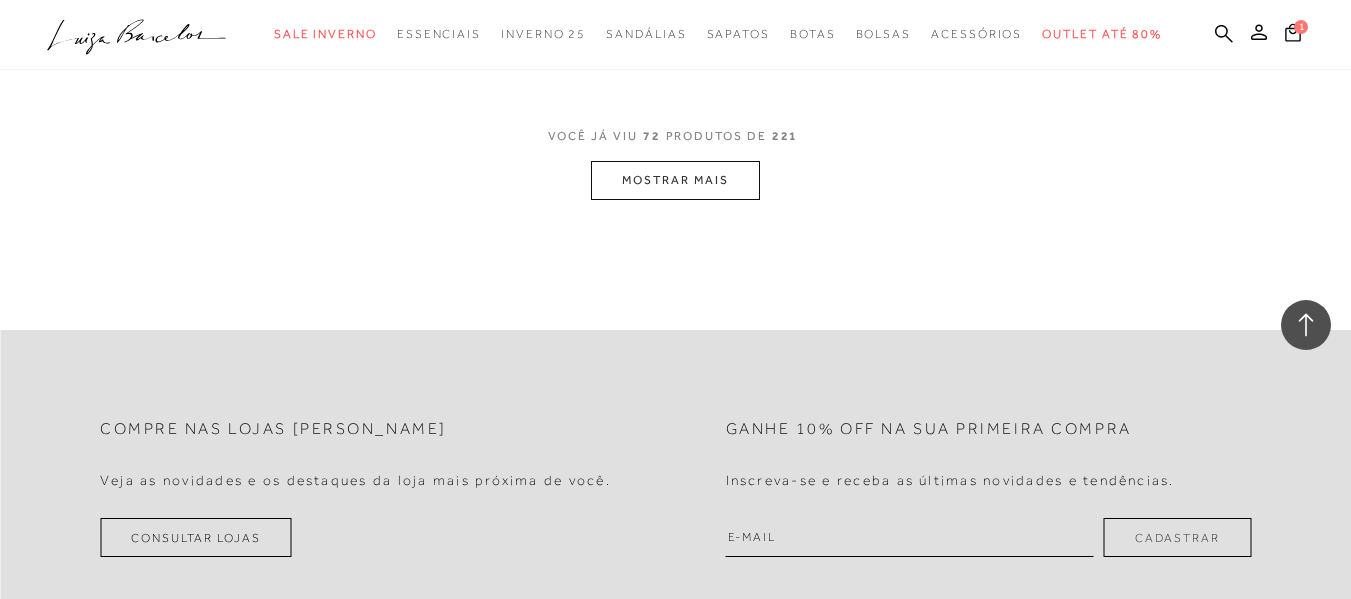 click on "MOSTRAR MAIS" at bounding box center [675, 180] 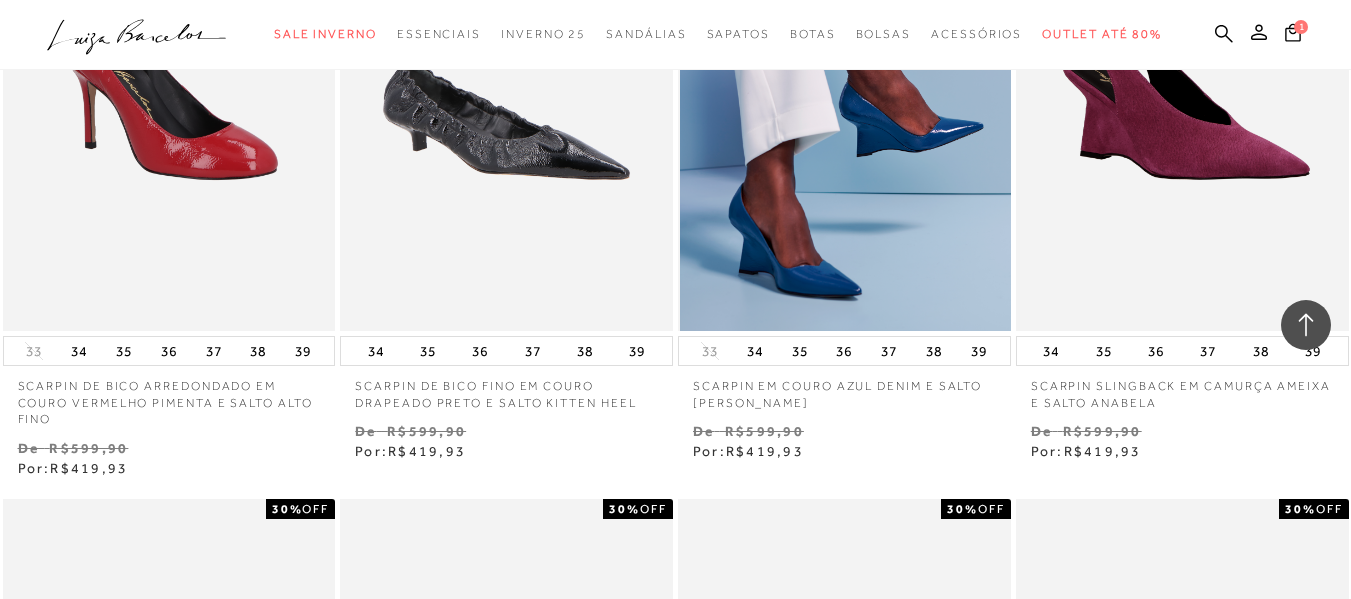scroll, scrollTop: 12600, scrollLeft: 0, axis: vertical 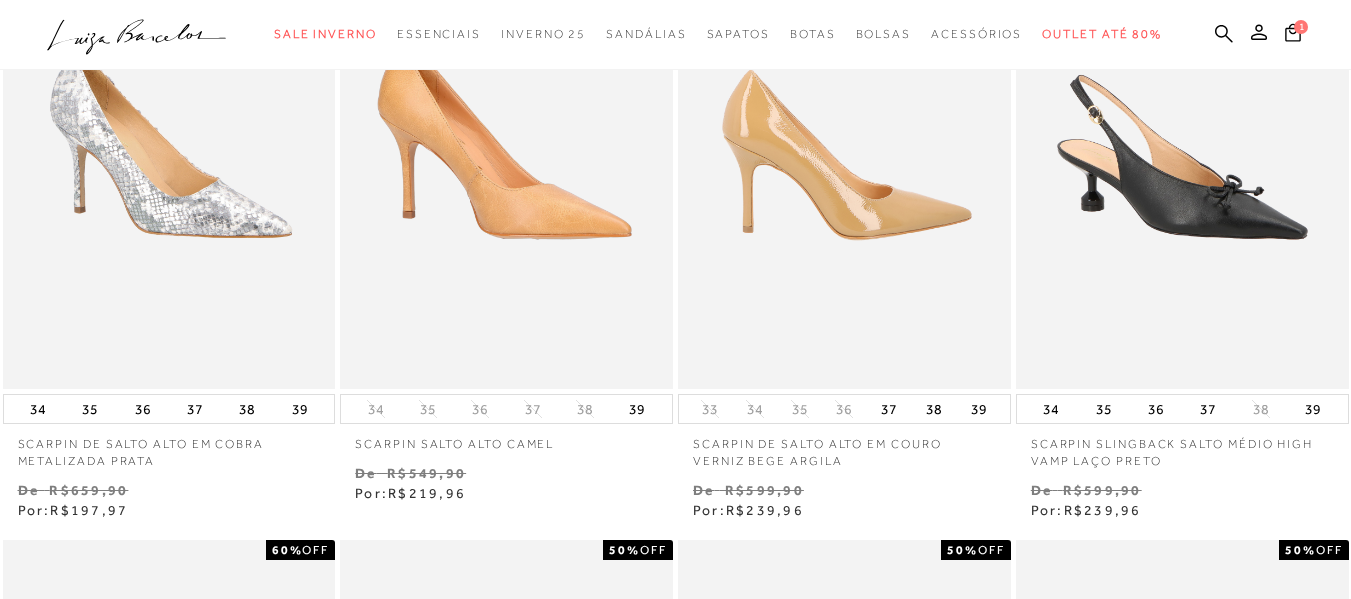 click at bounding box center [845, 139] 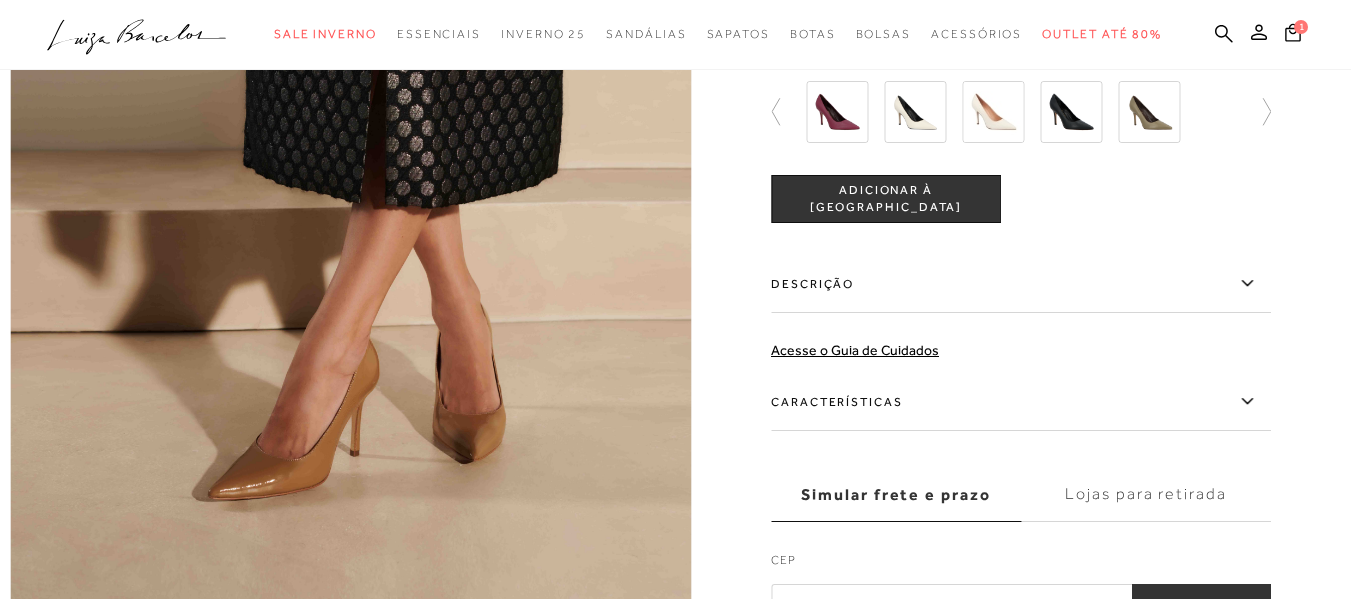 scroll, scrollTop: 1400, scrollLeft: 0, axis: vertical 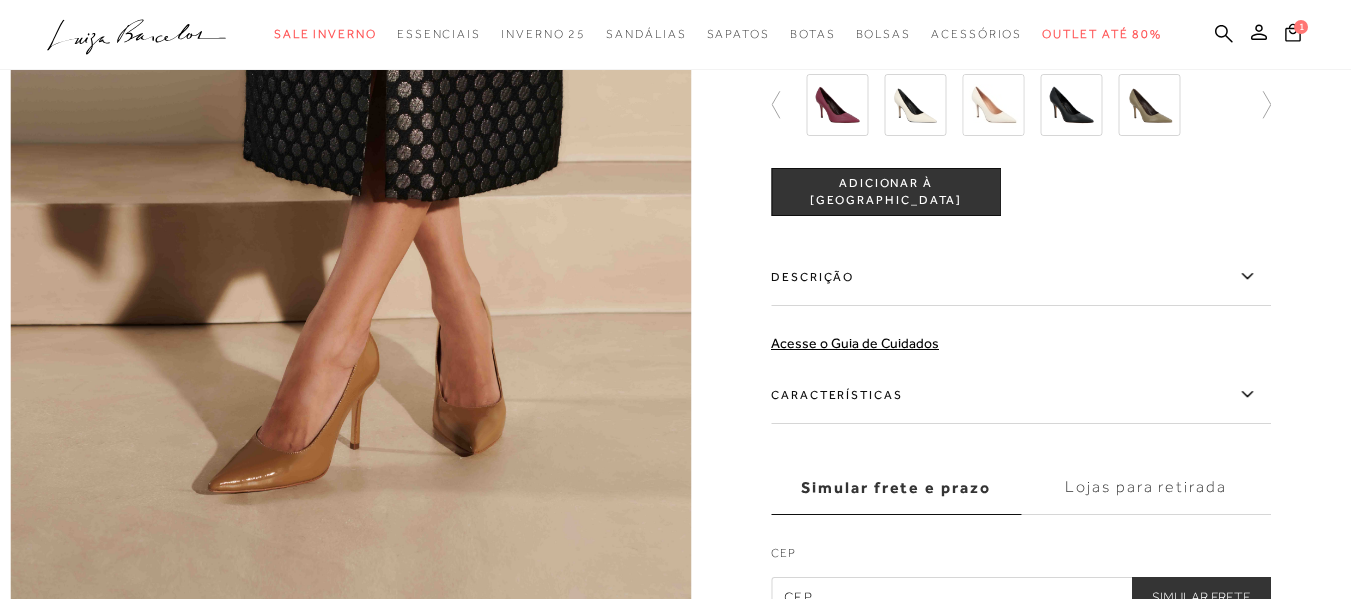click on "ADICIONAR À [GEOGRAPHIC_DATA]" at bounding box center (886, 191) 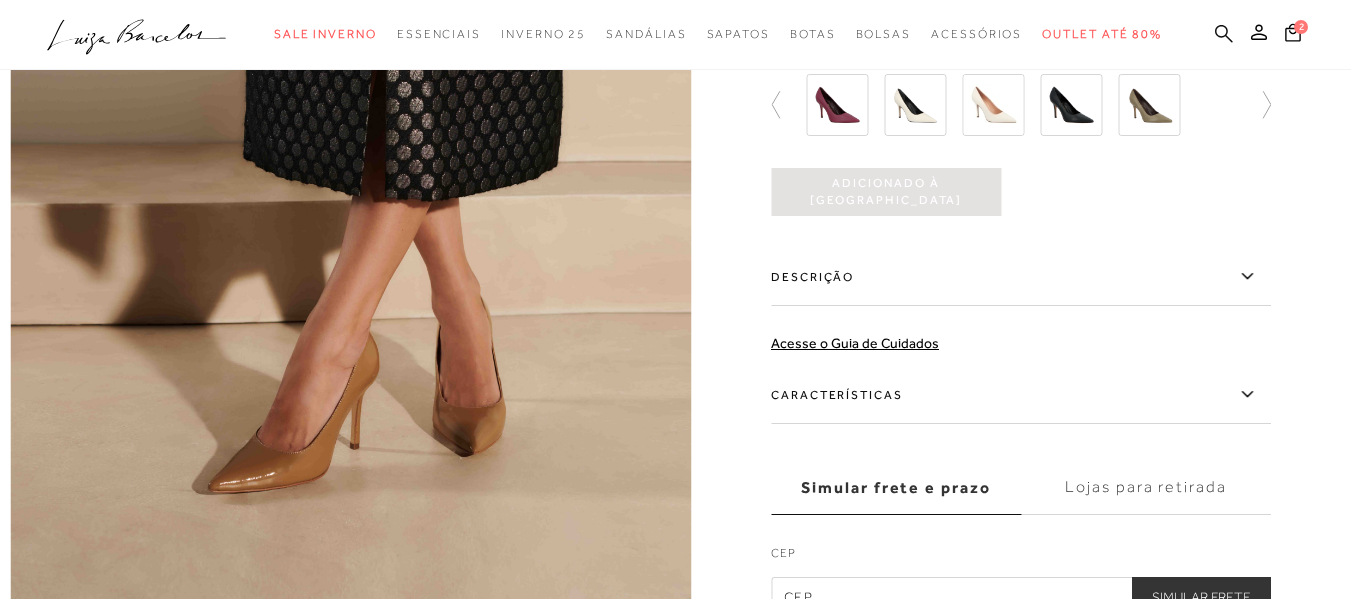 click 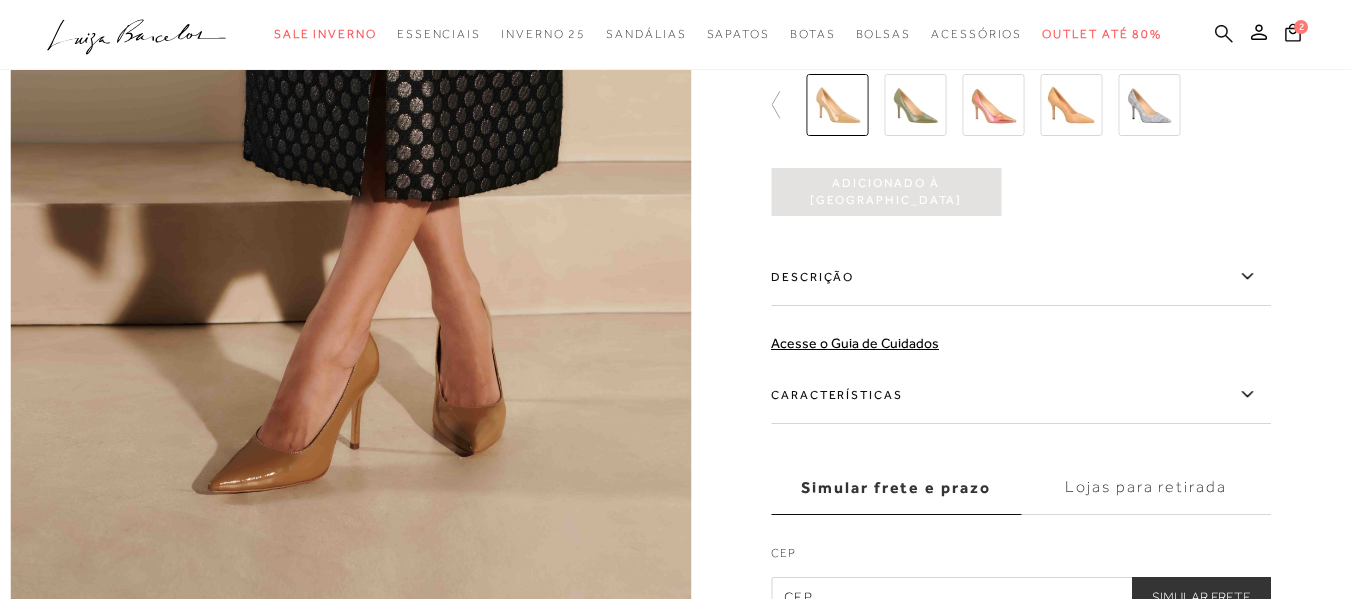 click 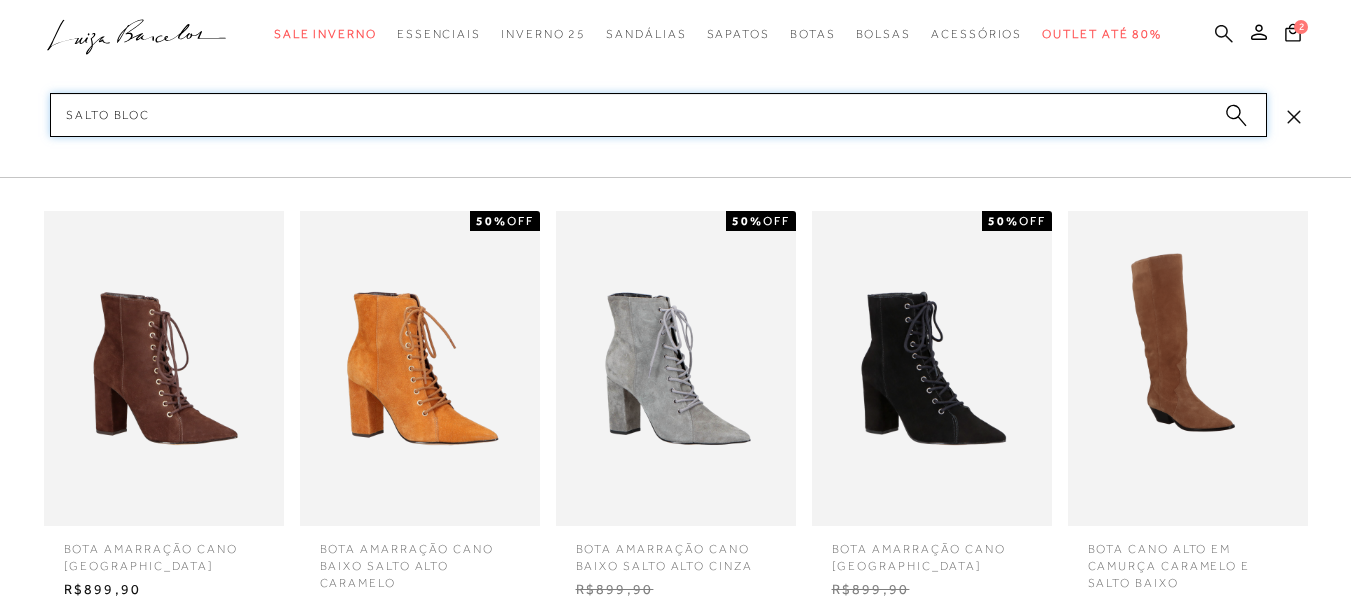 type on "salto bloco" 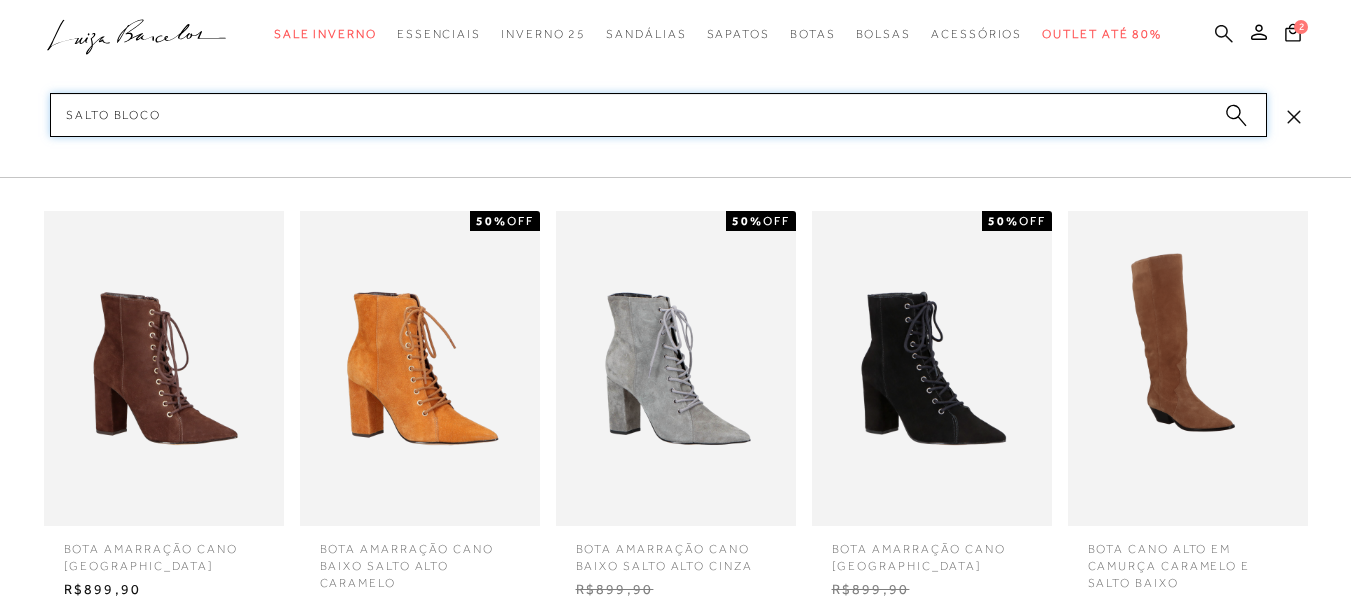 type 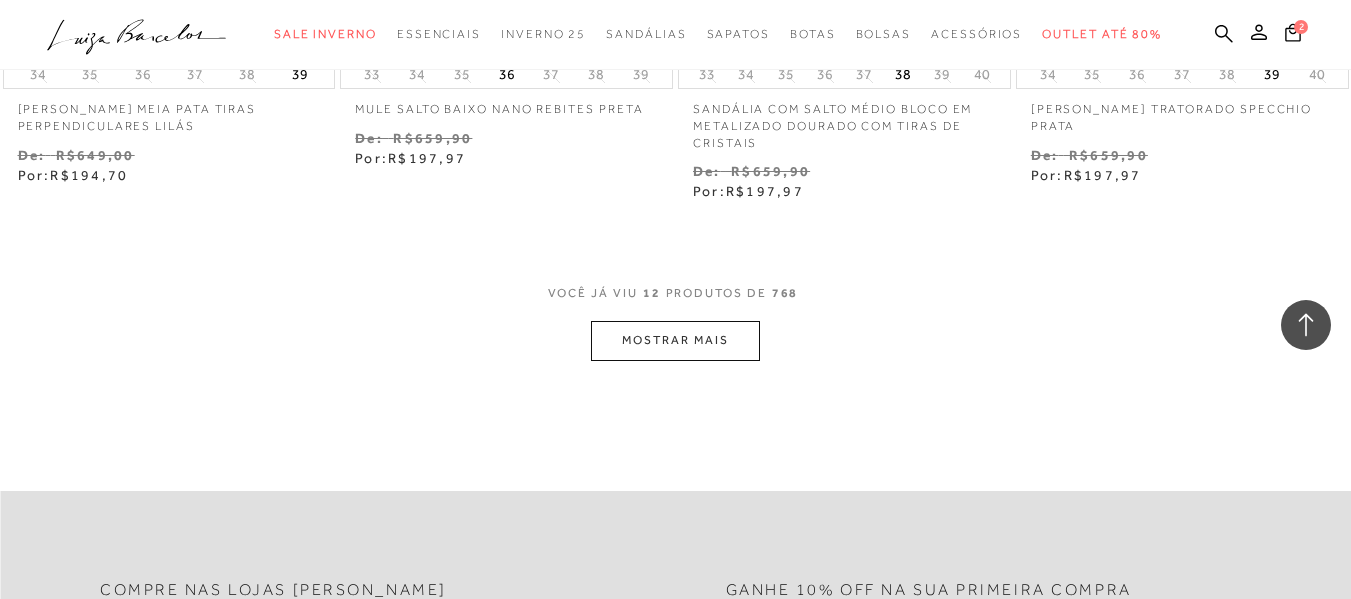 scroll, scrollTop: 2000, scrollLeft: 0, axis: vertical 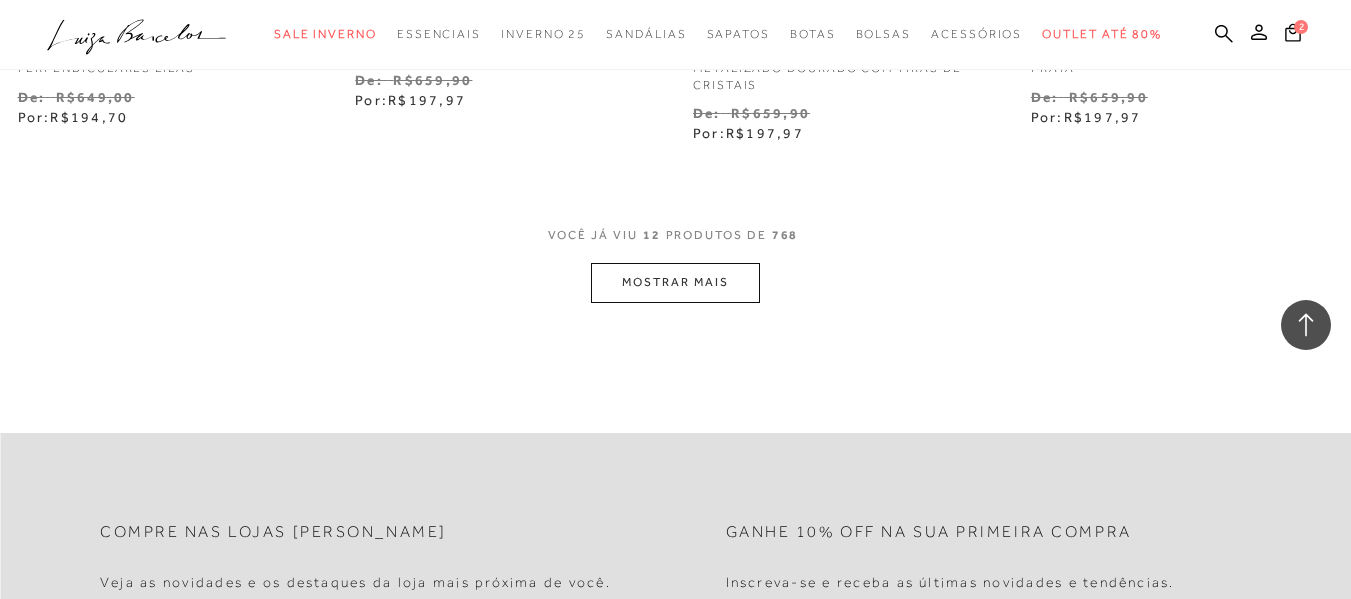 click on "MOSTRAR MAIS" at bounding box center (675, 282) 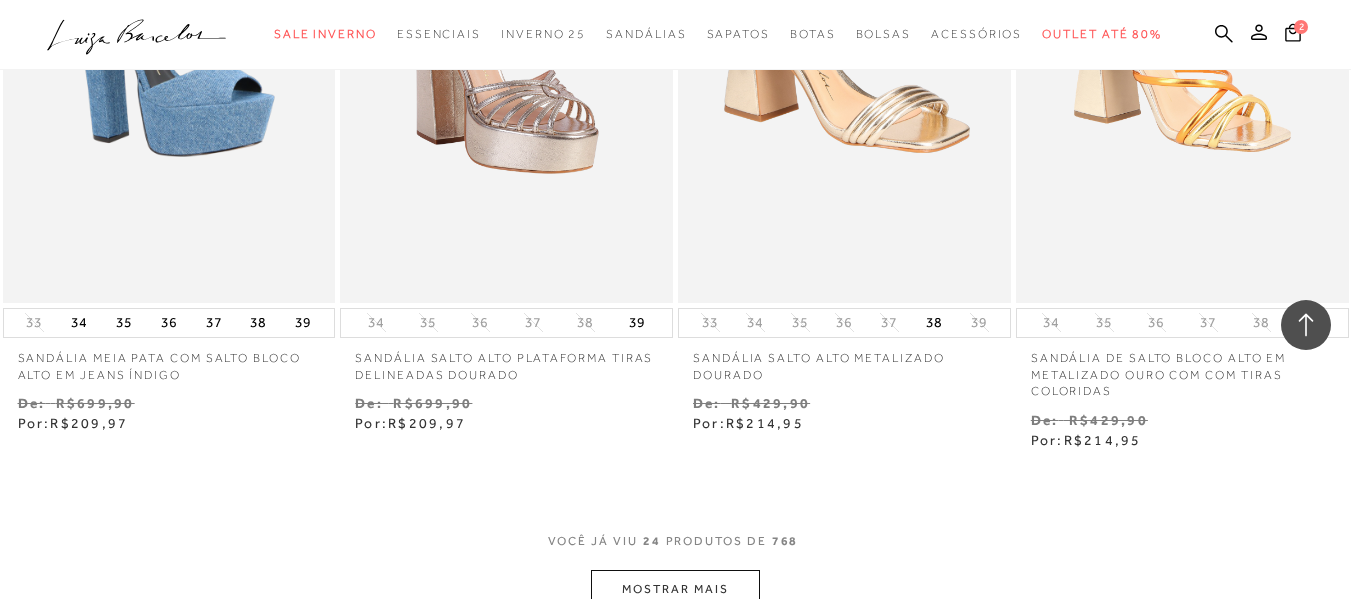 scroll, scrollTop: 3800, scrollLeft: 0, axis: vertical 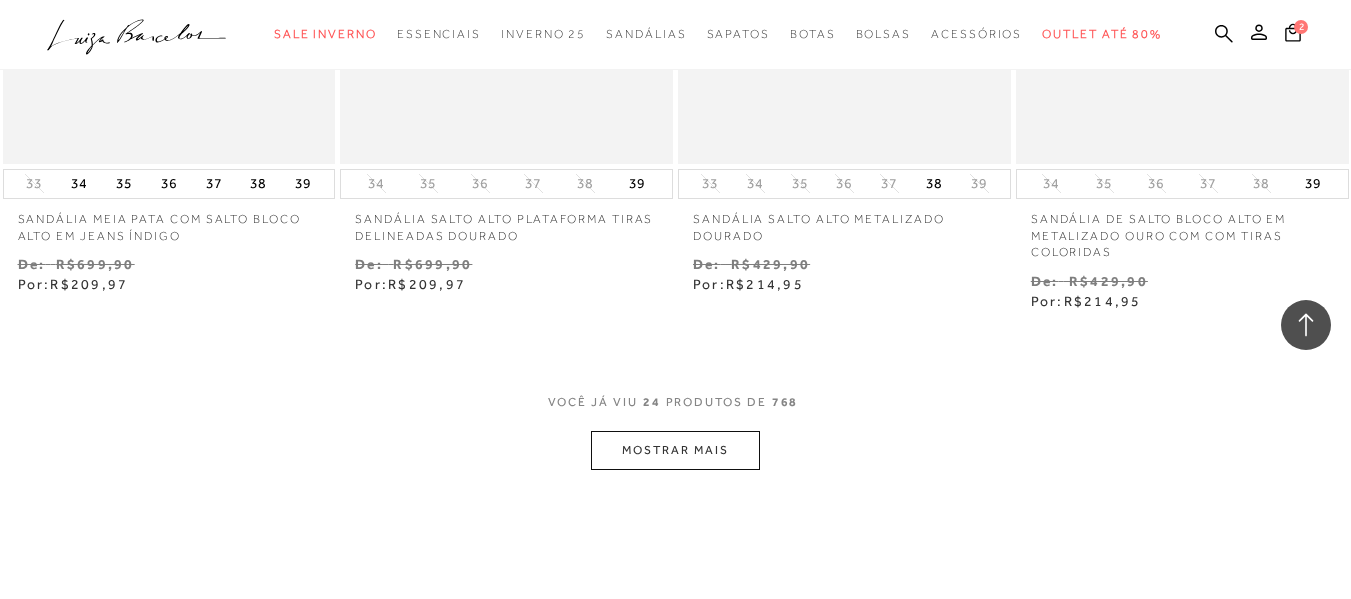 click on "MOSTRAR MAIS" at bounding box center (675, 450) 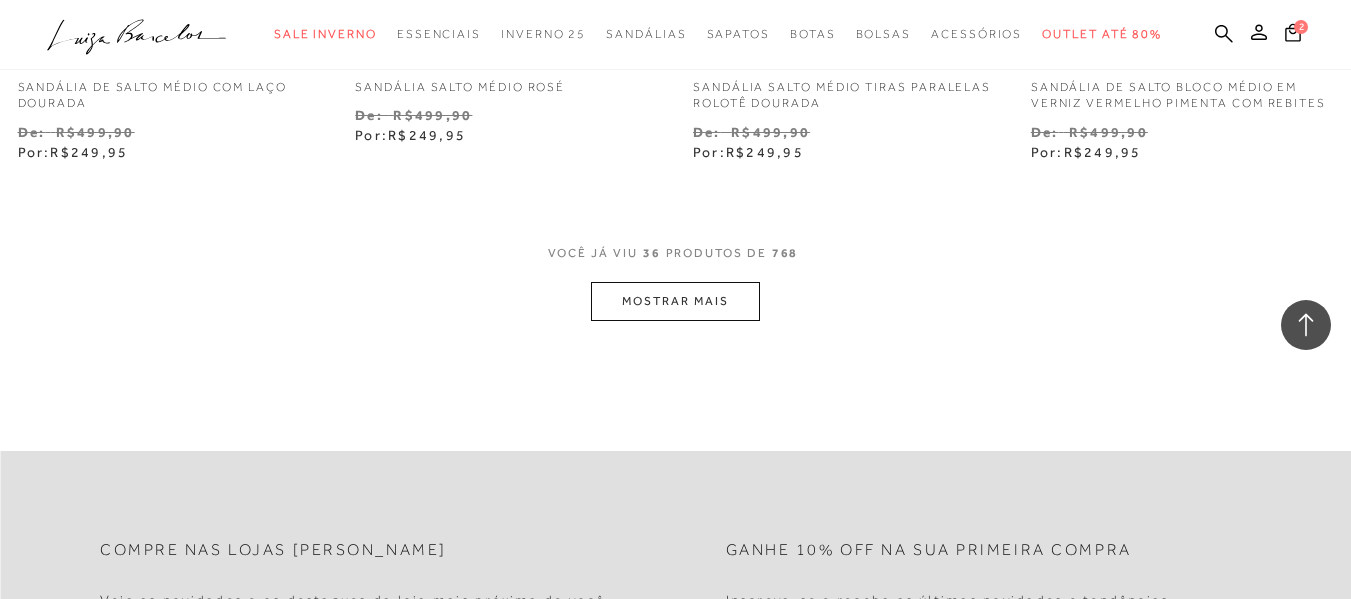 scroll, scrollTop: 6000, scrollLeft: 0, axis: vertical 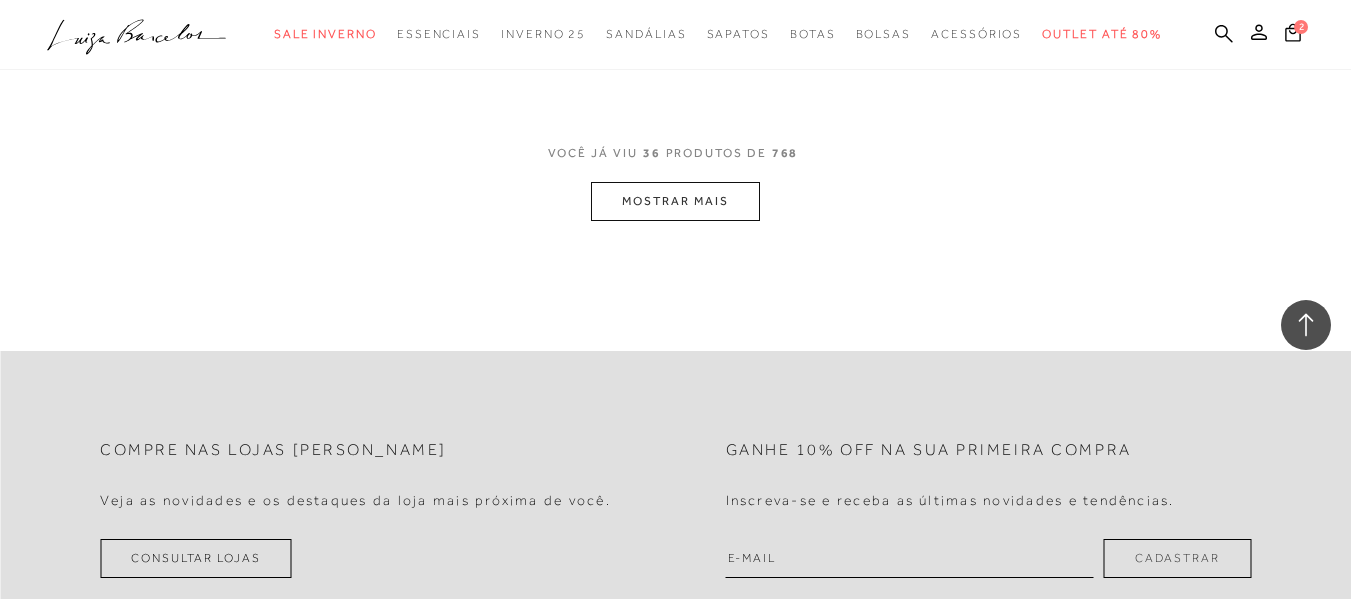 click on "MOSTRAR MAIS" at bounding box center [675, 201] 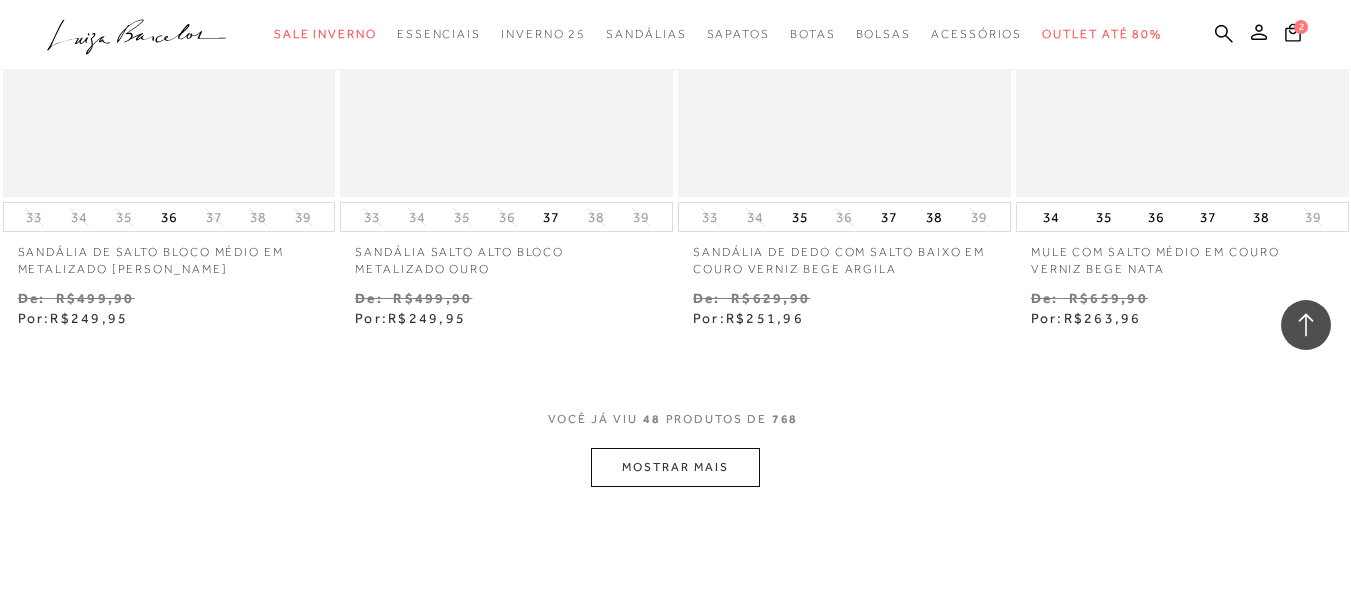 scroll, scrollTop: 7900, scrollLeft: 0, axis: vertical 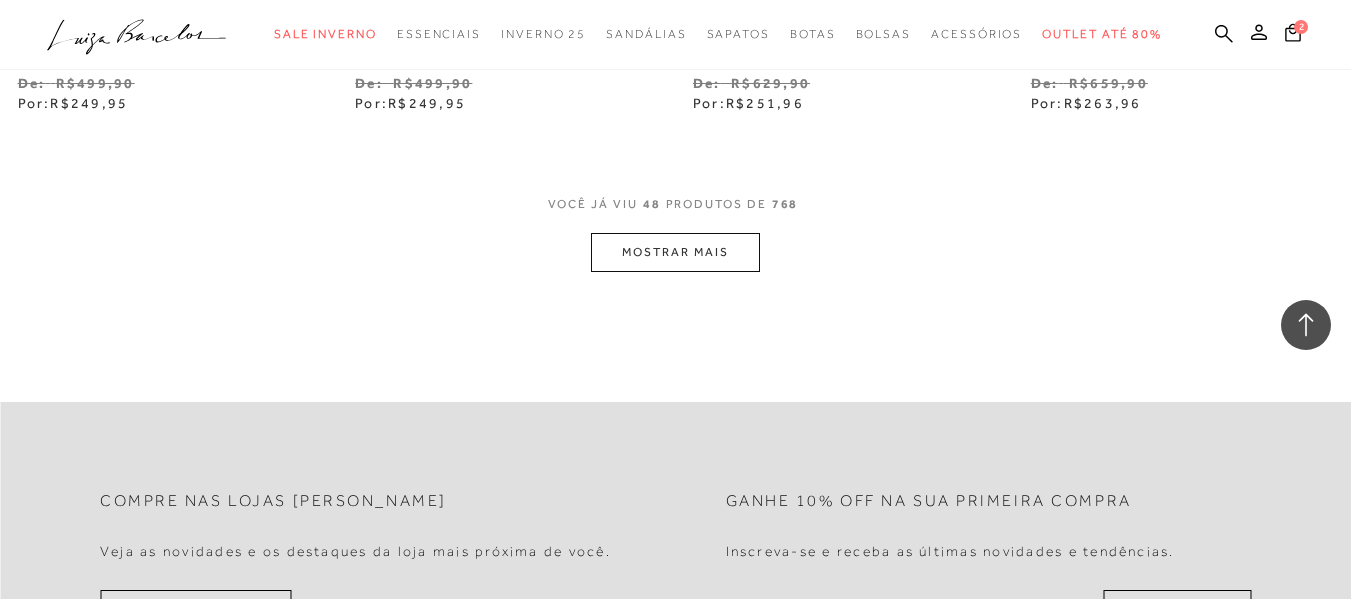 click on "MOSTRAR MAIS" at bounding box center (675, 252) 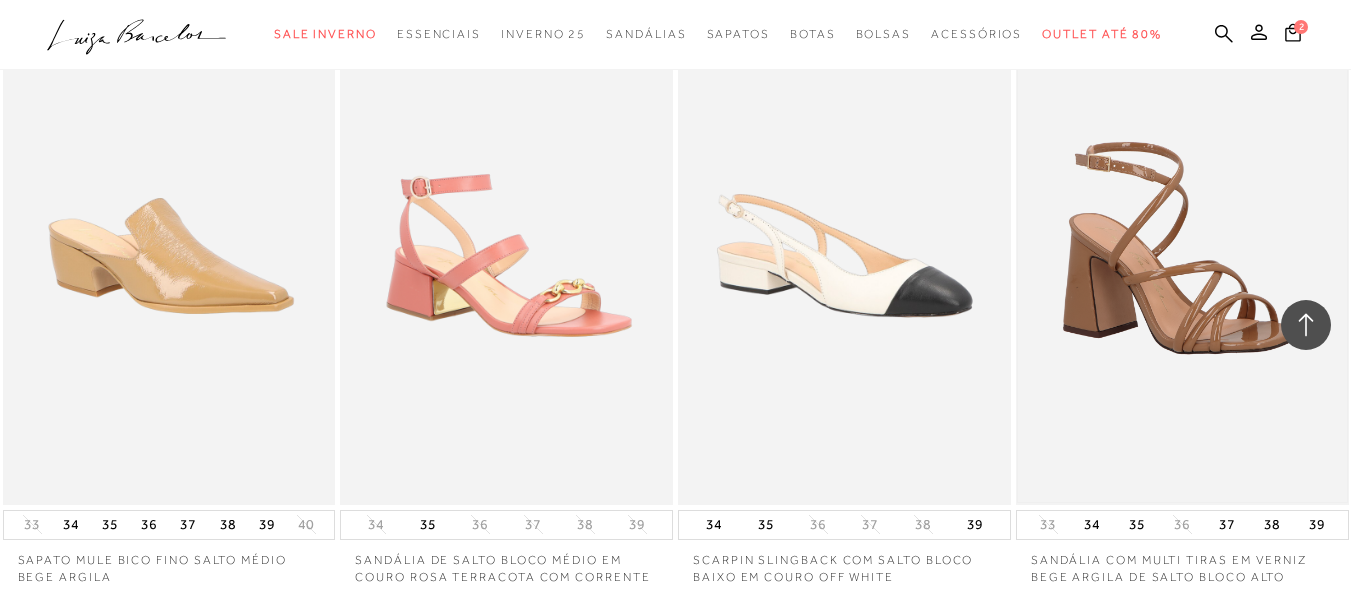 scroll, scrollTop: 8000, scrollLeft: 0, axis: vertical 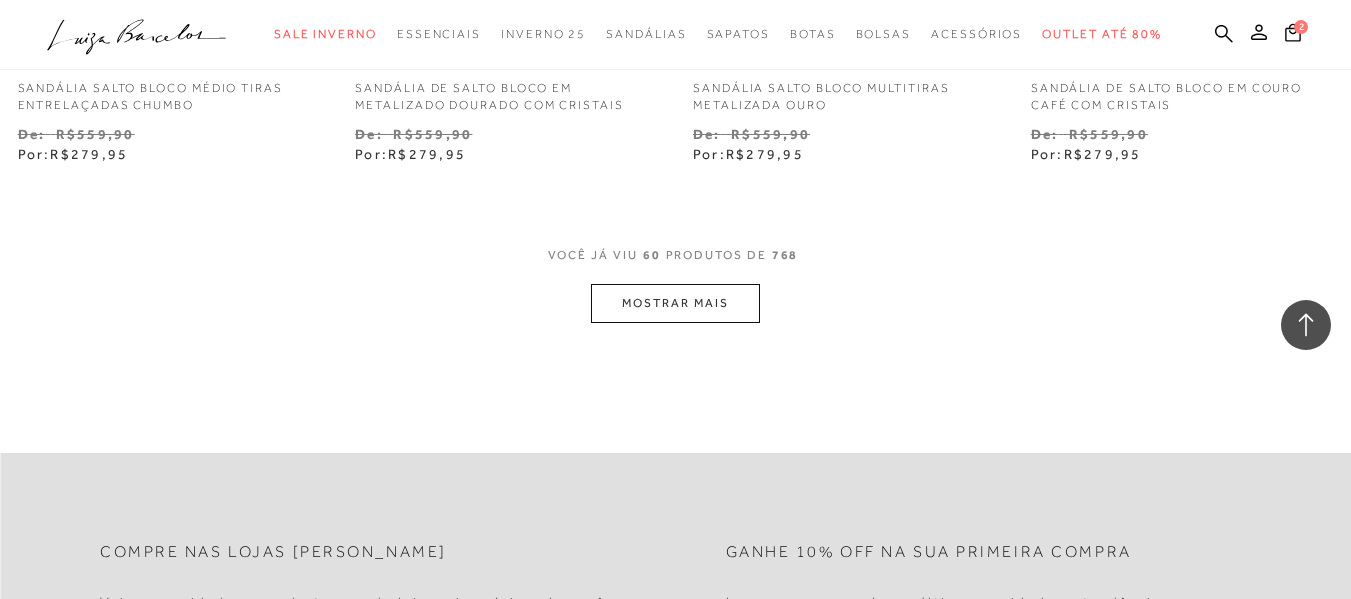 click on "MOSTRAR MAIS" at bounding box center [675, 303] 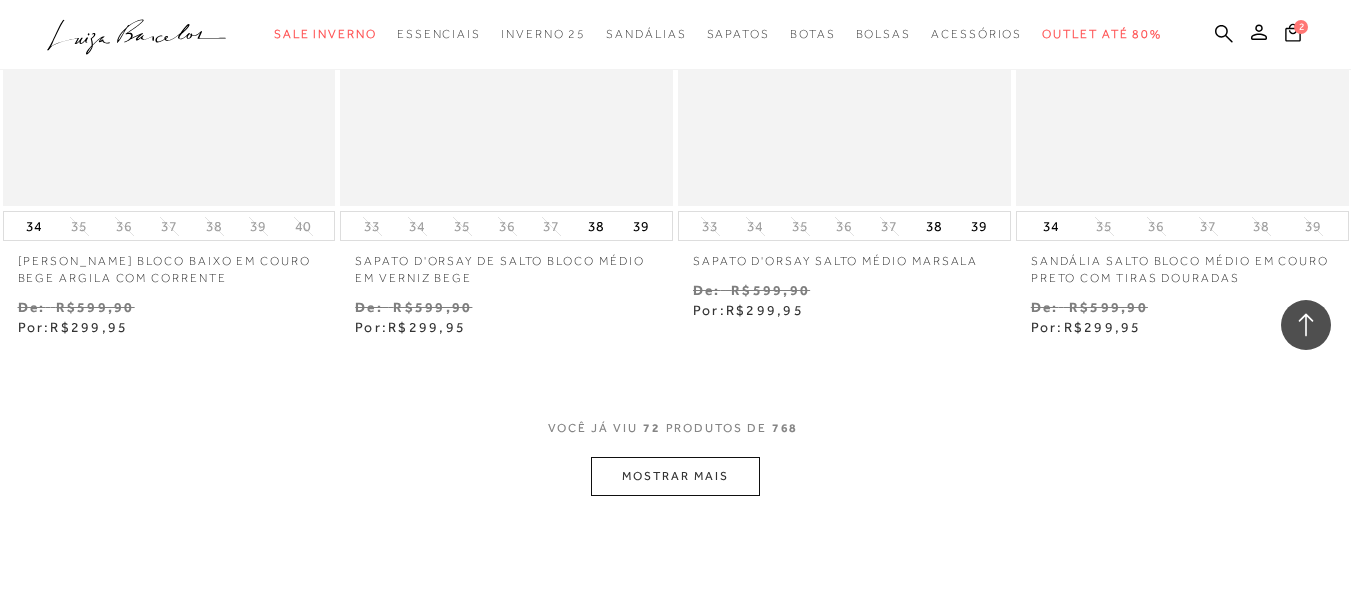 scroll, scrollTop: 11600, scrollLeft: 0, axis: vertical 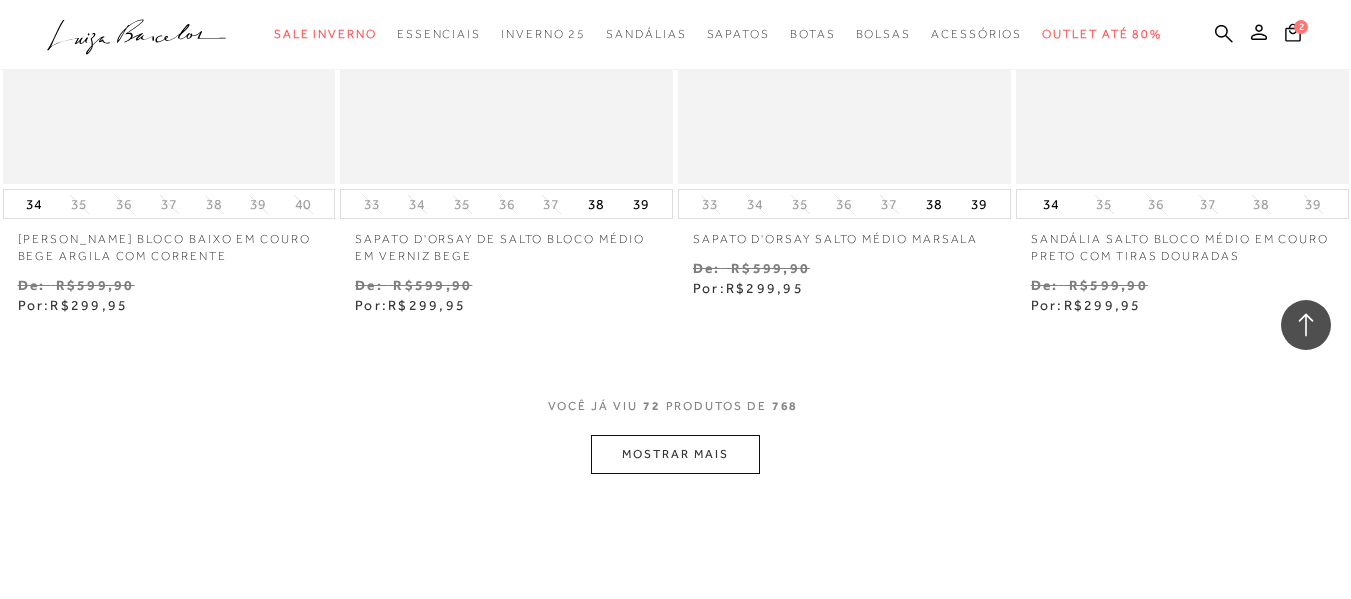 click on "MOSTRAR MAIS" at bounding box center (675, 454) 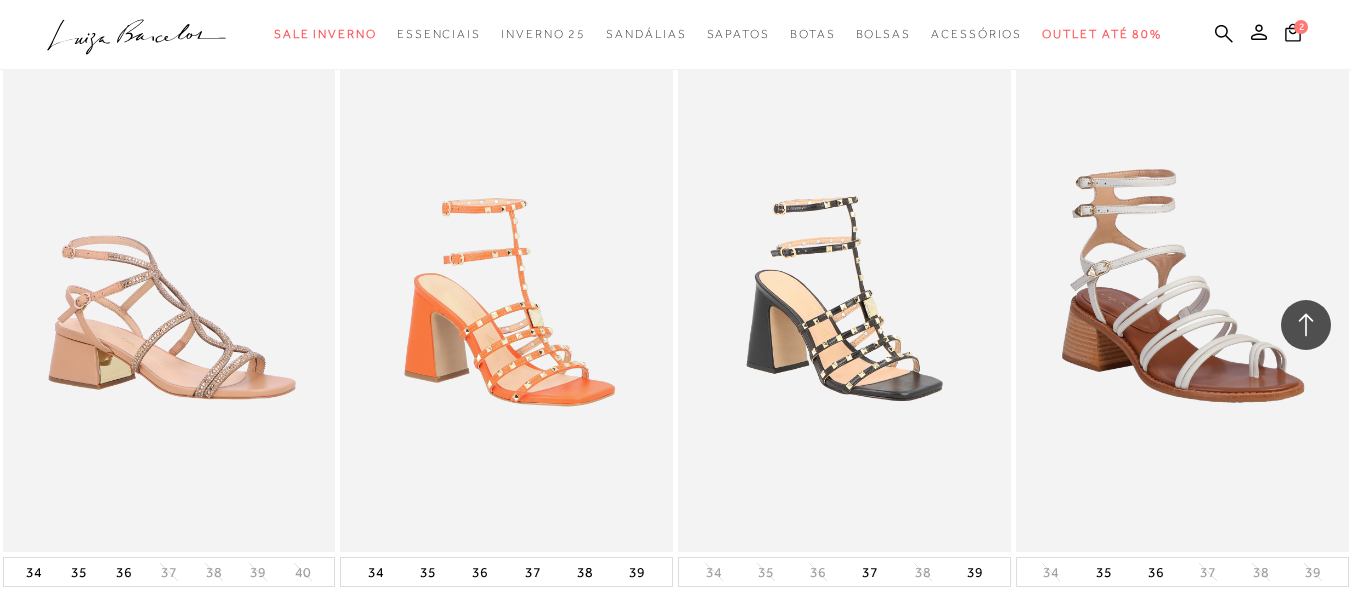 scroll, scrollTop: 13600, scrollLeft: 0, axis: vertical 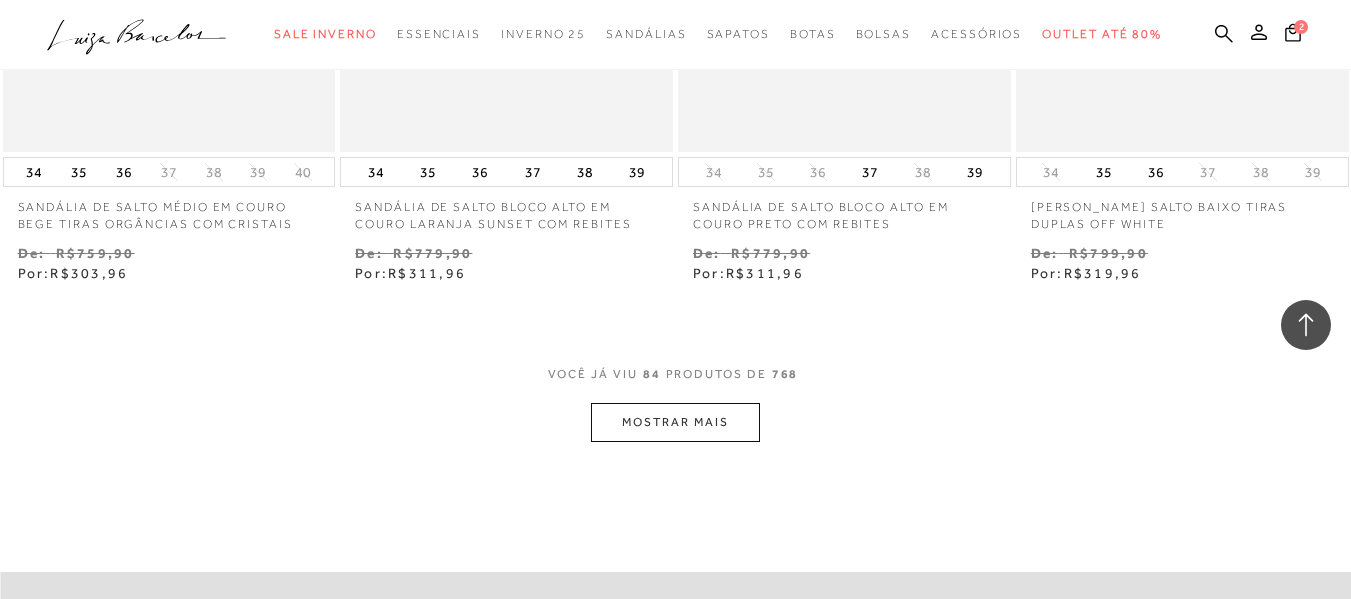 click on "MOSTRAR MAIS" at bounding box center [675, 422] 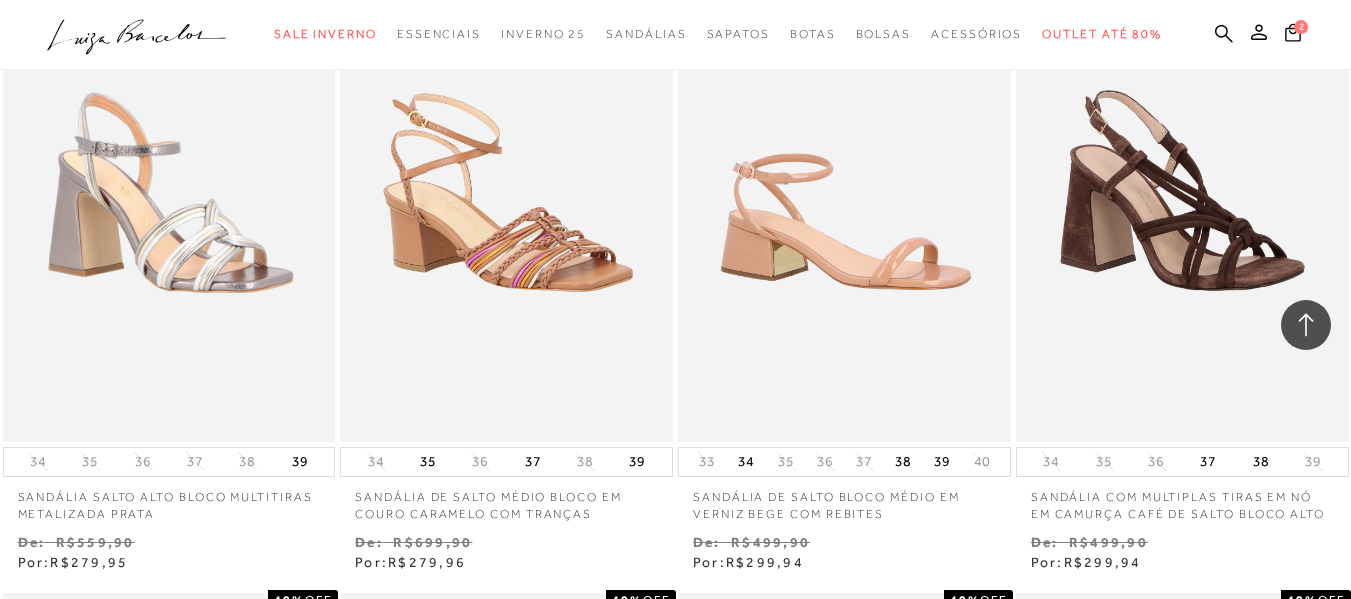 scroll, scrollTop: 10100, scrollLeft: 0, axis: vertical 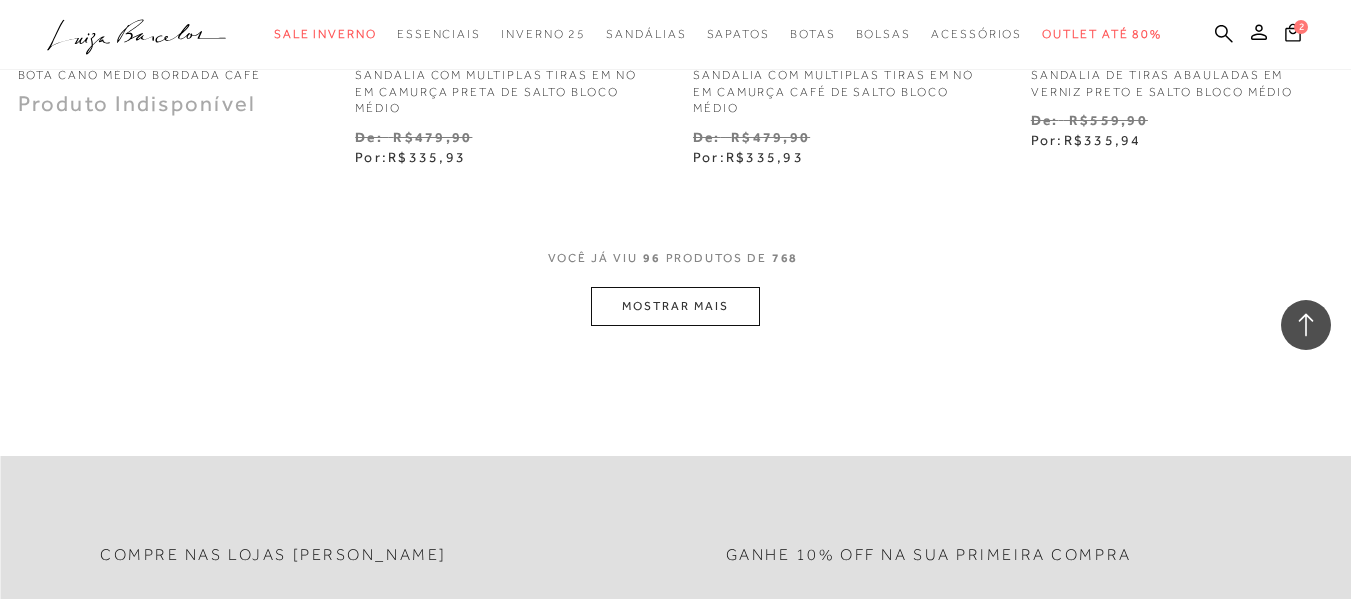 click on "MOSTRAR MAIS" at bounding box center [675, 306] 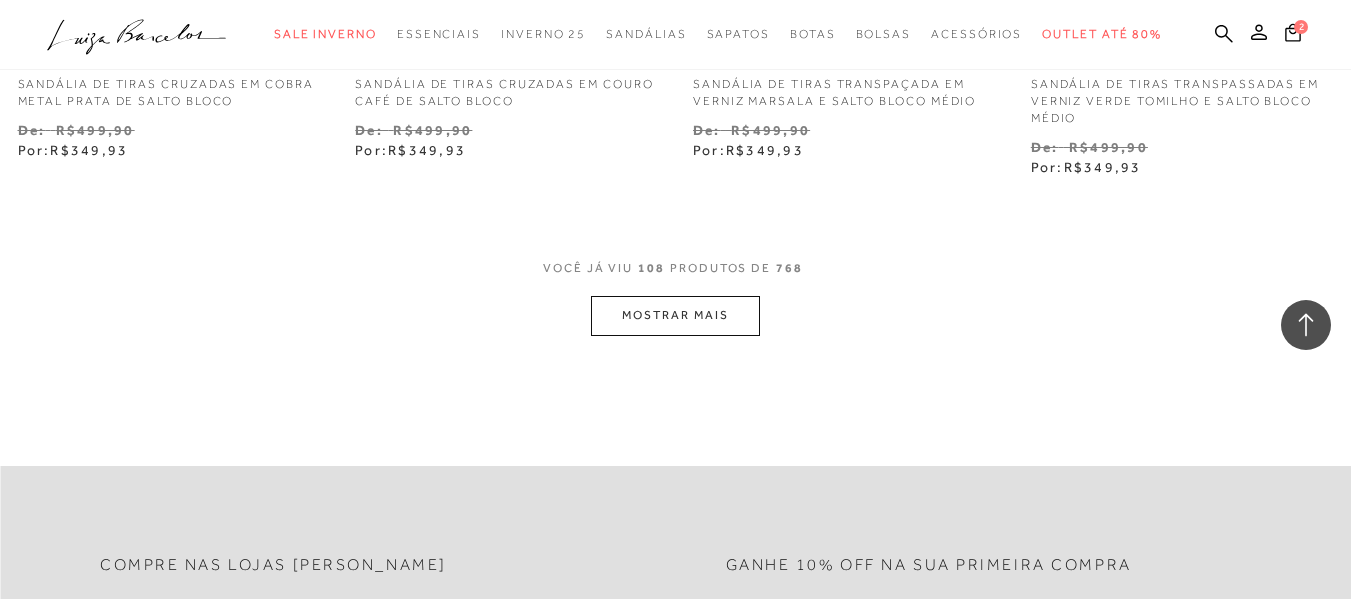 scroll, scrollTop: 17700, scrollLeft: 0, axis: vertical 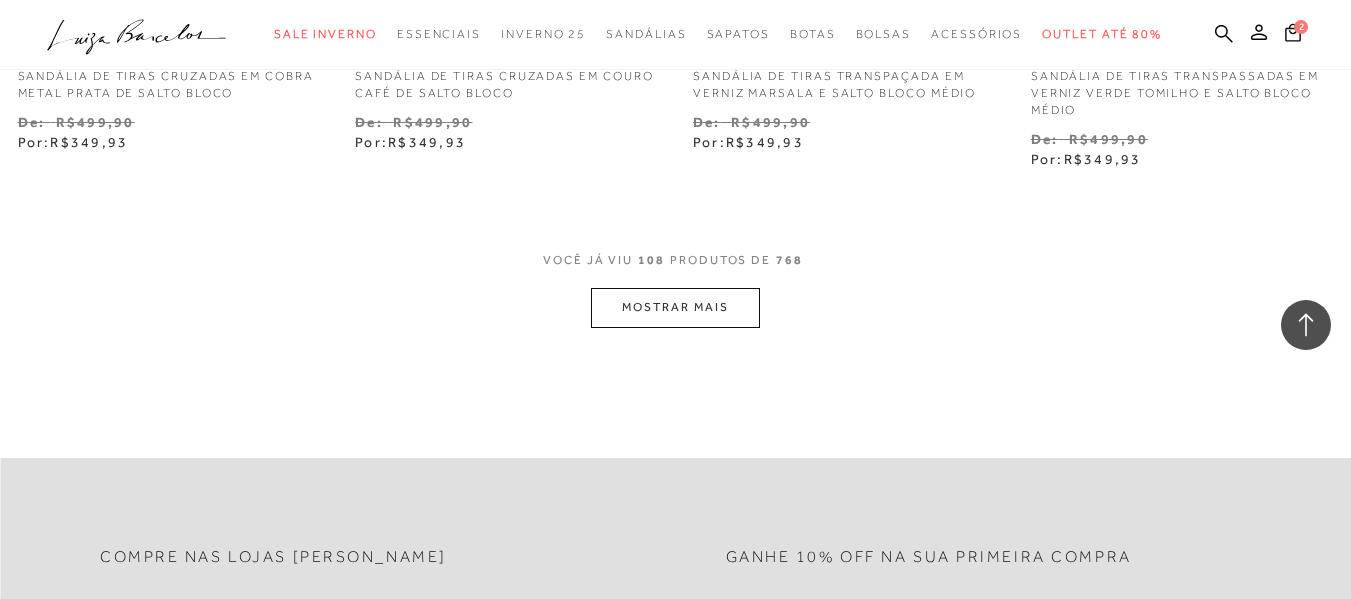 click on "MOSTRAR MAIS" at bounding box center (675, 307) 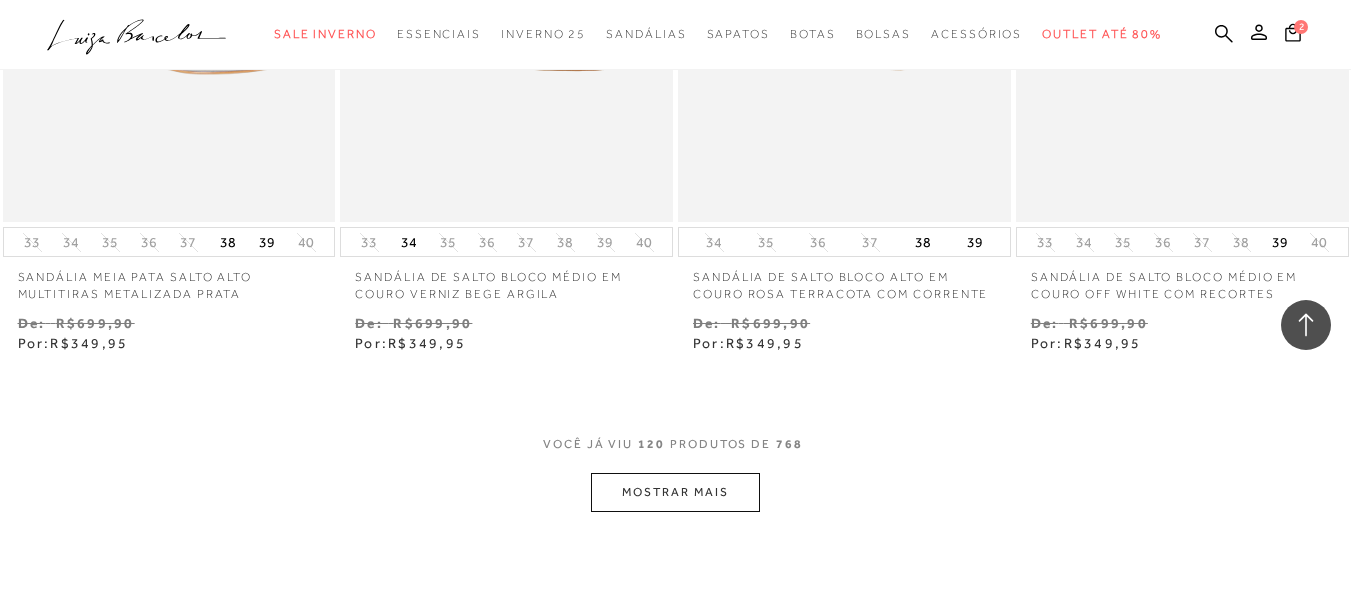 scroll, scrollTop: 19600, scrollLeft: 0, axis: vertical 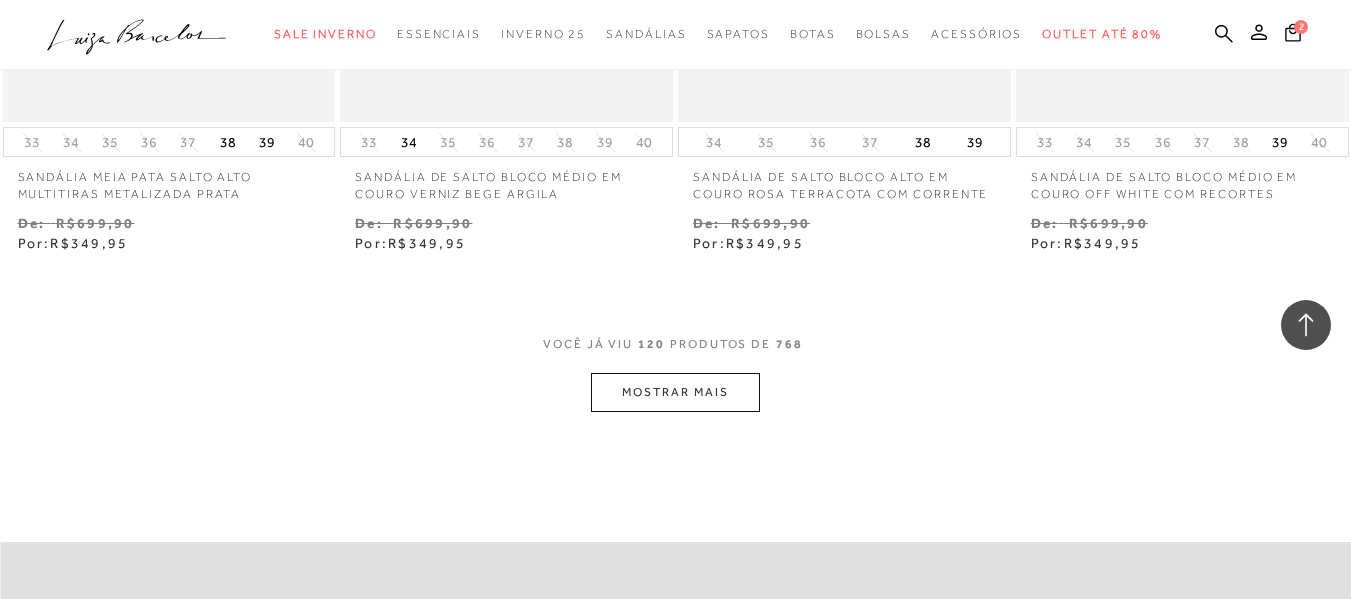 click on "MOSTRAR MAIS" at bounding box center [675, 392] 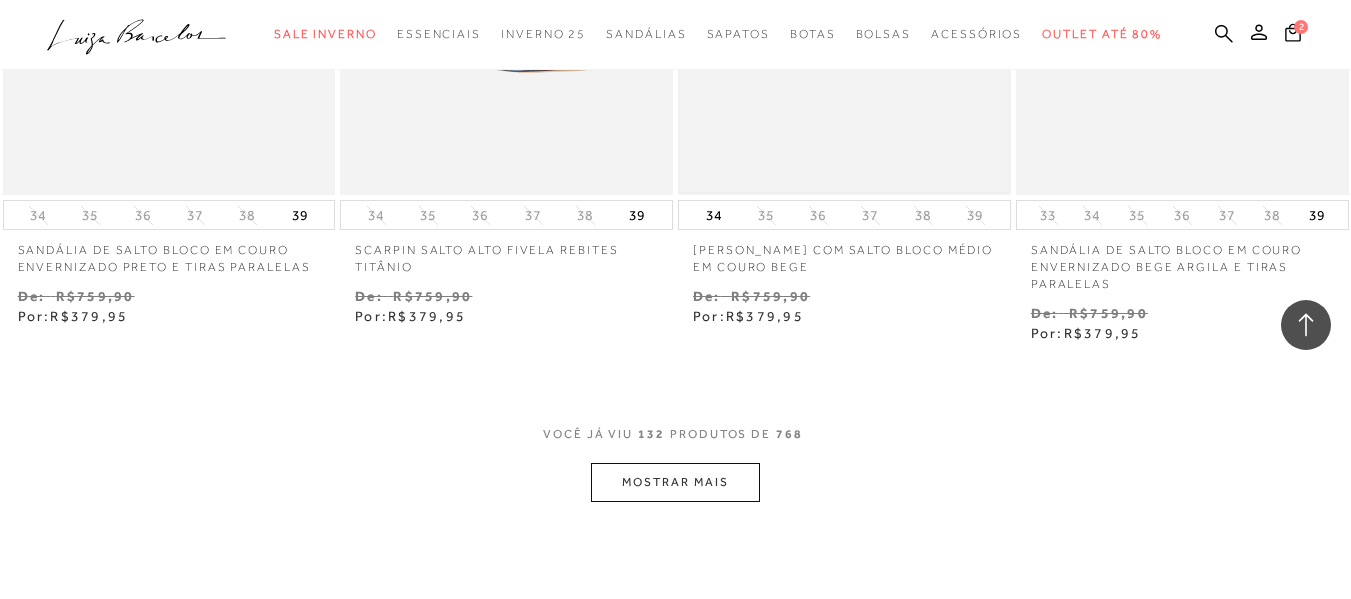 scroll, scrollTop: 21500, scrollLeft: 0, axis: vertical 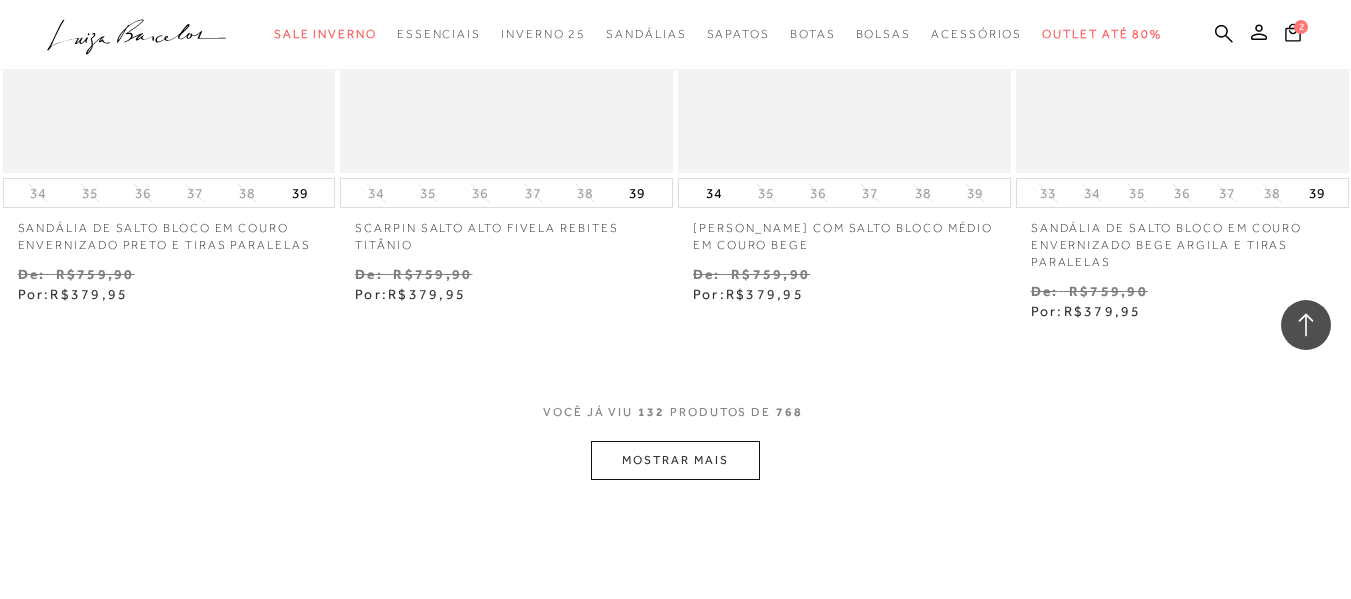 click on "MOSTRAR MAIS" at bounding box center (675, 460) 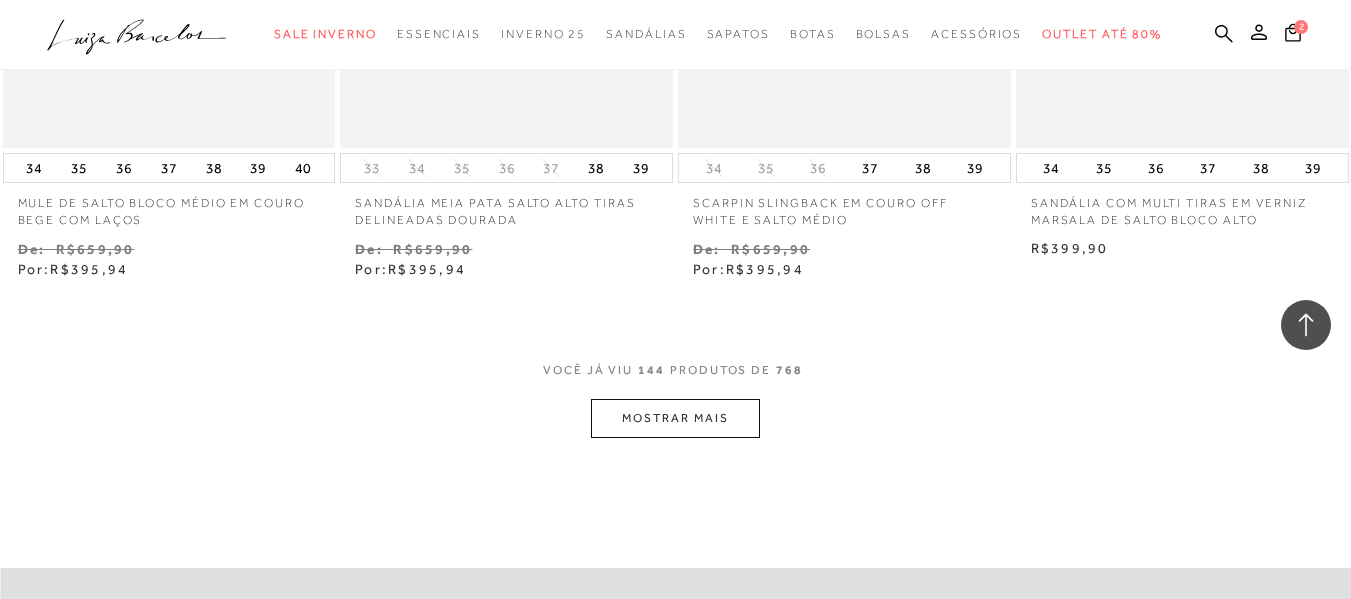 scroll, scrollTop: 23500, scrollLeft: 0, axis: vertical 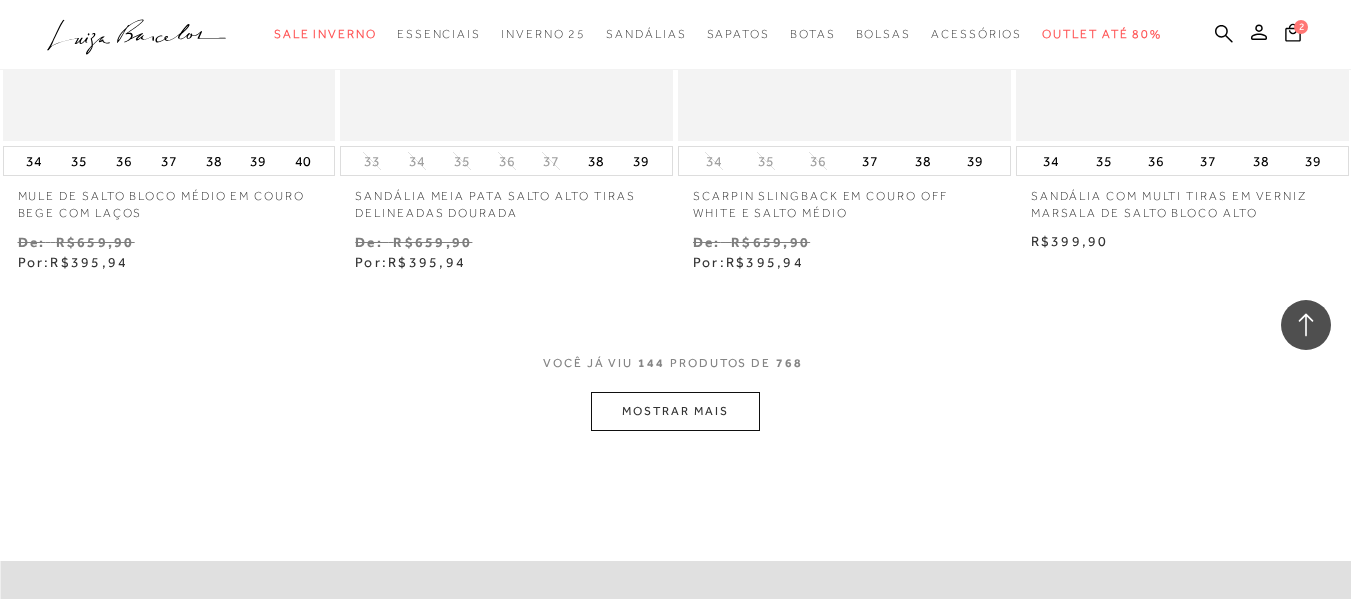 click on "MOSTRAR MAIS" at bounding box center (675, 411) 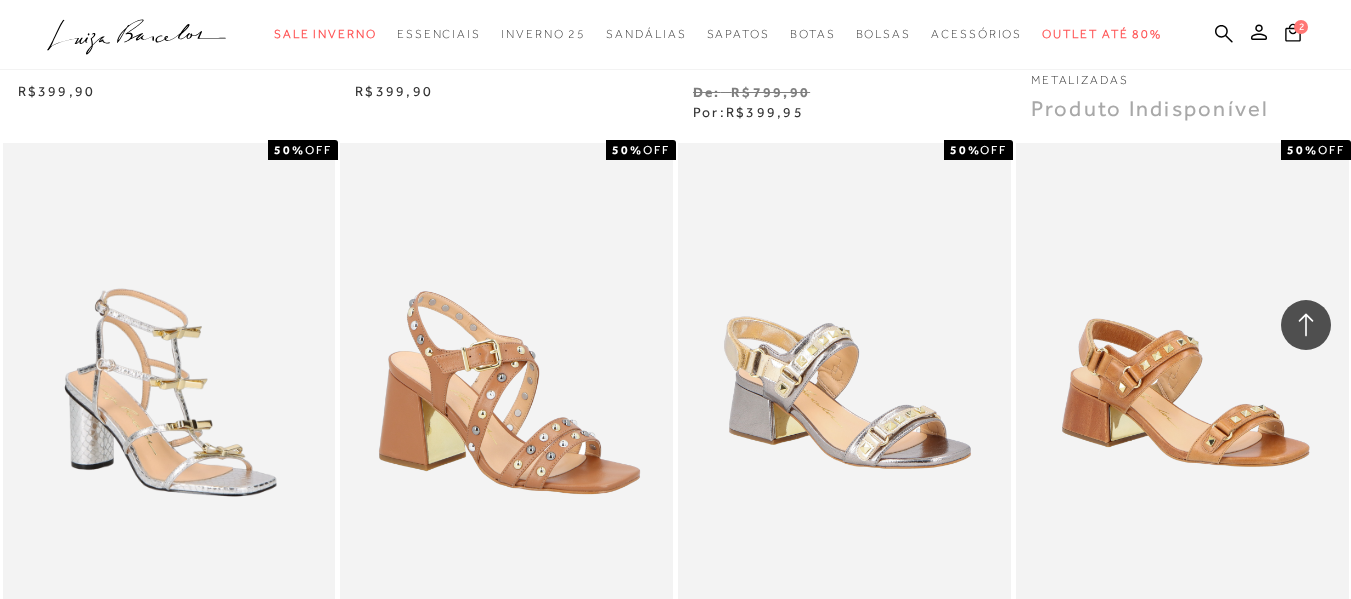 scroll, scrollTop: 24500, scrollLeft: 0, axis: vertical 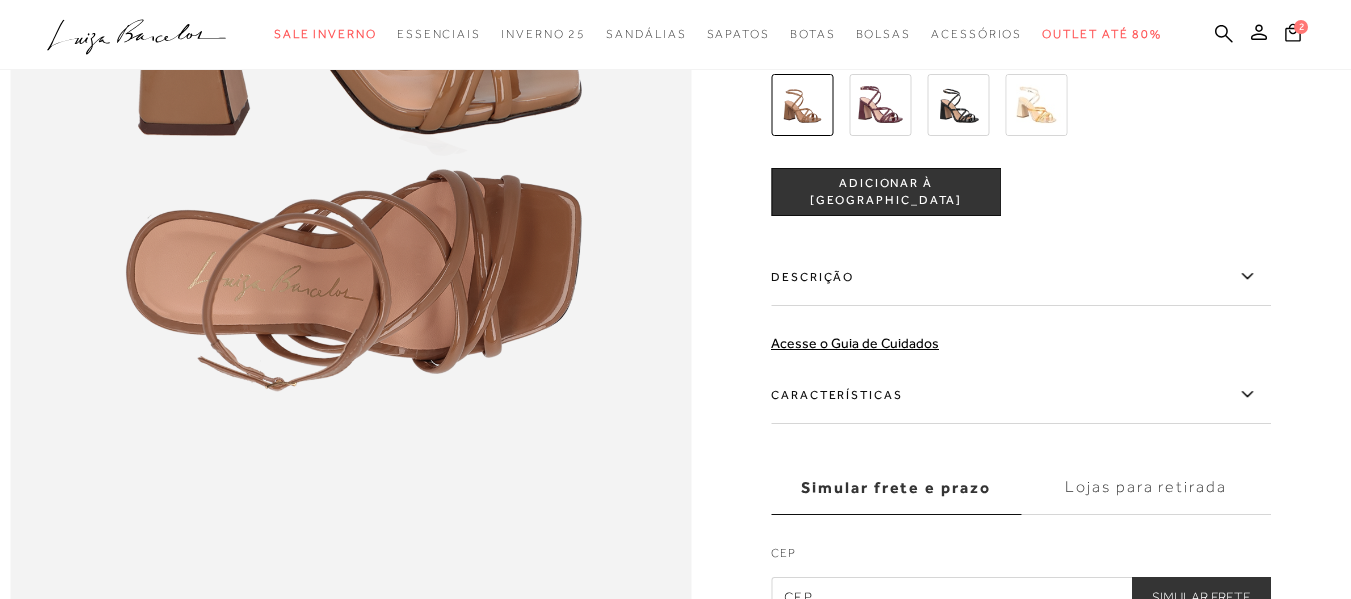 click on "Características" at bounding box center (1021, 395) 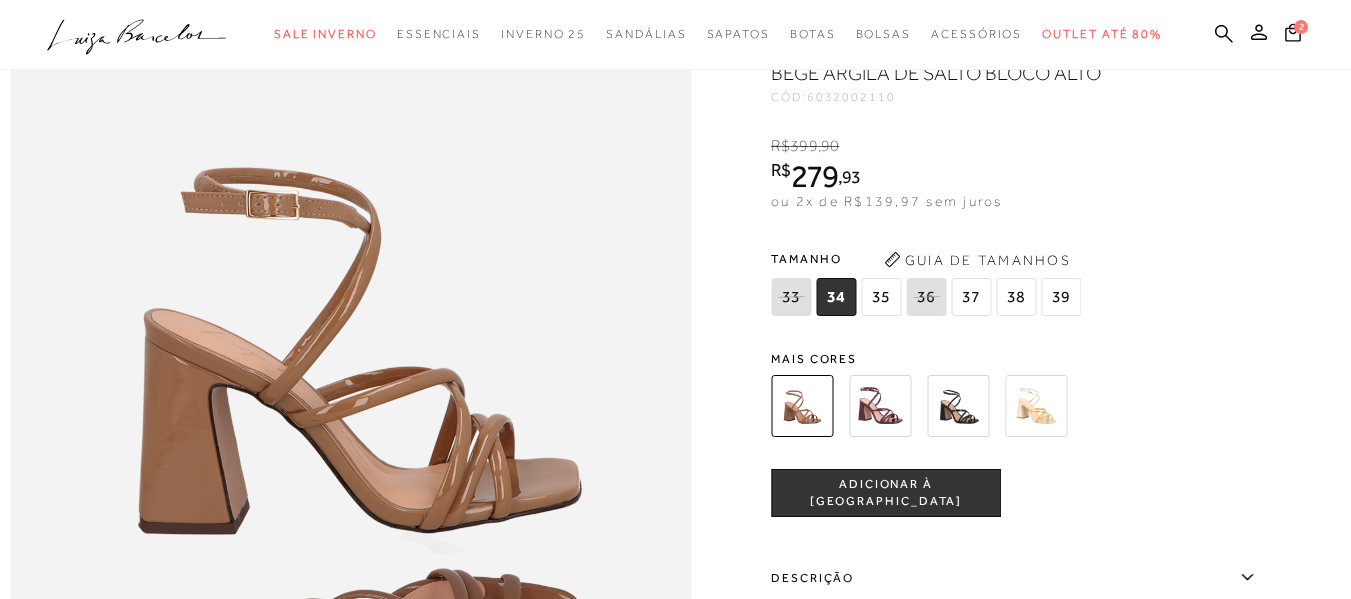 scroll, scrollTop: 1000, scrollLeft: 0, axis: vertical 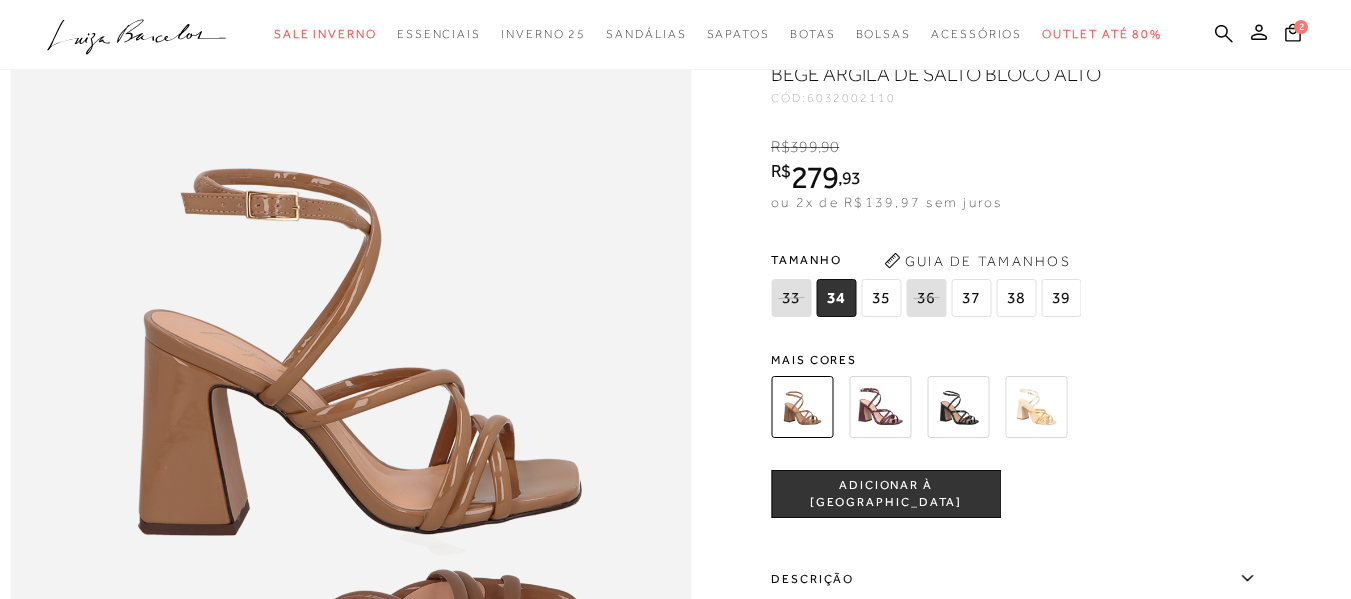click on "37" at bounding box center (971, 298) 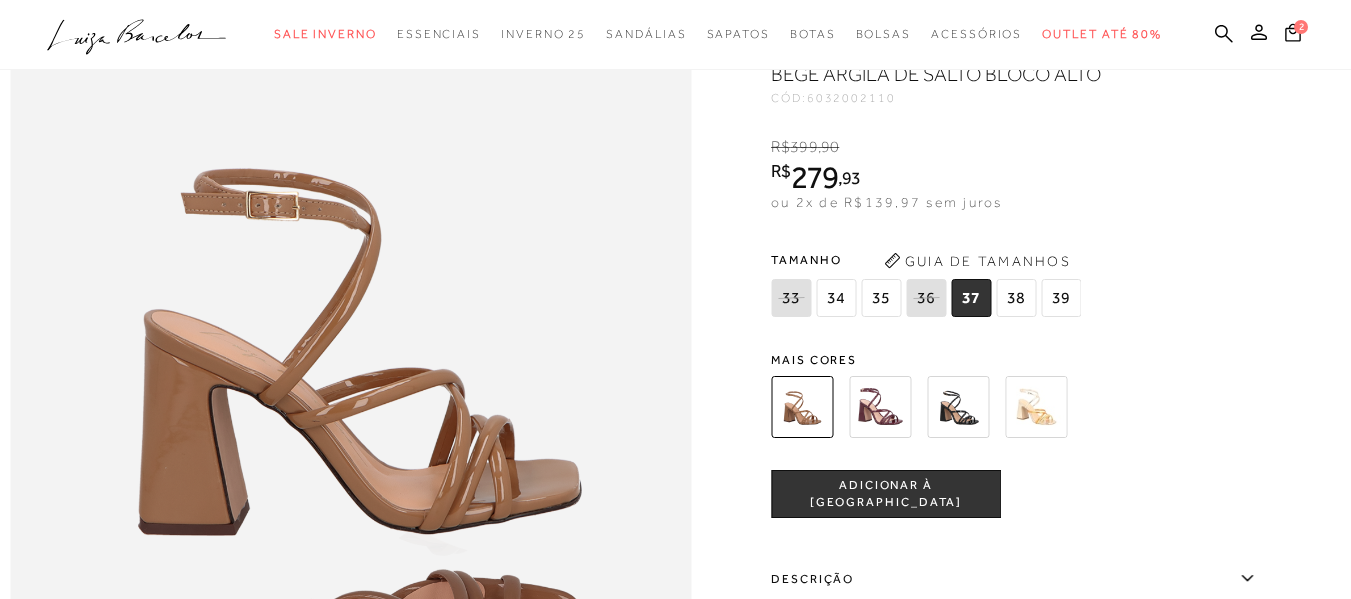 click on "ADICIONAR À SACOLA" at bounding box center [886, 493] 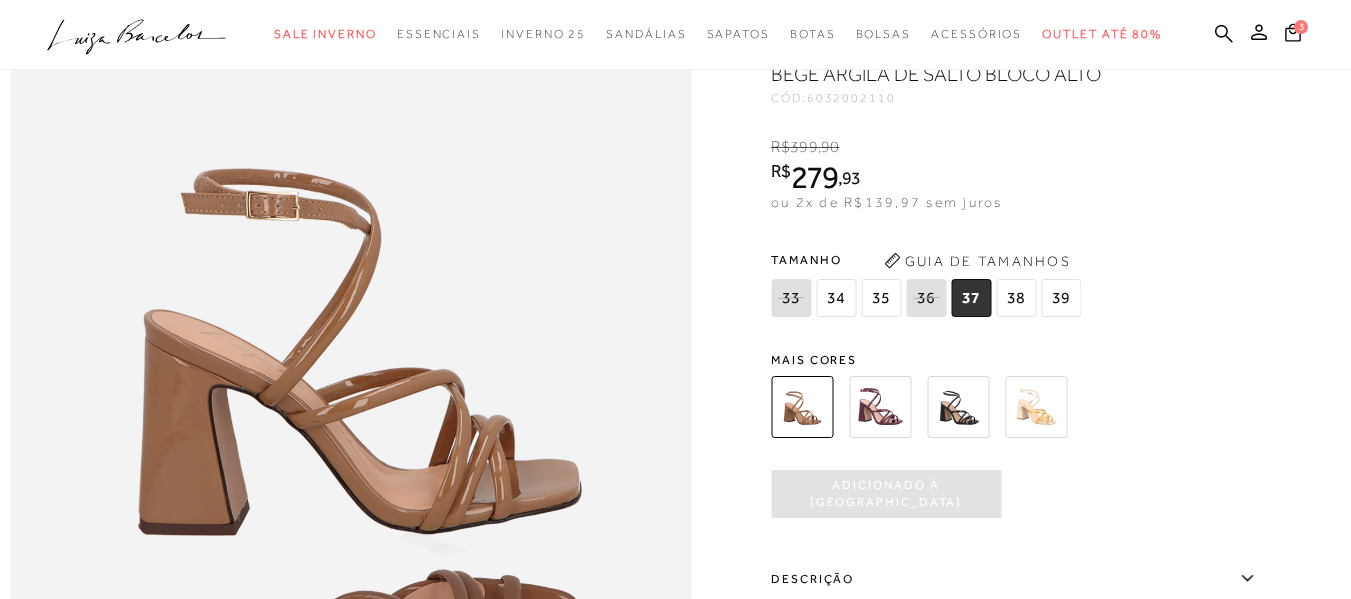 click at bounding box center [958, 407] 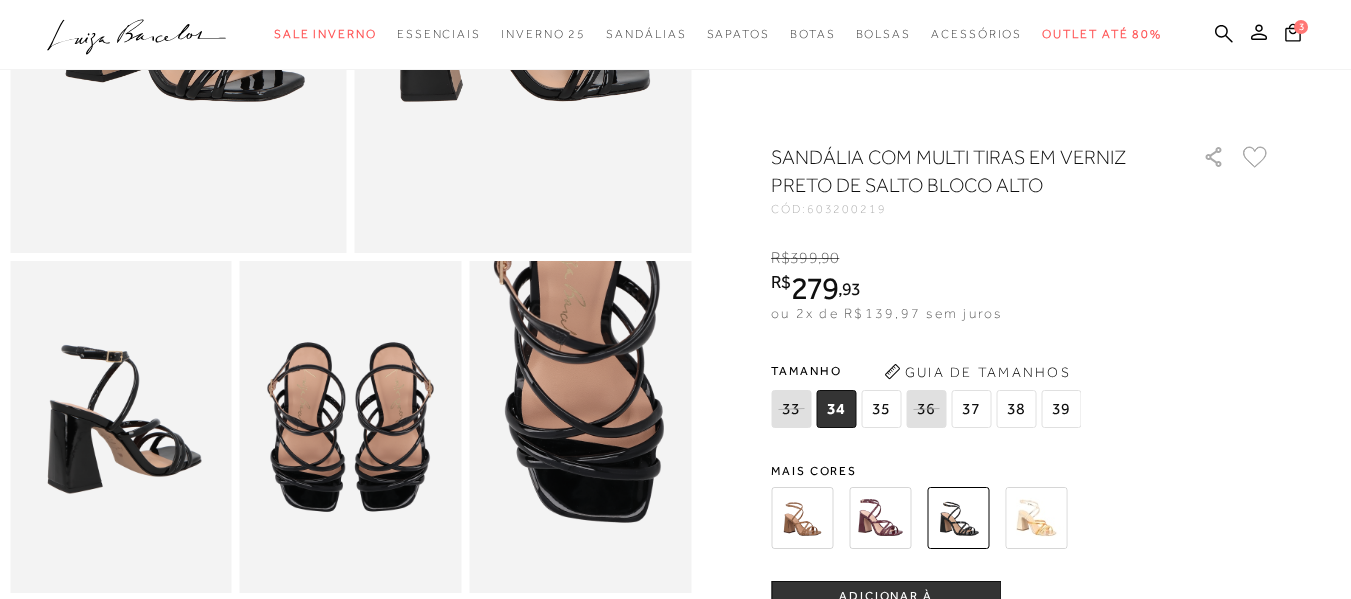 scroll, scrollTop: 500, scrollLeft: 0, axis: vertical 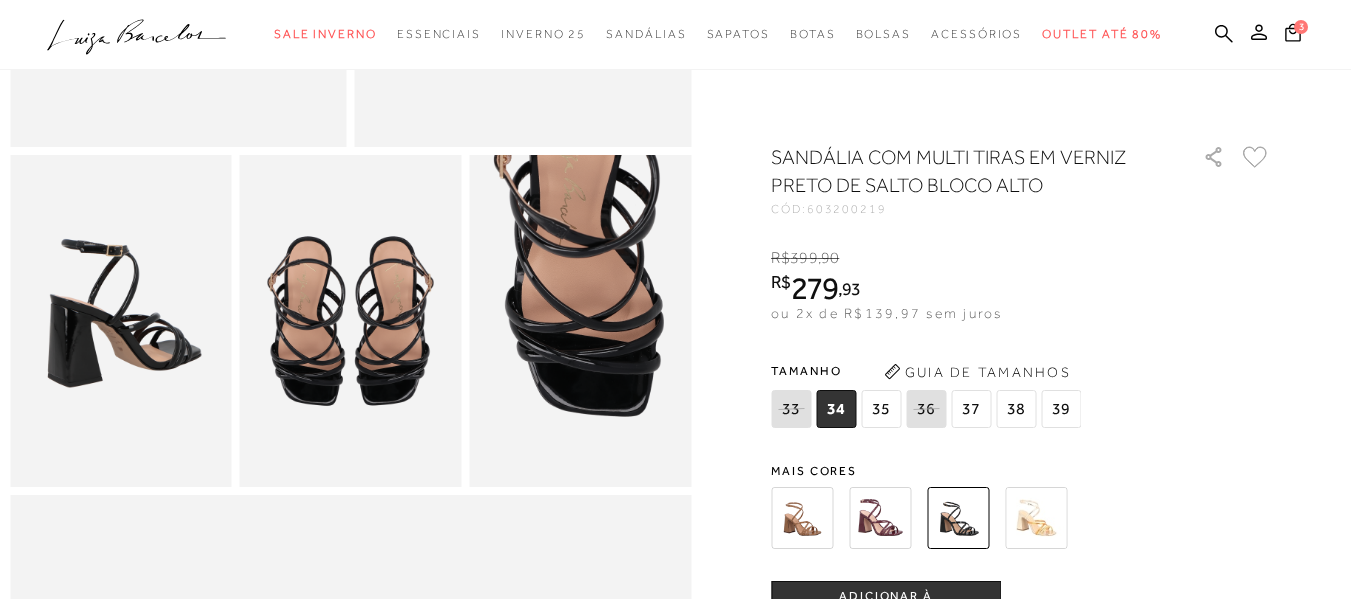 click on "37" at bounding box center (971, 409) 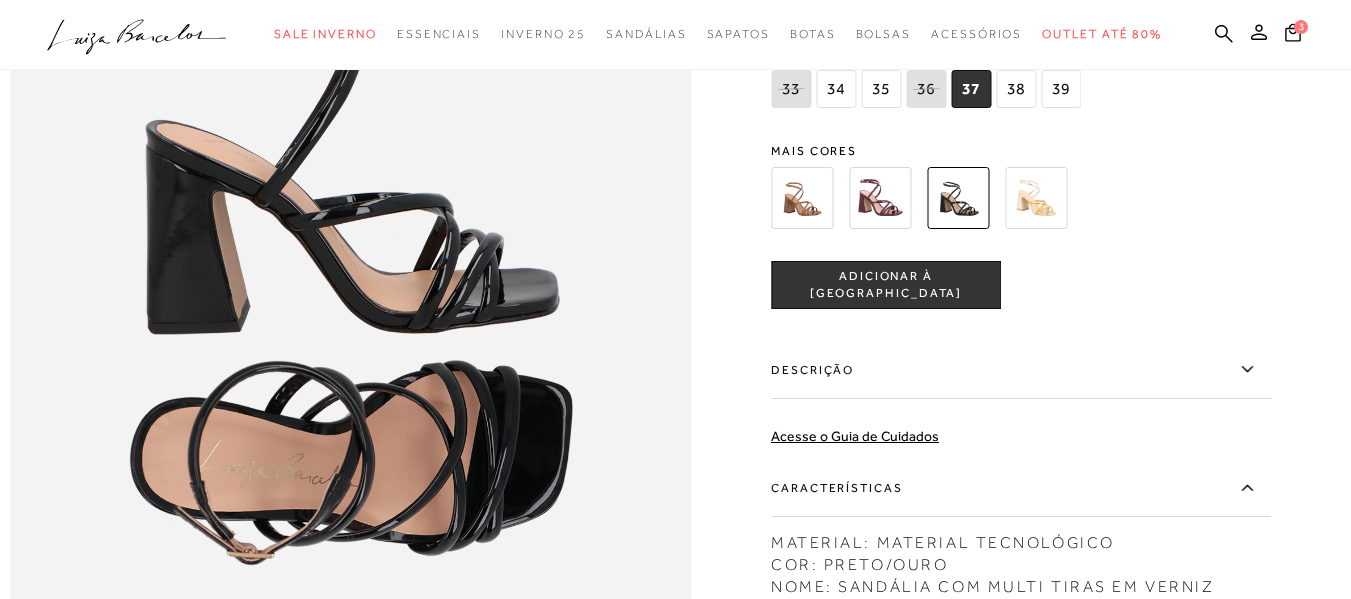 scroll, scrollTop: 1200, scrollLeft: 0, axis: vertical 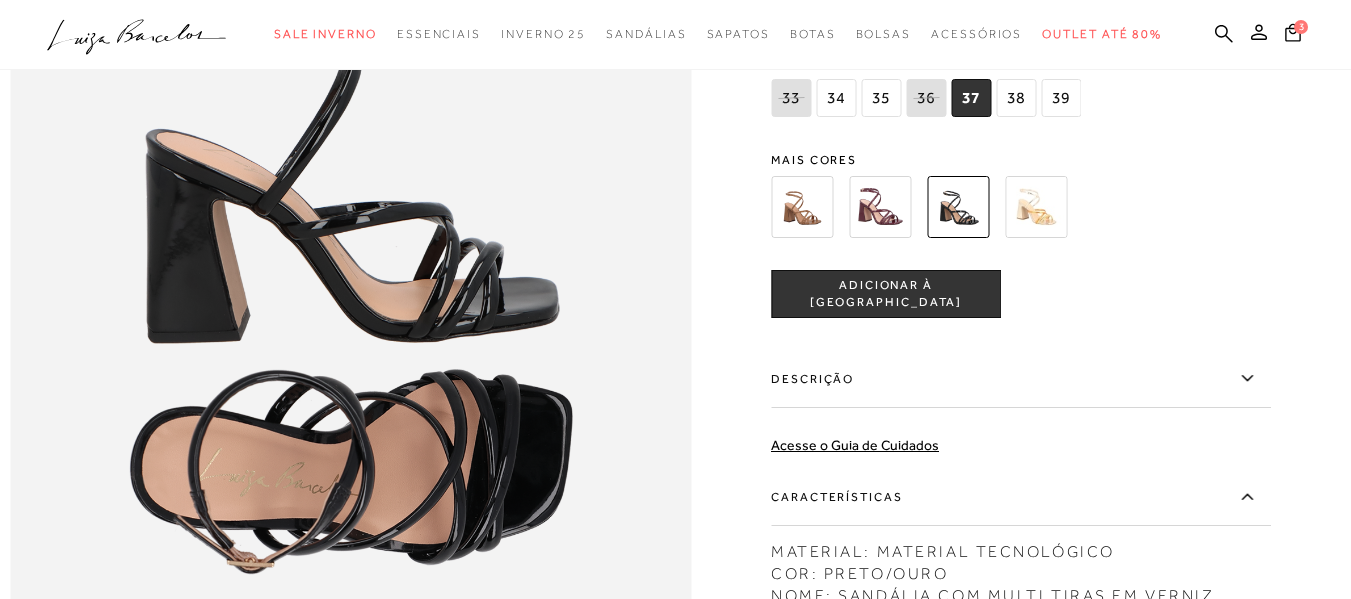 click on "ADICIONAR À [GEOGRAPHIC_DATA]" at bounding box center [886, 294] 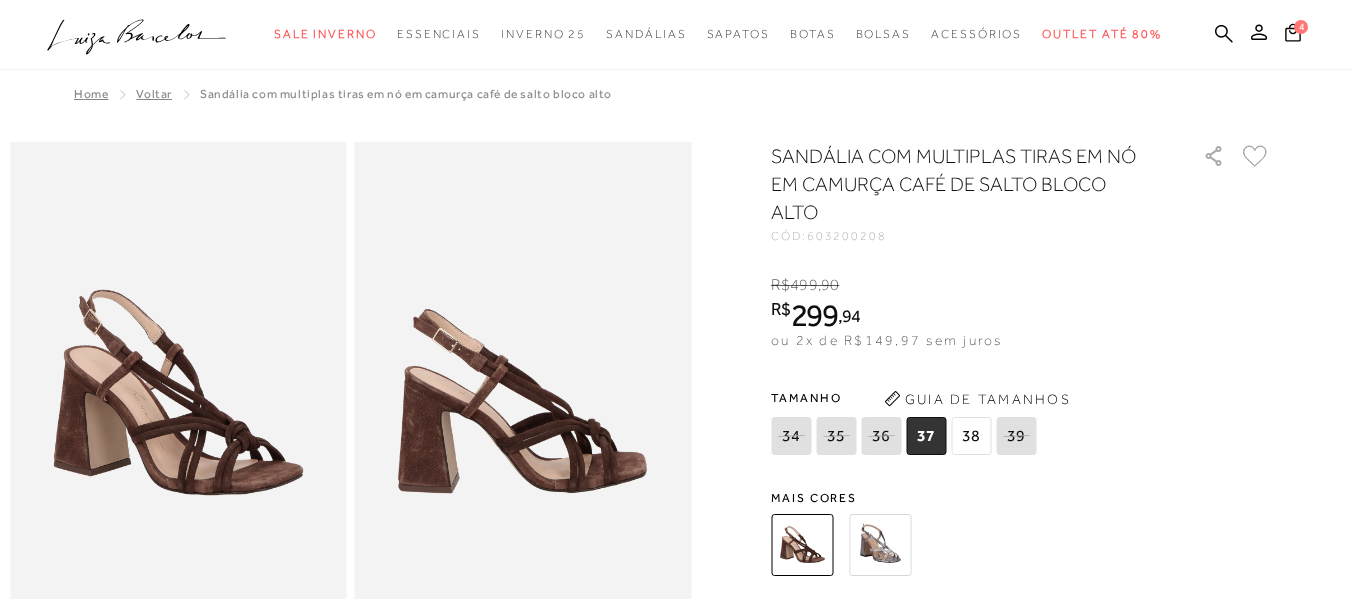 scroll, scrollTop: 0, scrollLeft: 0, axis: both 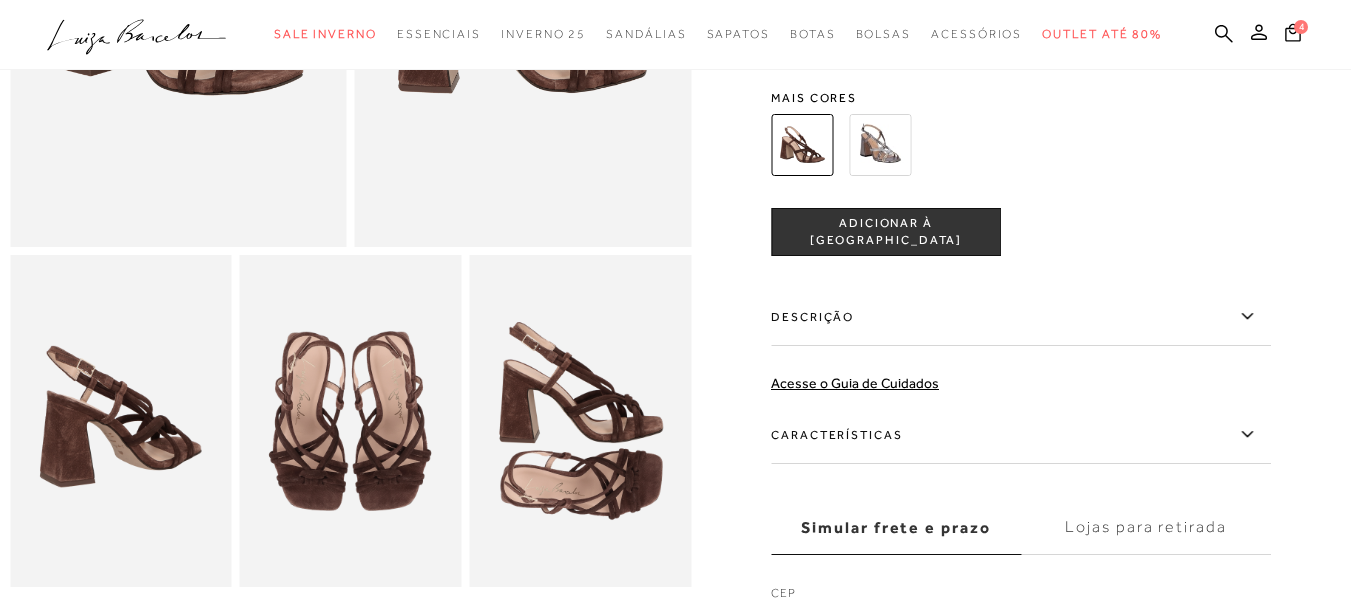 click on "Características" at bounding box center [1021, 435] 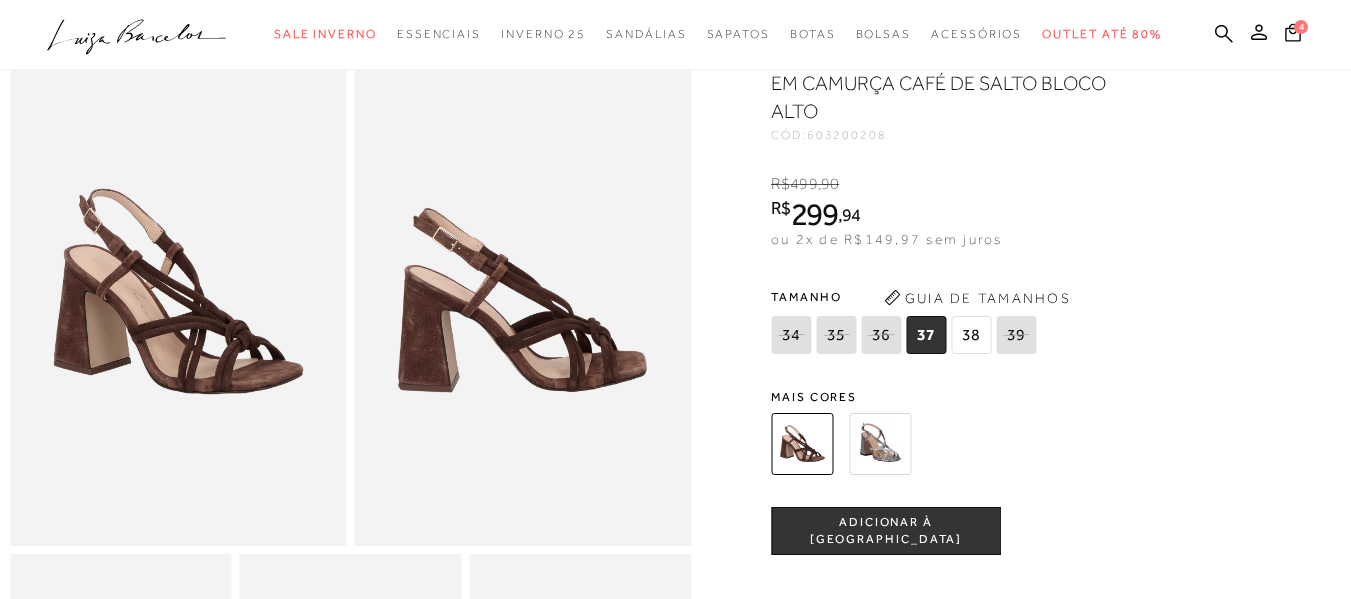 scroll, scrollTop: 100, scrollLeft: 0, axis: vertical 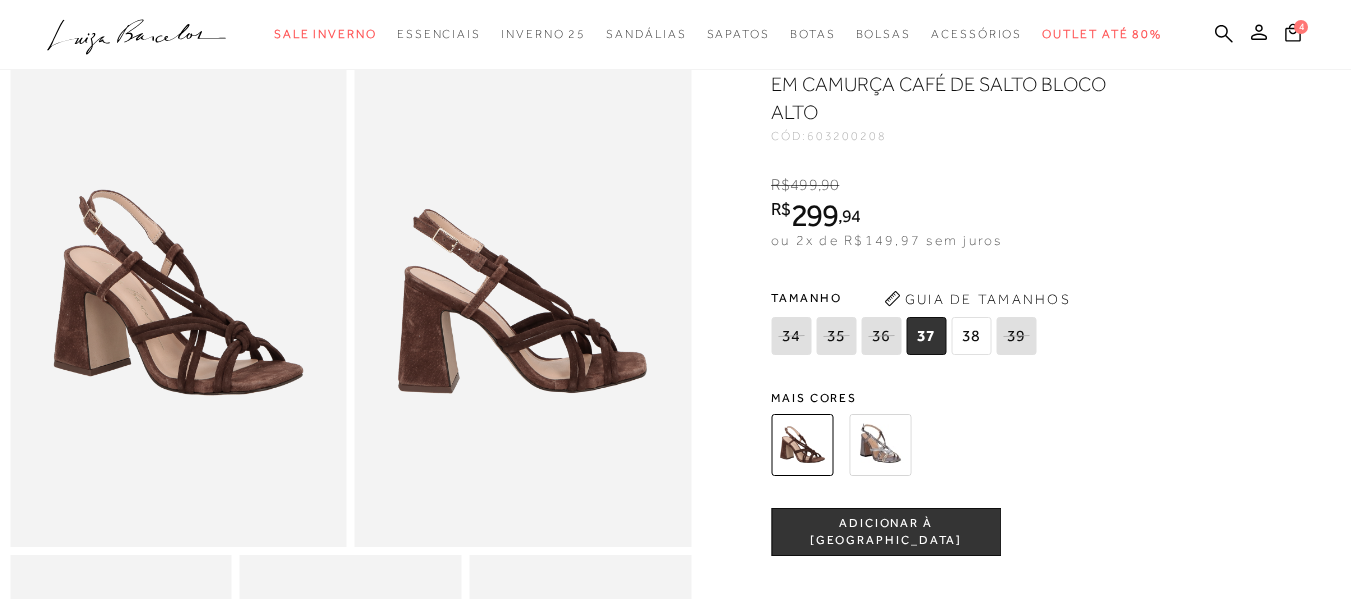 click on "ADICIONAR À [GEOGRAPHIC_DATA]" at bounding box center (886, 532) 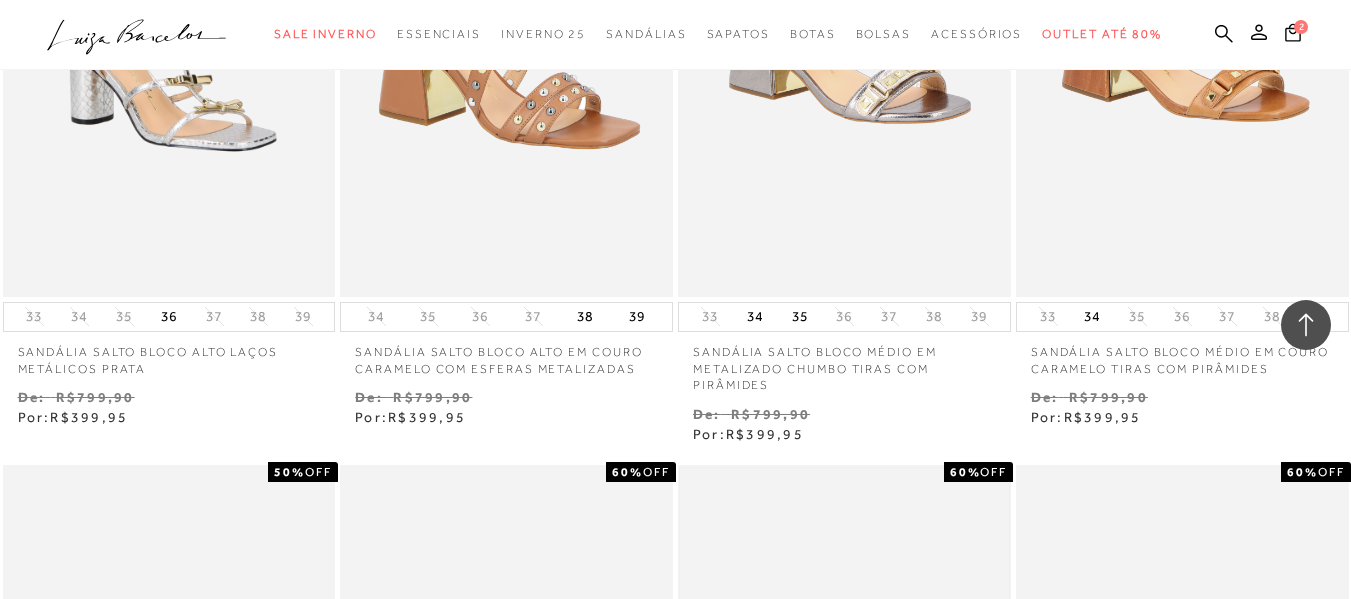 scroll, scrollTop: 0, scrollLeft: 0, axis: both 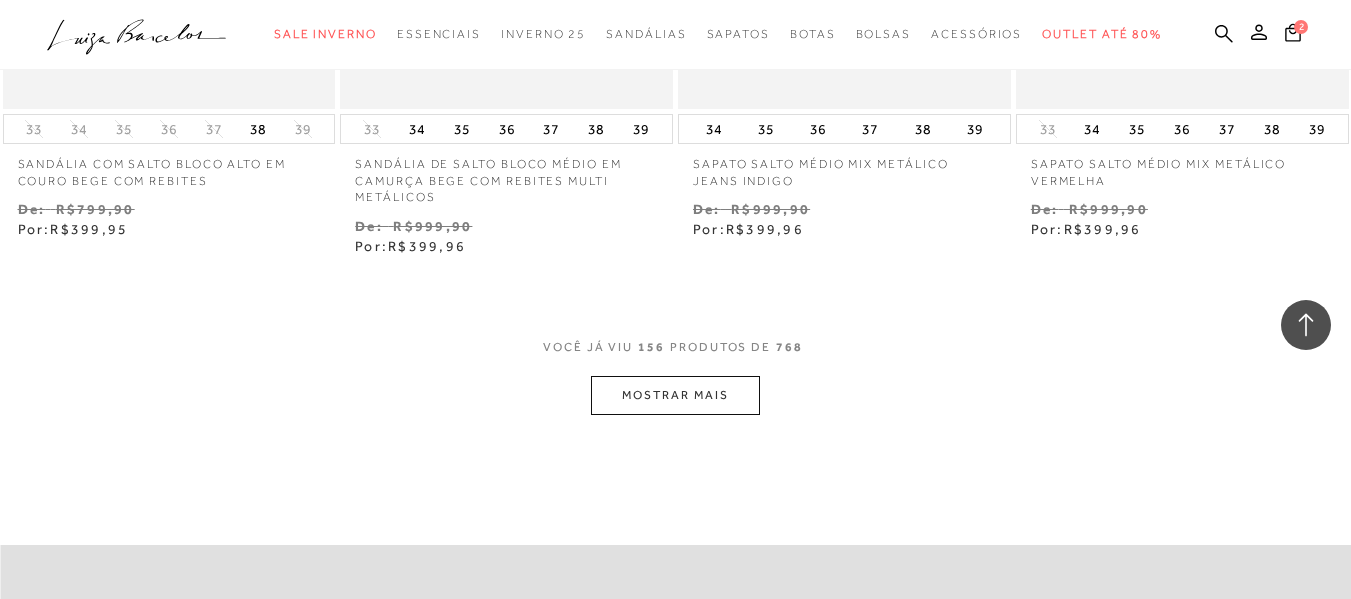 click on "MOSTRAR MAIS" at bounding box center [675, 395] 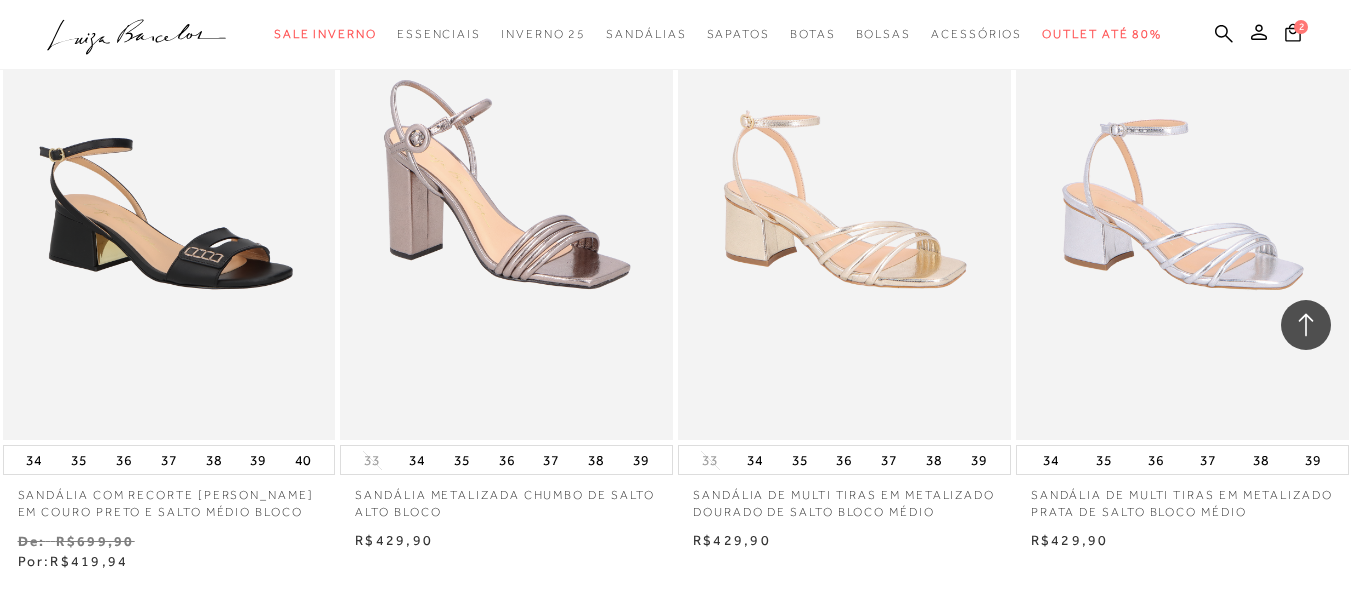 scroll, scrollTop: 27500, scrollLeft: 0, axis: vertical 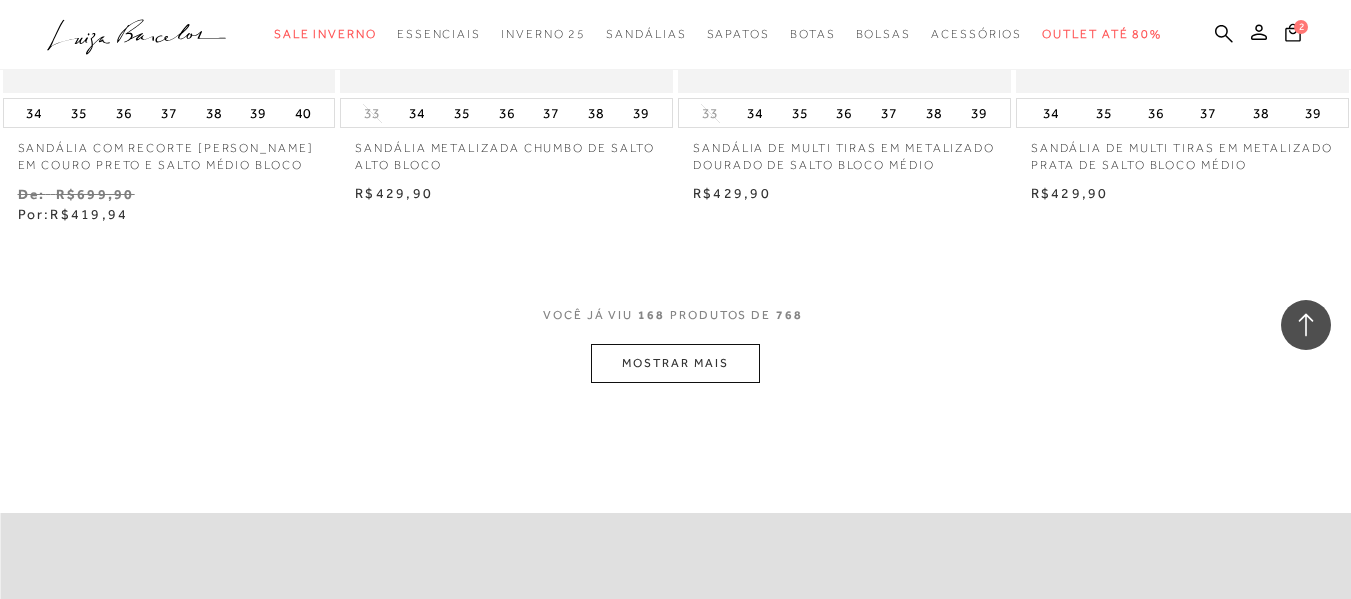 click on "MOSTRAR MAIS" at bounding box center [675, 363] 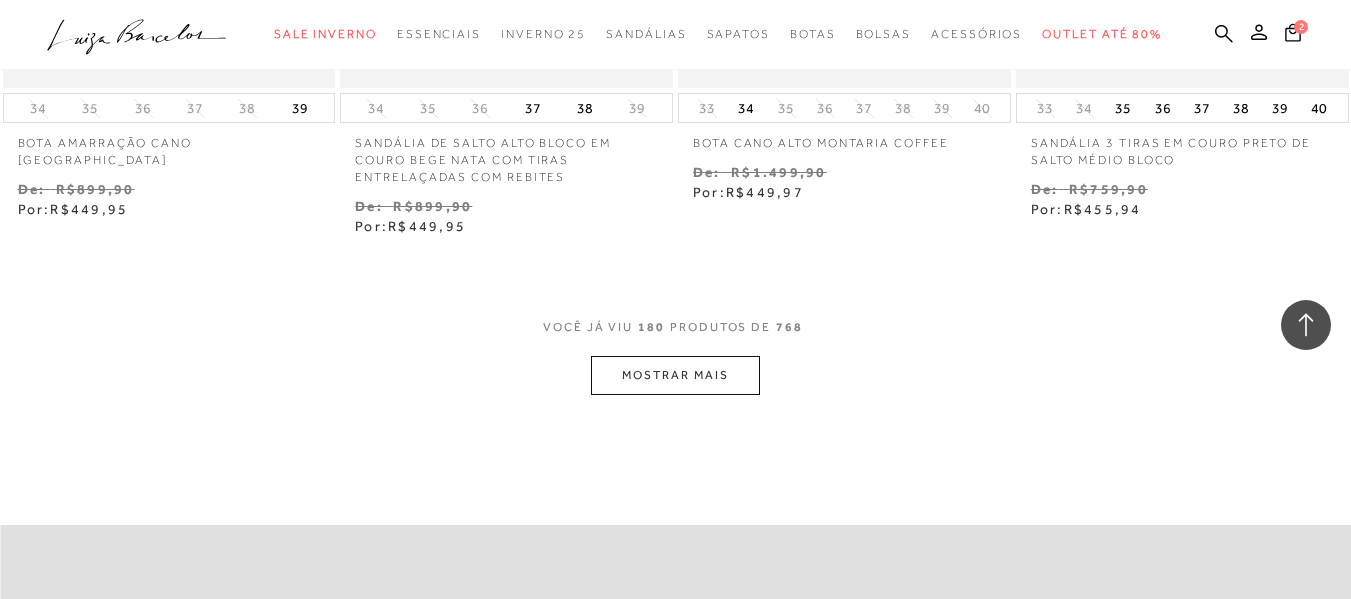 scroll, scrollTop: 29500, scrollLeft: 0, axis: vertical 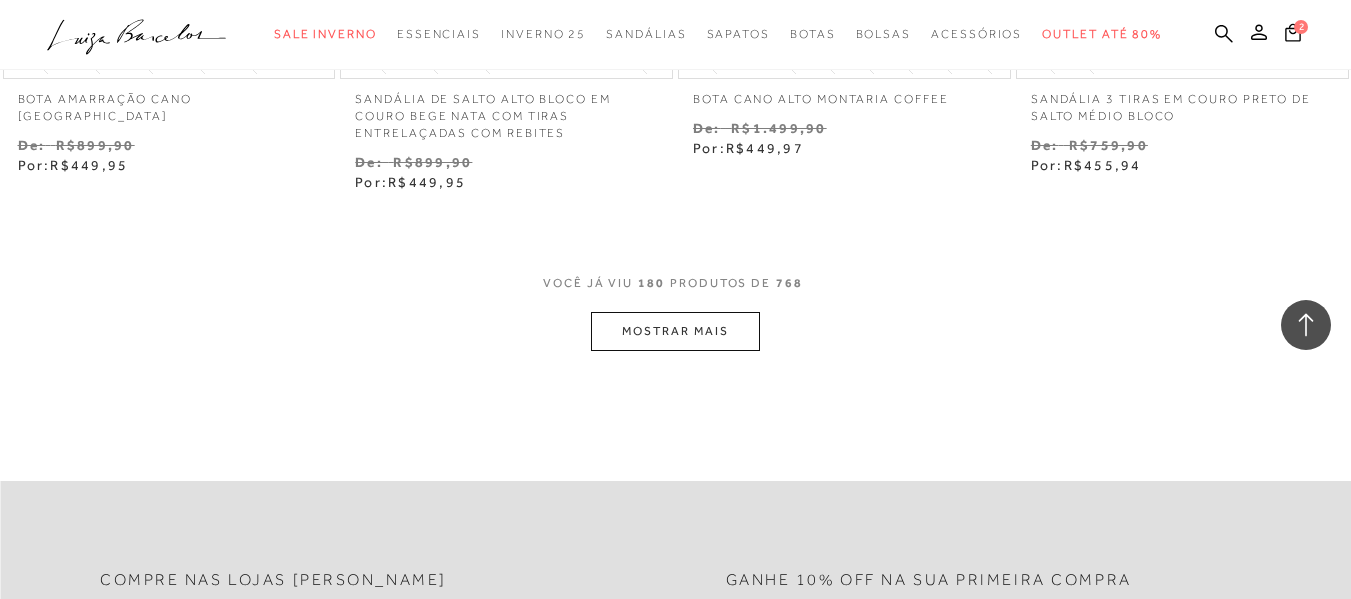 click on "MOSTRAR MAIS" at bounding box center [675, 331] 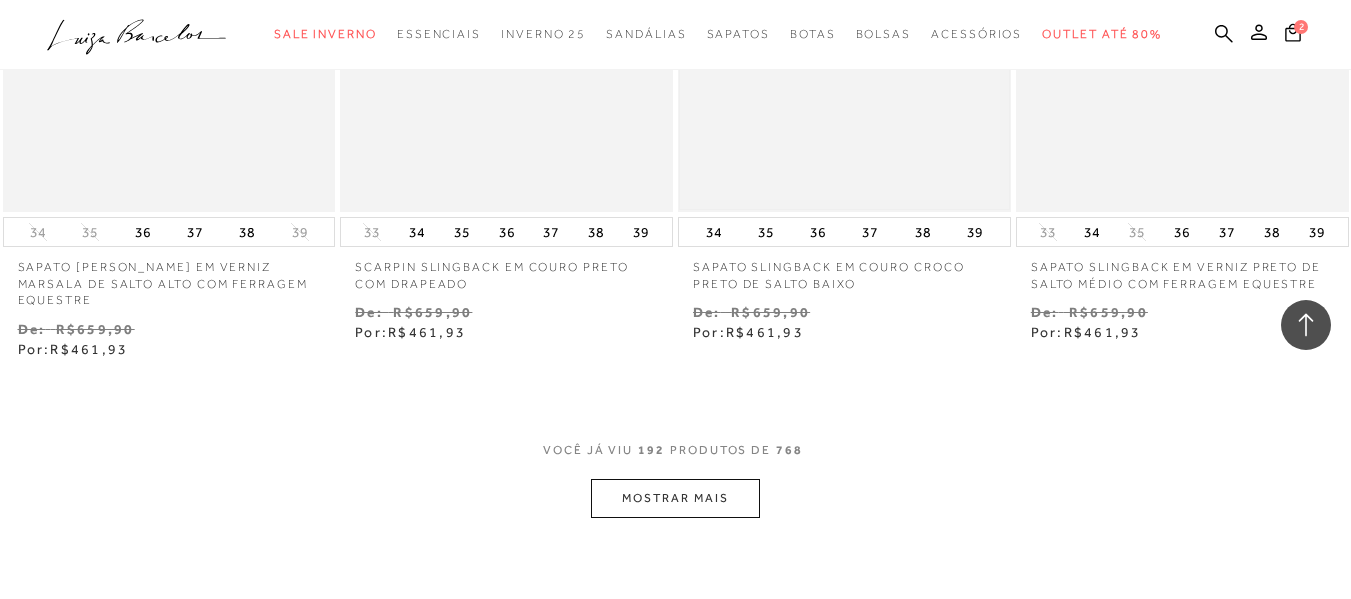 scroll, scrollTop: 31300, scrollLeft: 0, axis: vertical 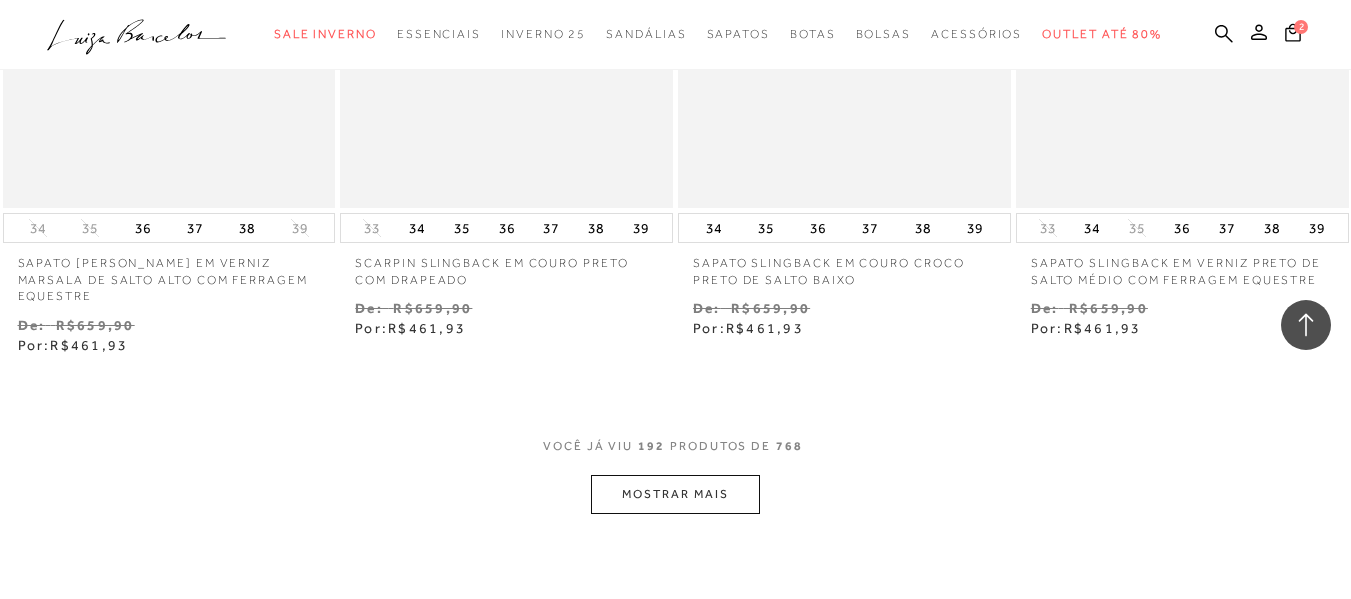 click on "MOSTRAR MAIS" at bounding box center [675, 494] 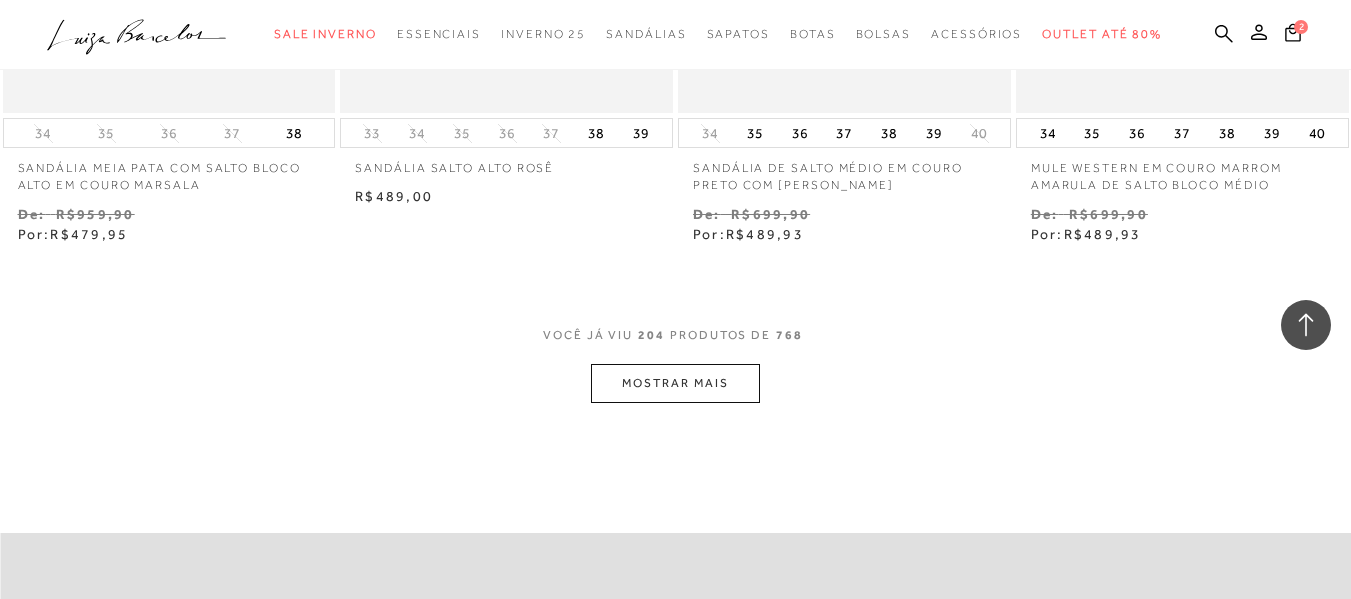 scroll, scrollTop: 33400, scrollLeft: 0, axis: vertical 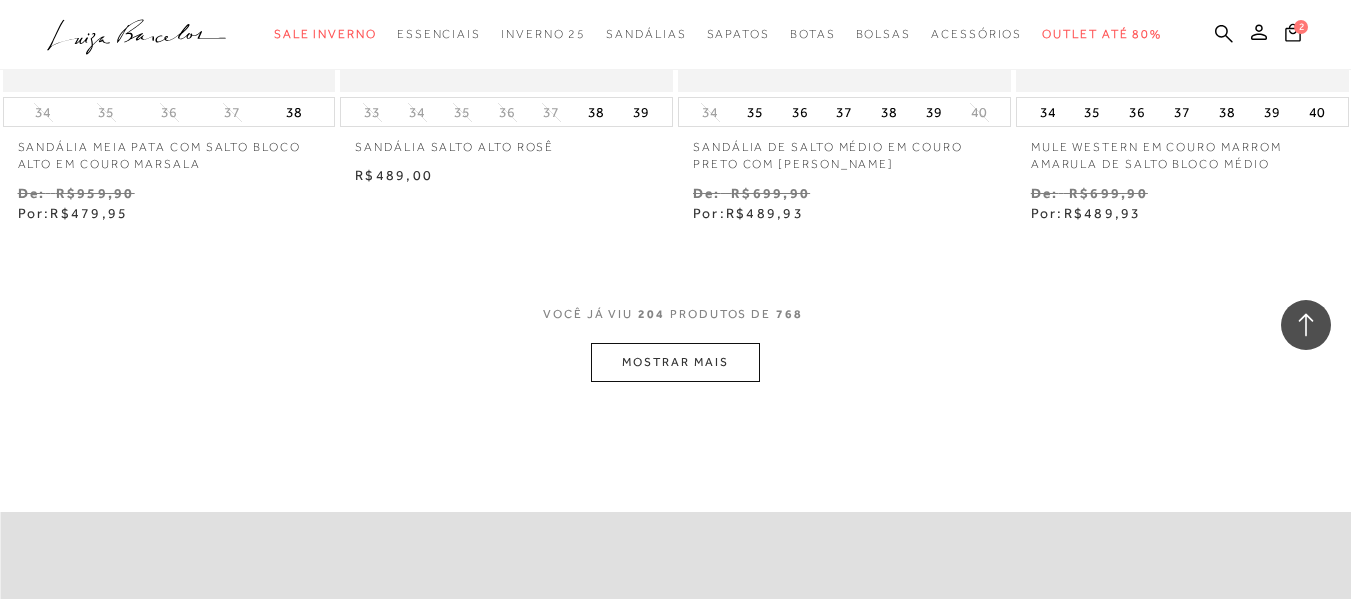 click on "MOSTRAR MAIS" at bounding box center [675, 362] 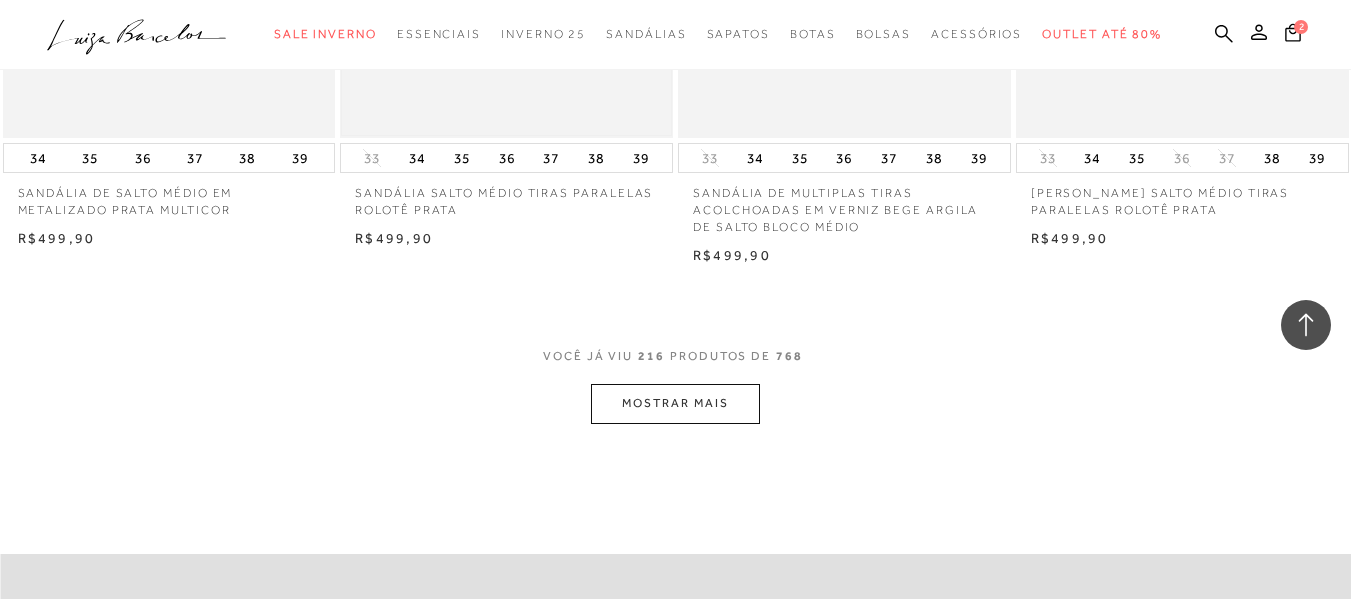 scroll, scrollTop: 35400, scrollLeft: 0, axis: vertical 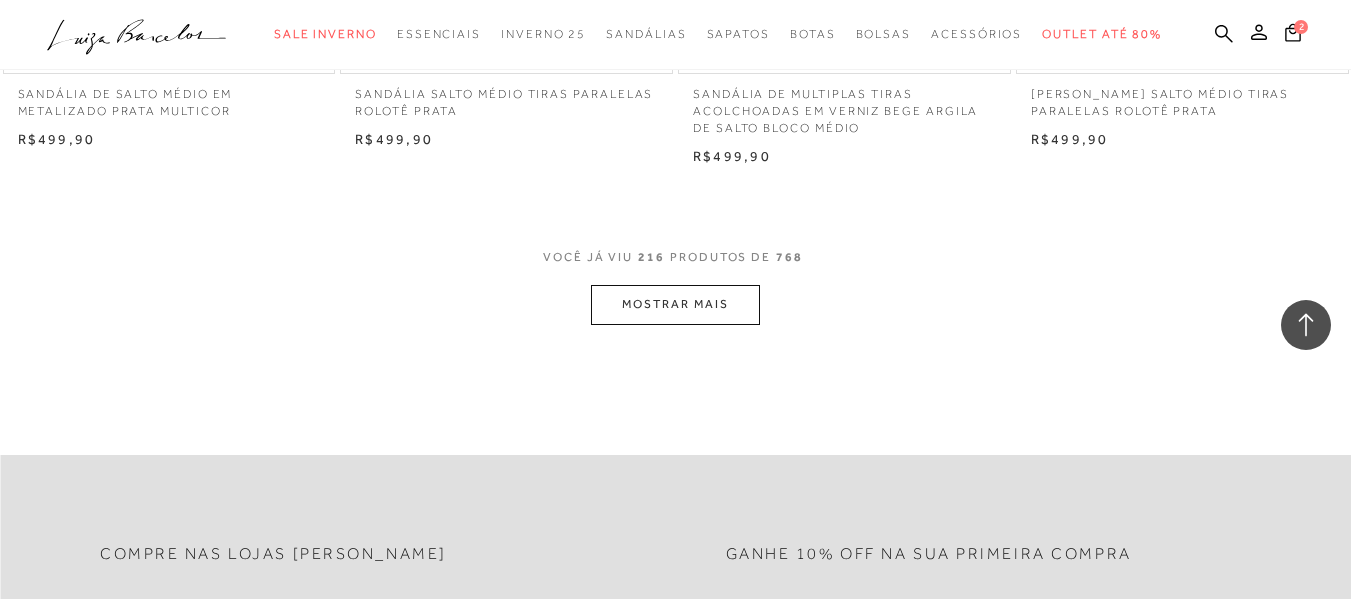 click on "MOSTRAR MAIS" at bounding box center (675, 304) 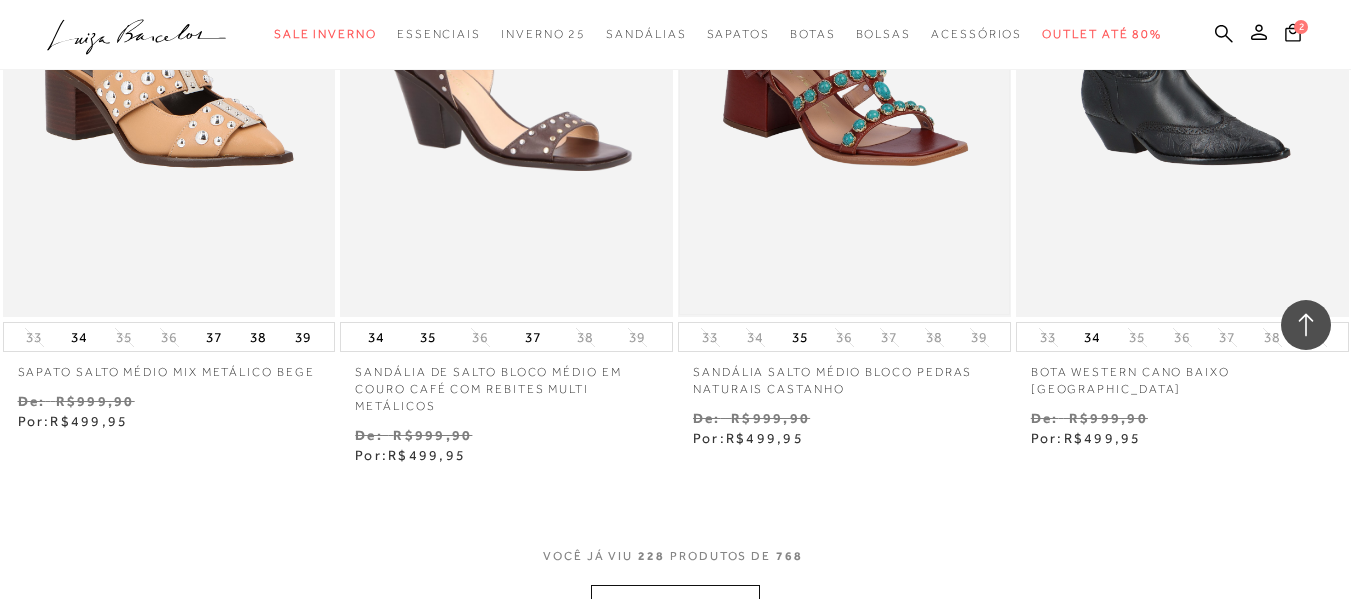scroll, scrollTop: 37100, scrollLeft: 0, axis: vertical 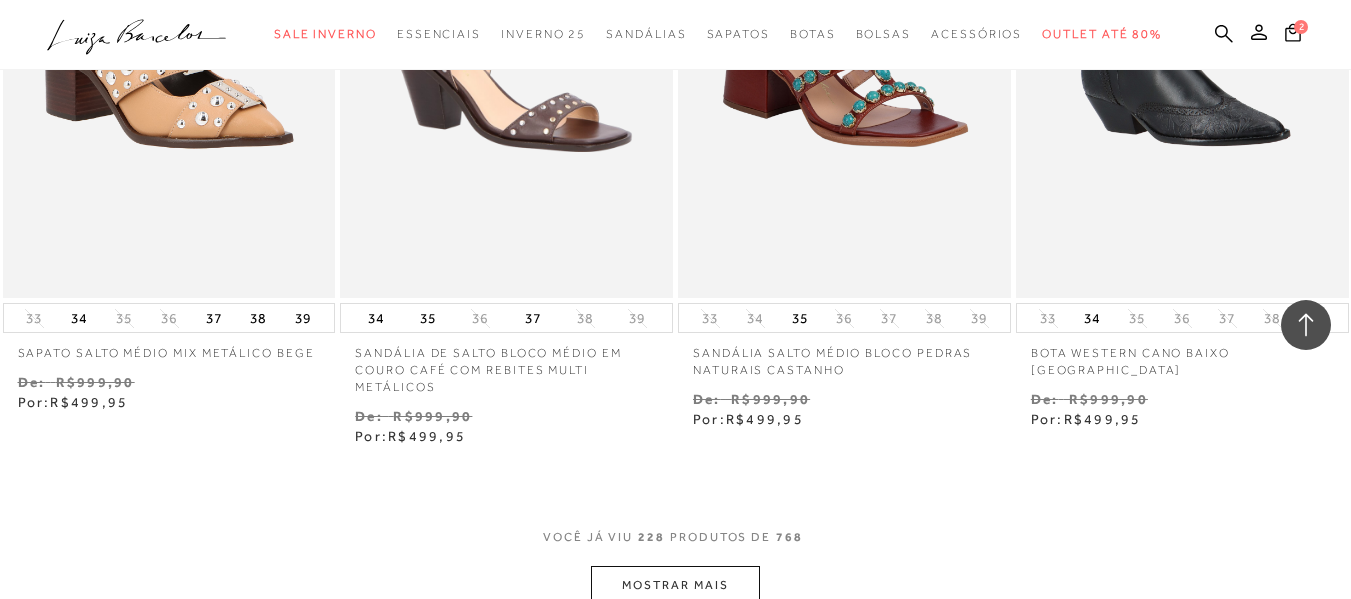 click on "MOSTRAR MAIS" at bounding box center [675, 585] 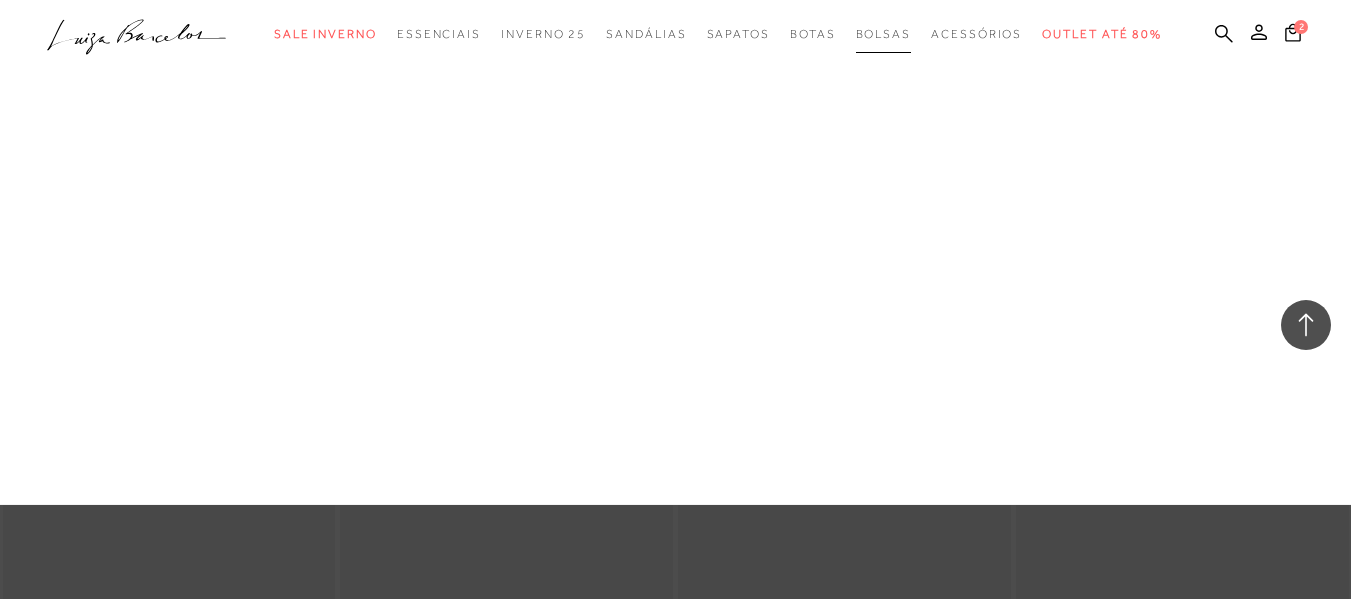 drag, startPoint x: 866, startPoint y: 34, endPoint x: 967, endPoint y: 128, distance: 137.97464 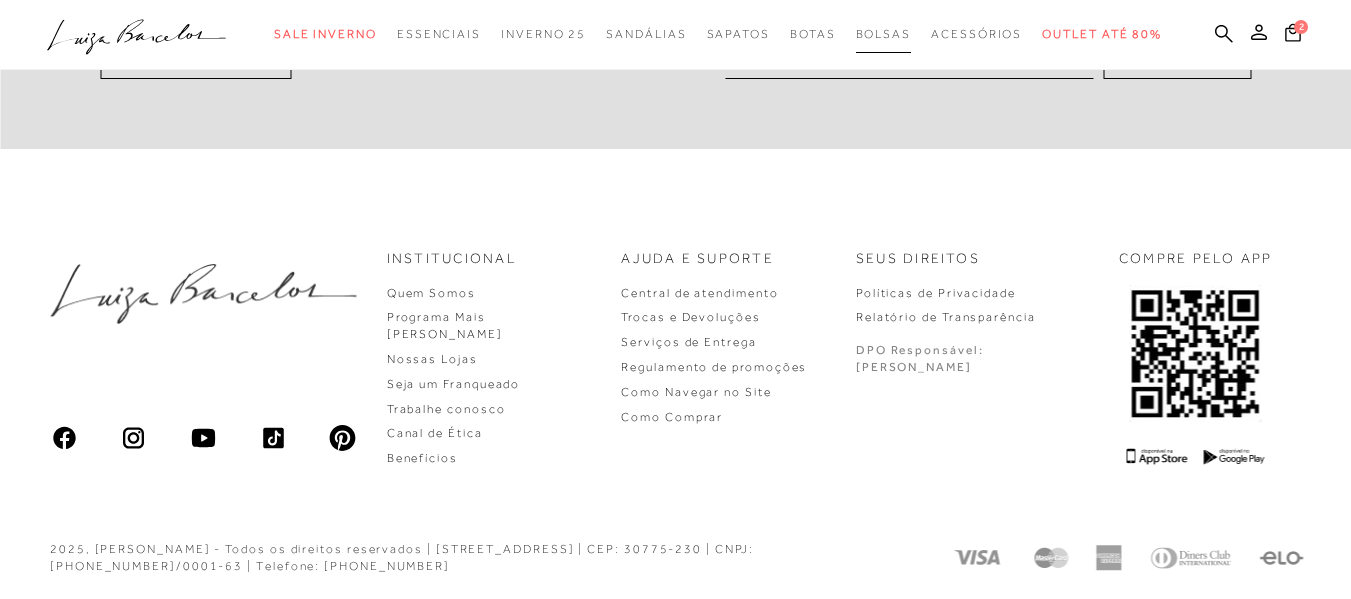 scroll, scrollTop: 1208, scrollLeft: 0, axis: vertical 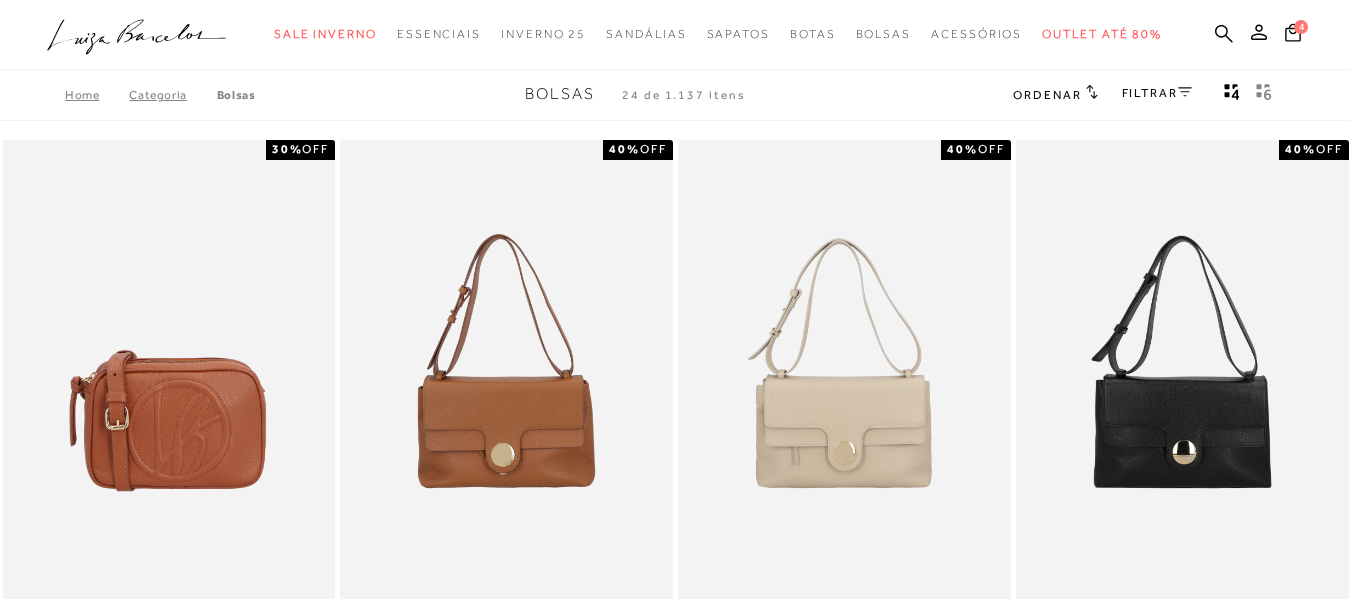 click on "Ordenar" at bounding box center (1047, 95) 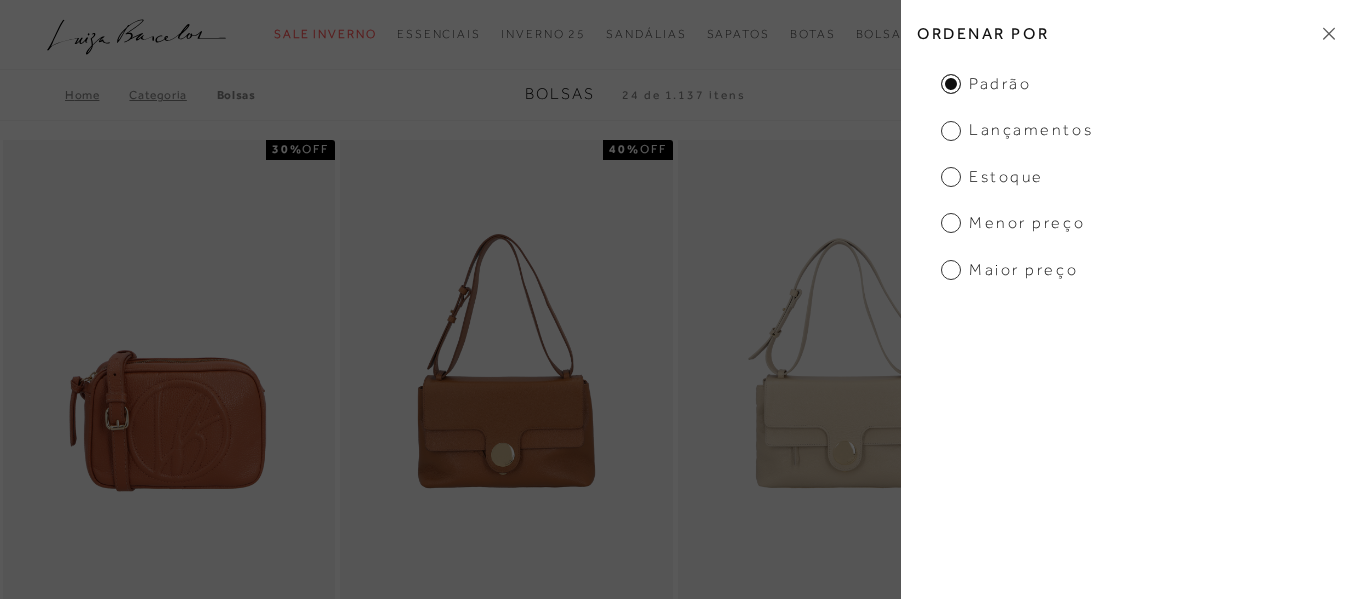 click on "Menor preço" at bounding box center (1013, 223) 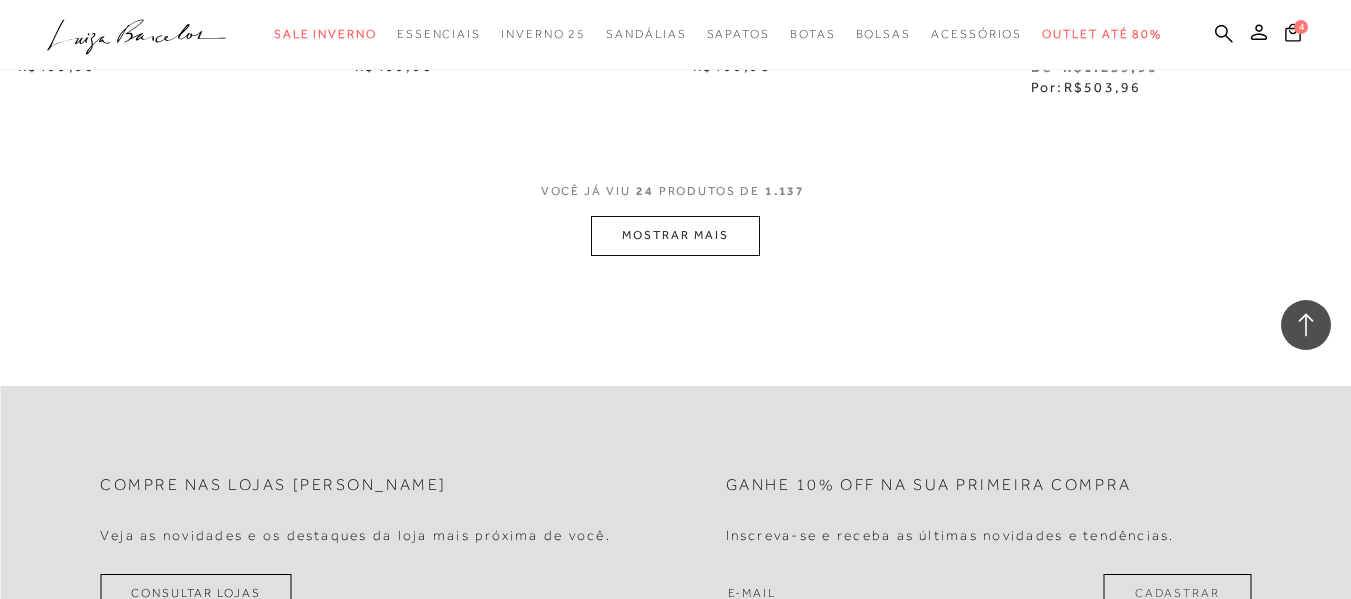 scroll, scrollTop: 7800, scrollLeft: 0, axis: vertical 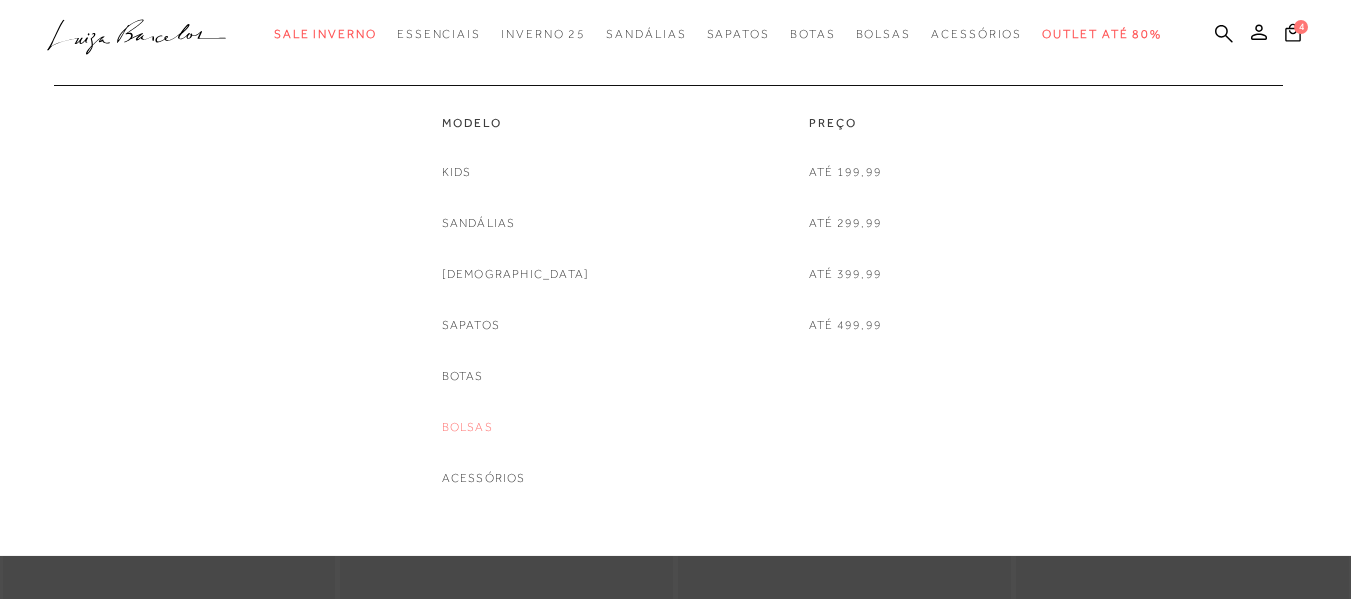 click on "Bolsas" at bounding box center [467, 427] 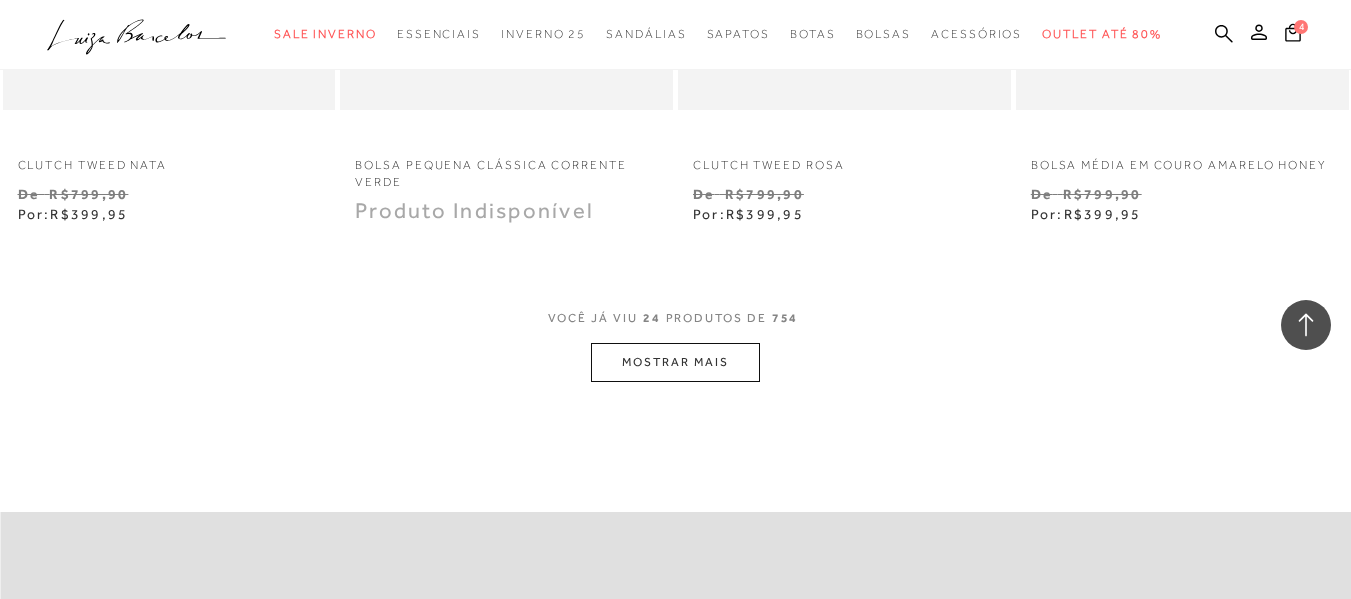 scroll, scrollTop: 3800, scrollLeft: 0, axis: vertical 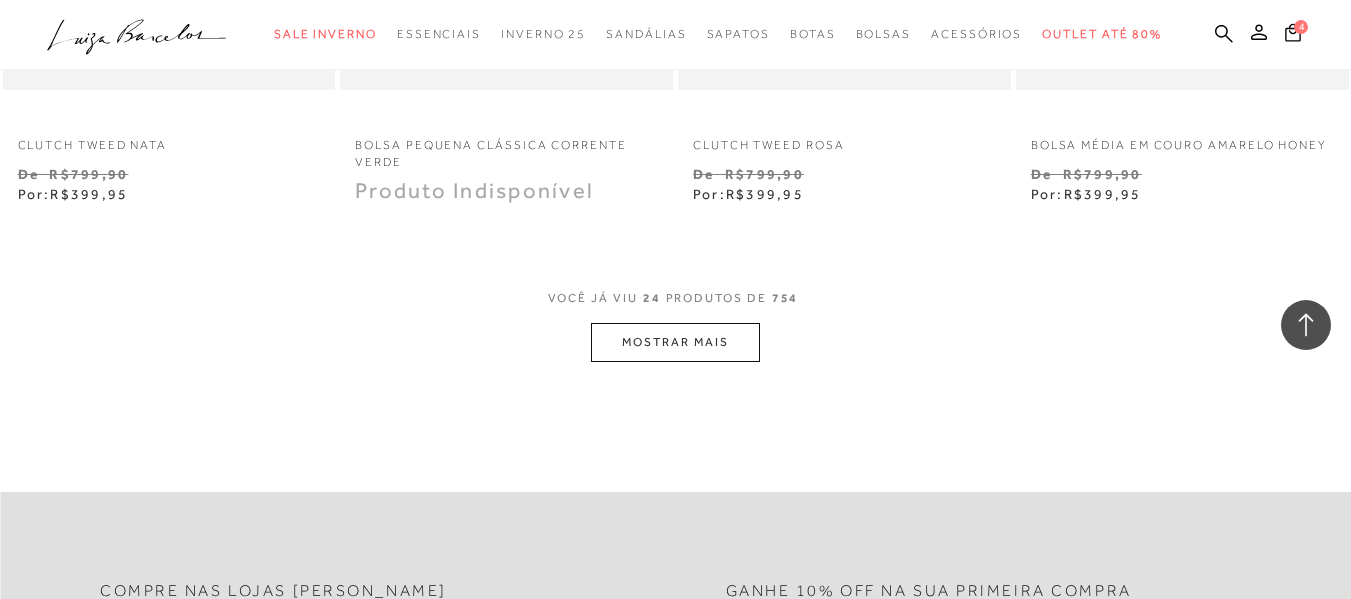 click on "MOSTRAR MAIS" at bounding box center (675, 342) 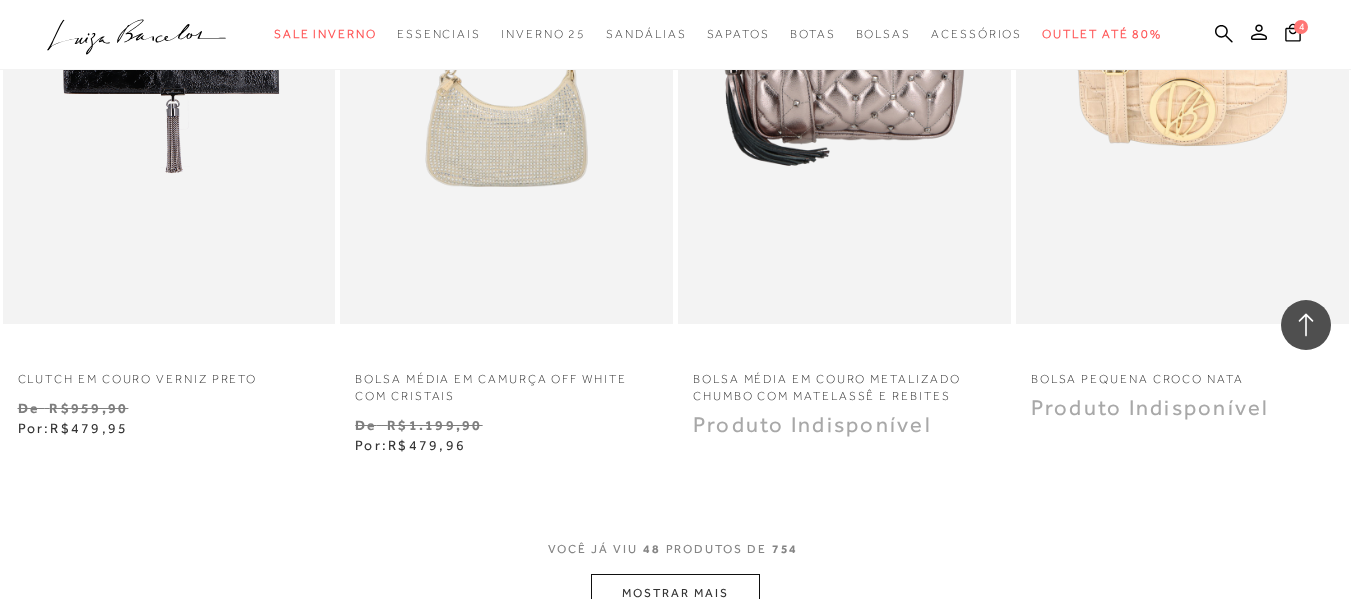 scroll, scrollTop: 7600, scrollLeft: 0, axis: vertical 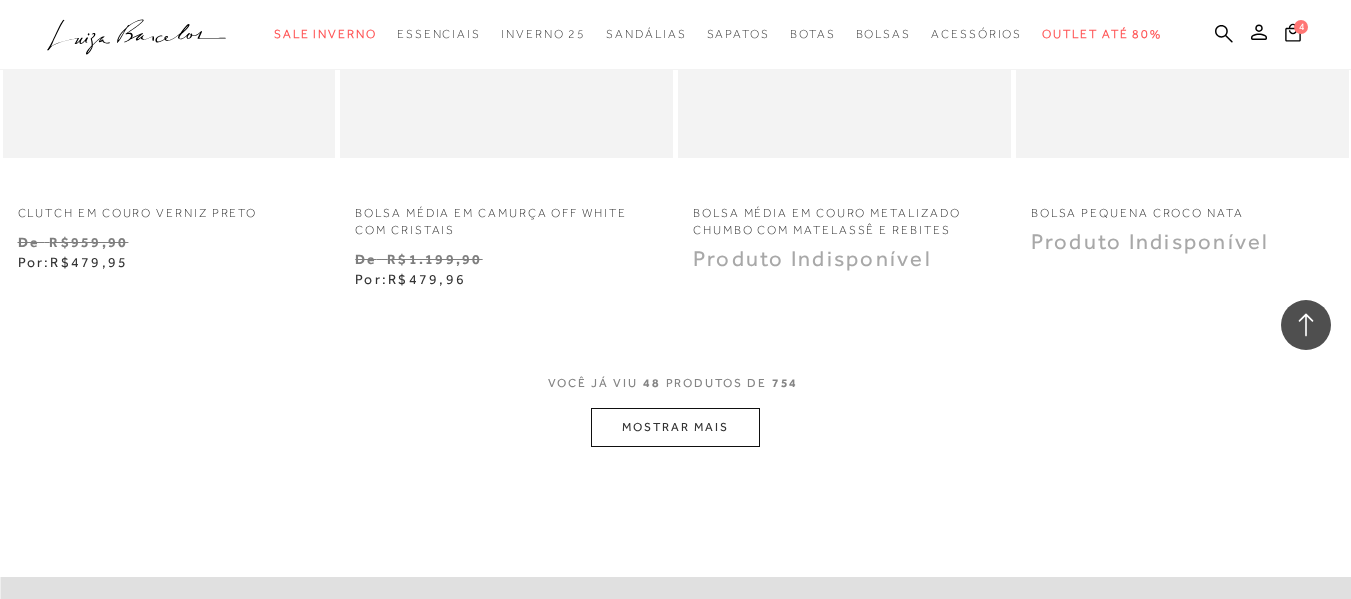 click on "MOSTRAR MAIS" at bounding box center (675, 427) 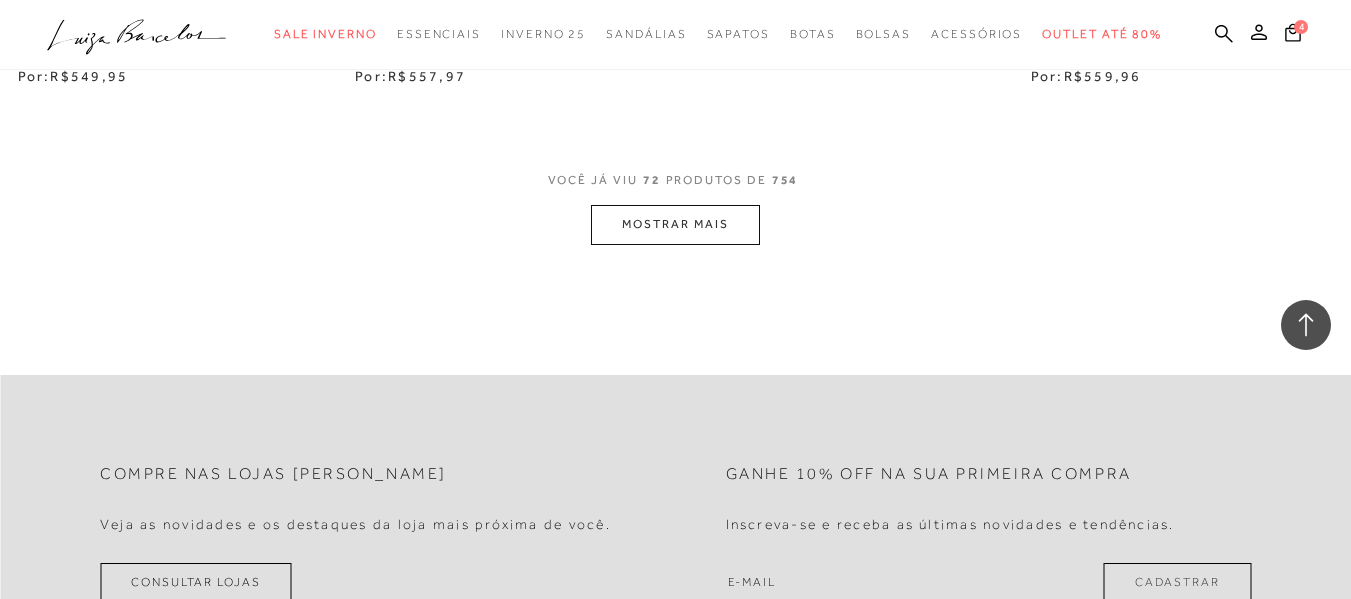 scroll, scrollTop: 11700, scrollLeft: 0, axis: vertical 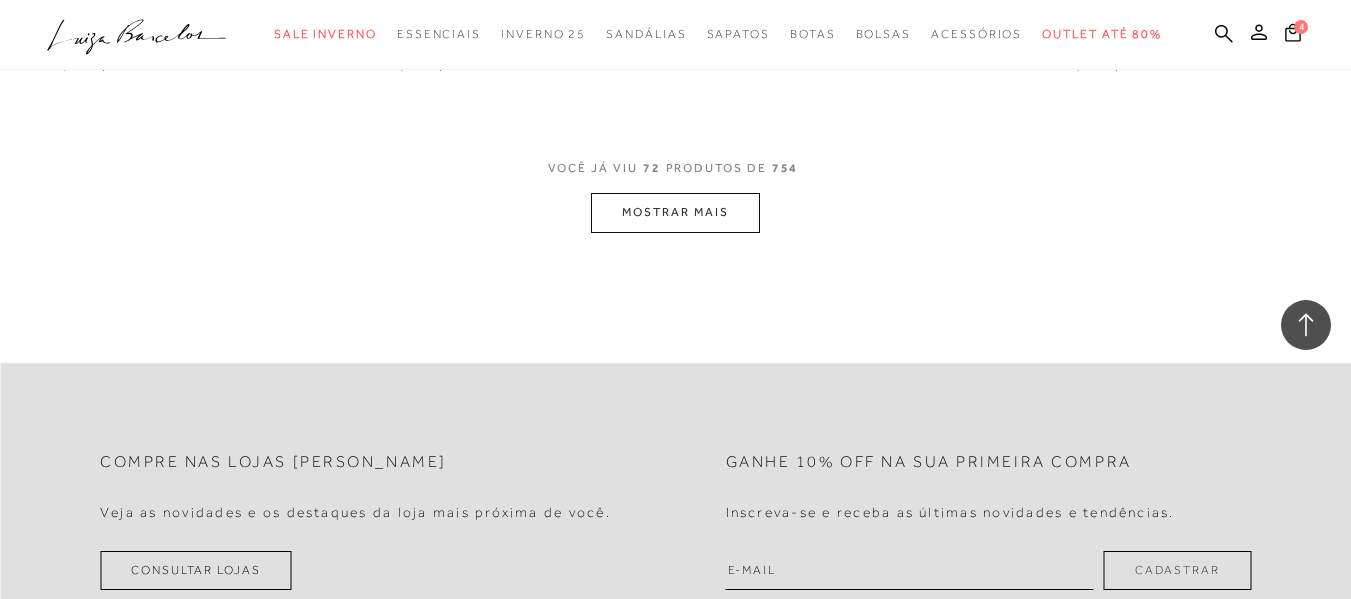 click on "MOSTRAR MAIS" at bounding box center (675, 212) 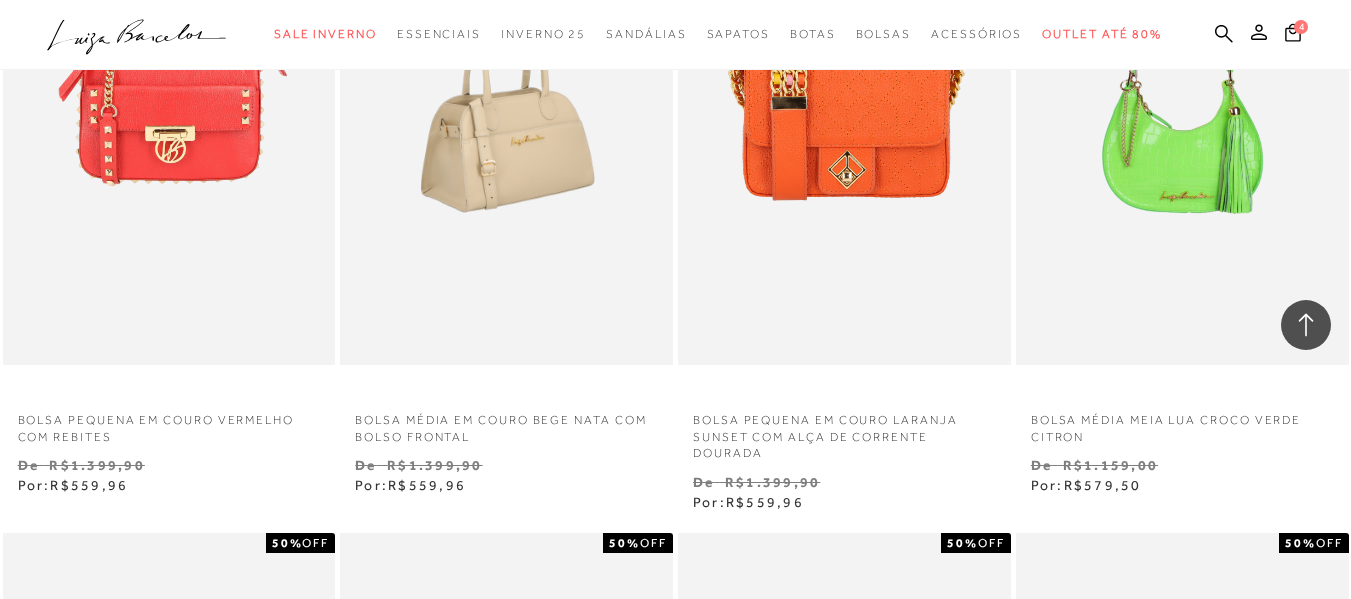 scroll, scrollTop: 11800, scrollLeft: 0, axis: vertical 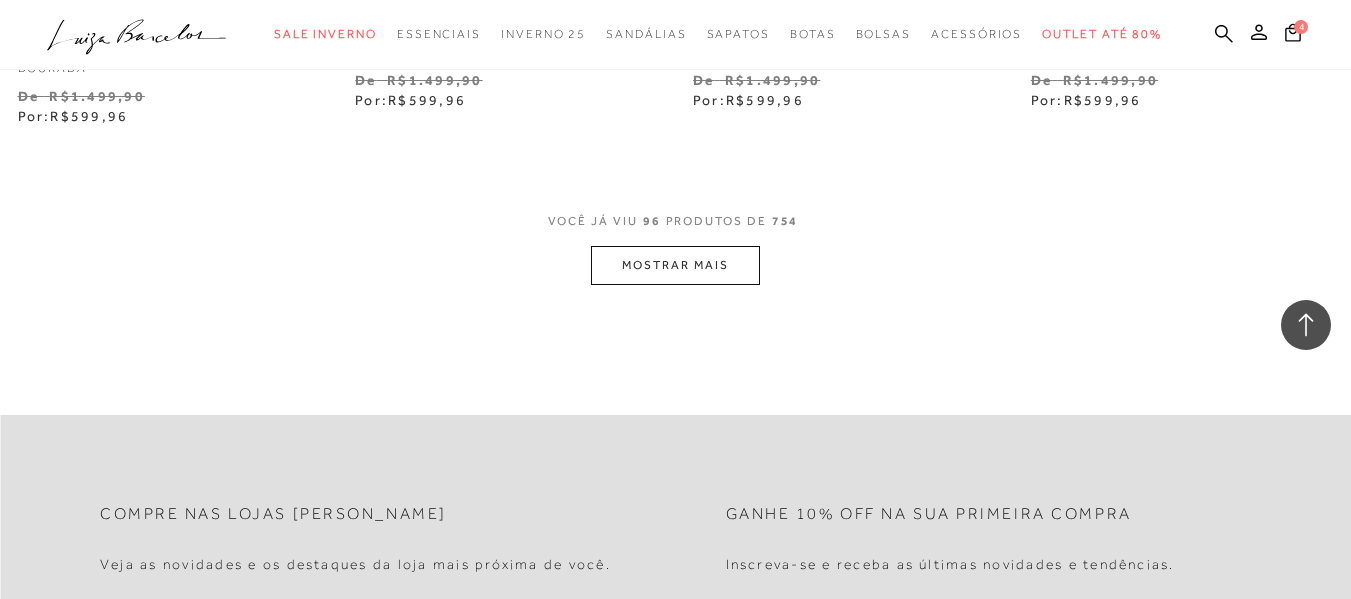 click on "MOSTRAR MAIS" at bounding box center [675, 265] 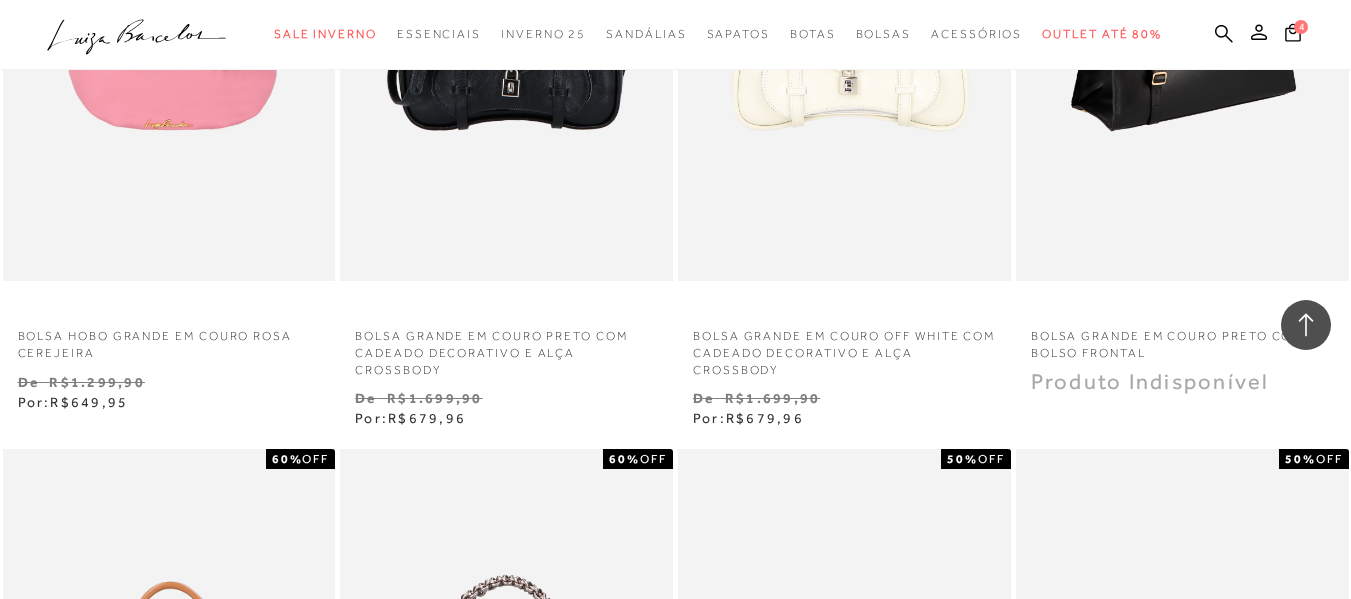 scroll, scrollTop: 17900, scrollLeft: 0, axis: vertical 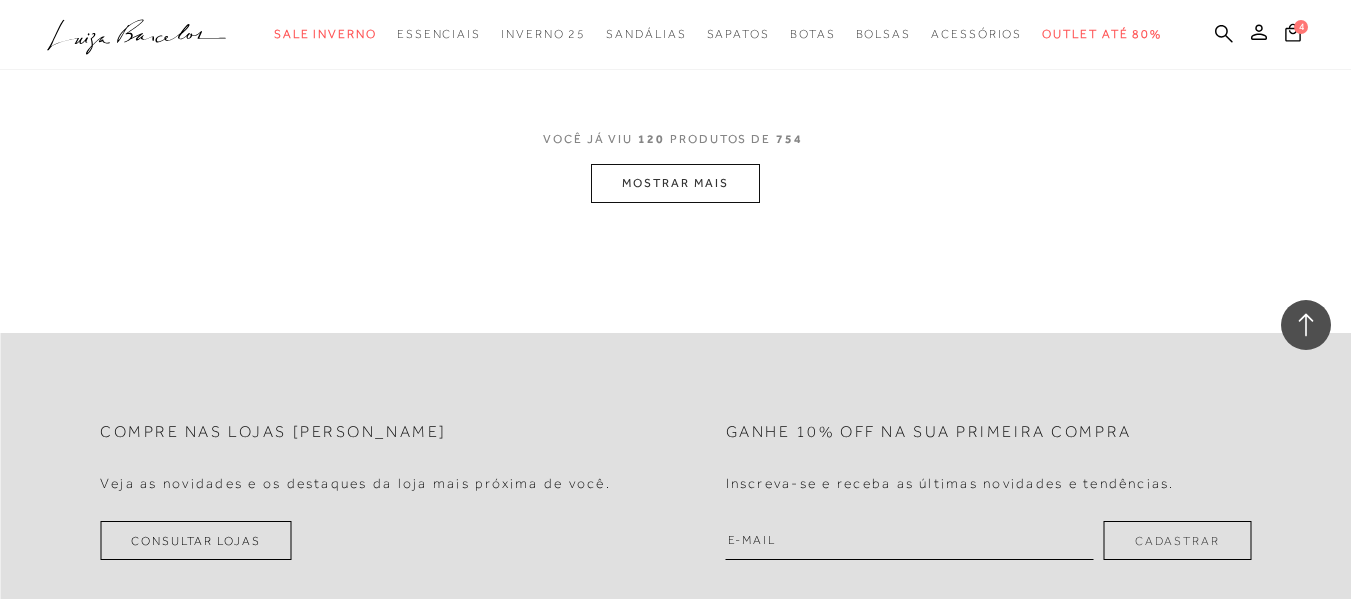 click on "MOSTRAR MAIS" at bounding box center [675, 183] 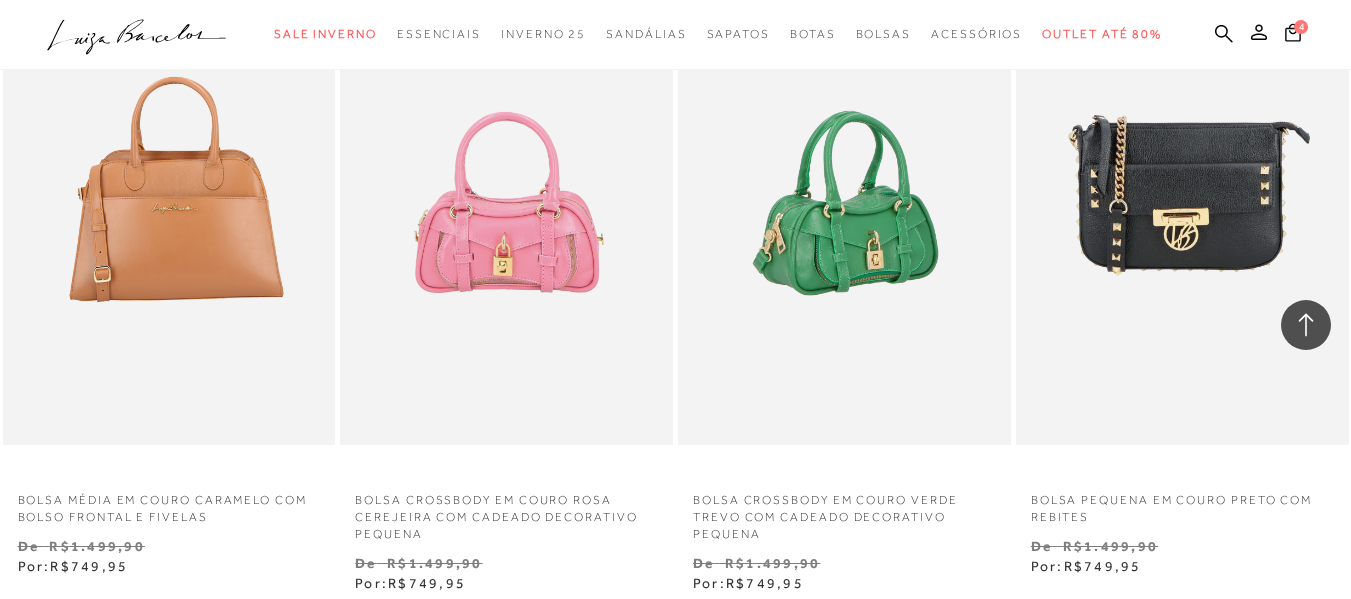scroll, scrollTop: 21100, scrollLeft: 0, axis: vertical 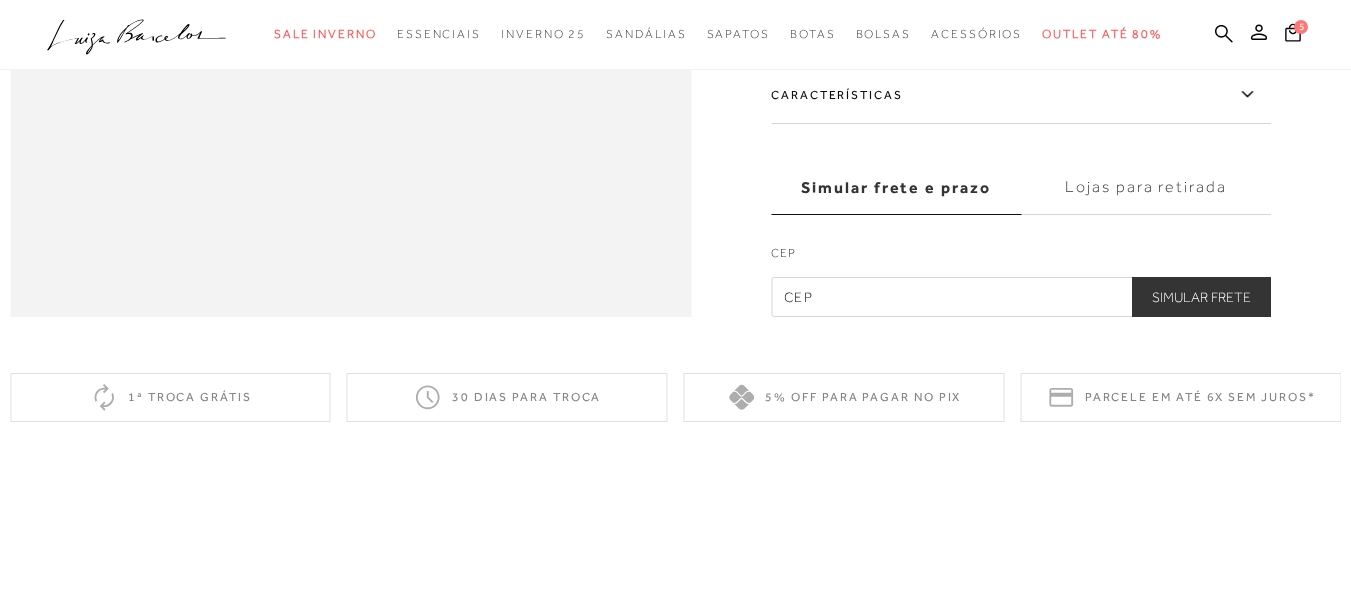 click on "Características" at bounding box center (1021, 95) 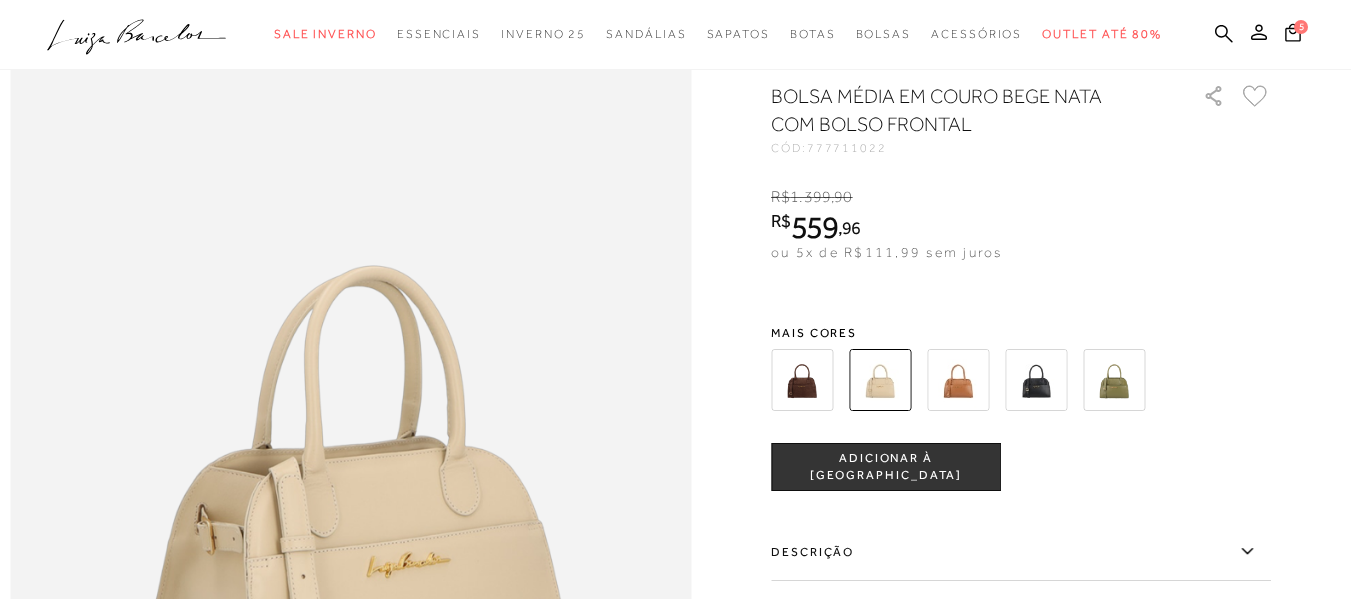 scroll, scrollTop: 1000, scrollLeft: 0, axis: vertical 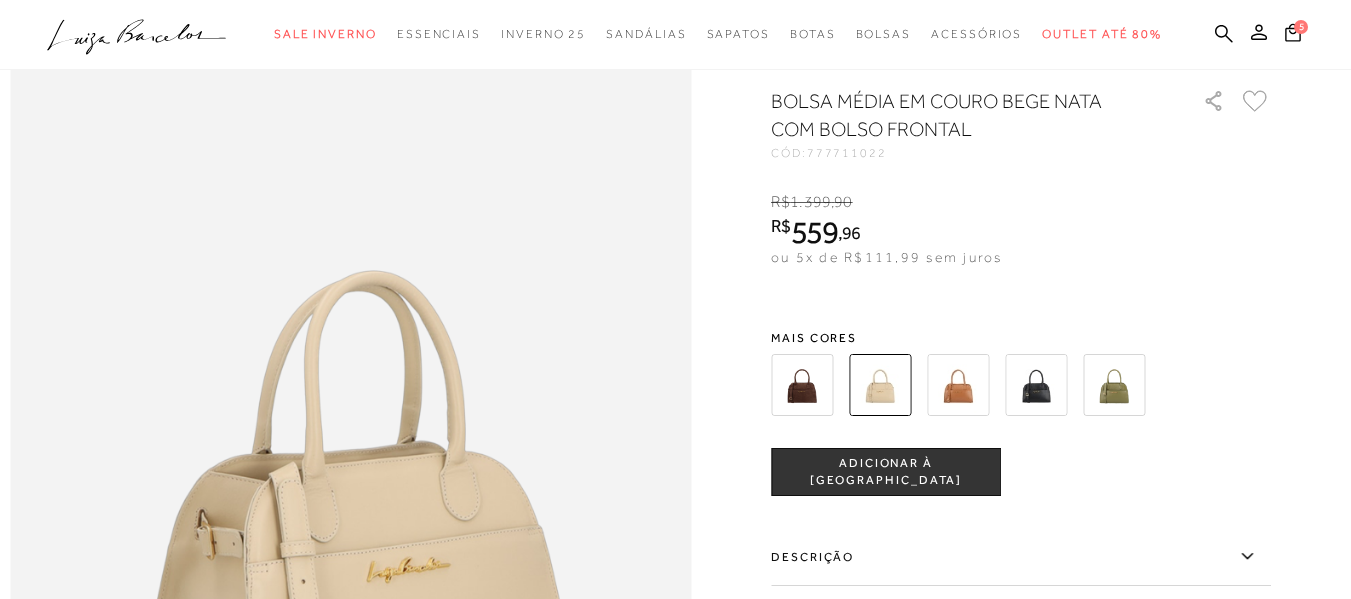 click at bounding box center [958, 385] 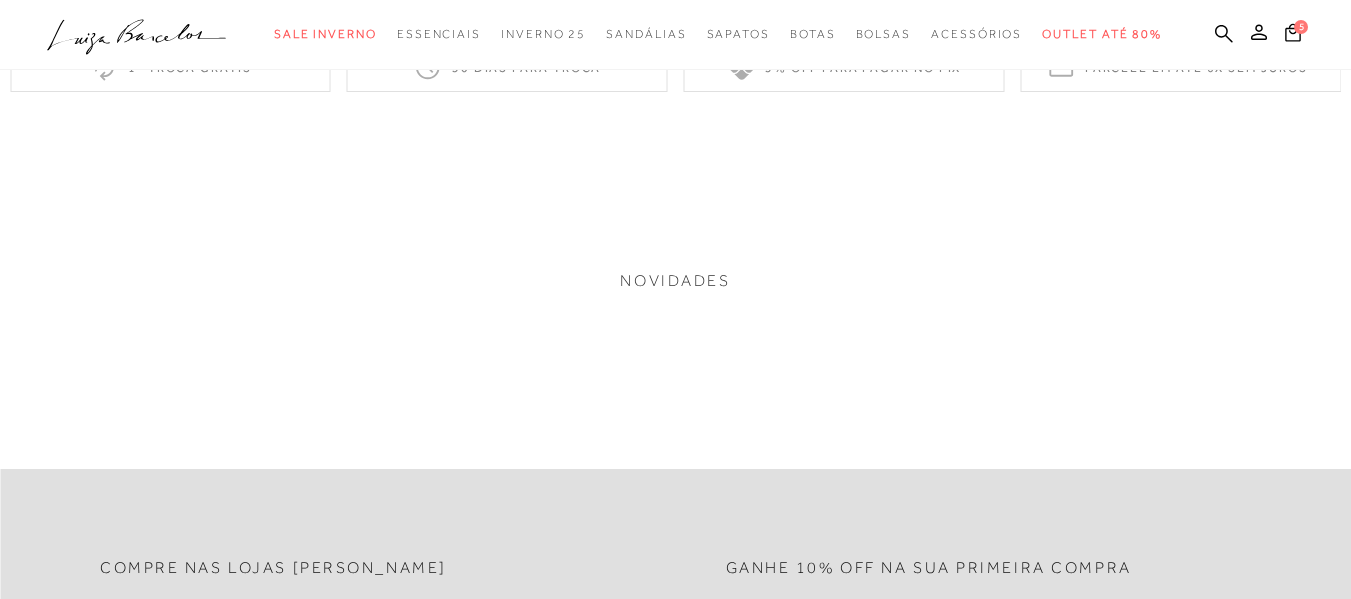 scroll, scrollTop: 0, scrollLeft: 0, axis: both 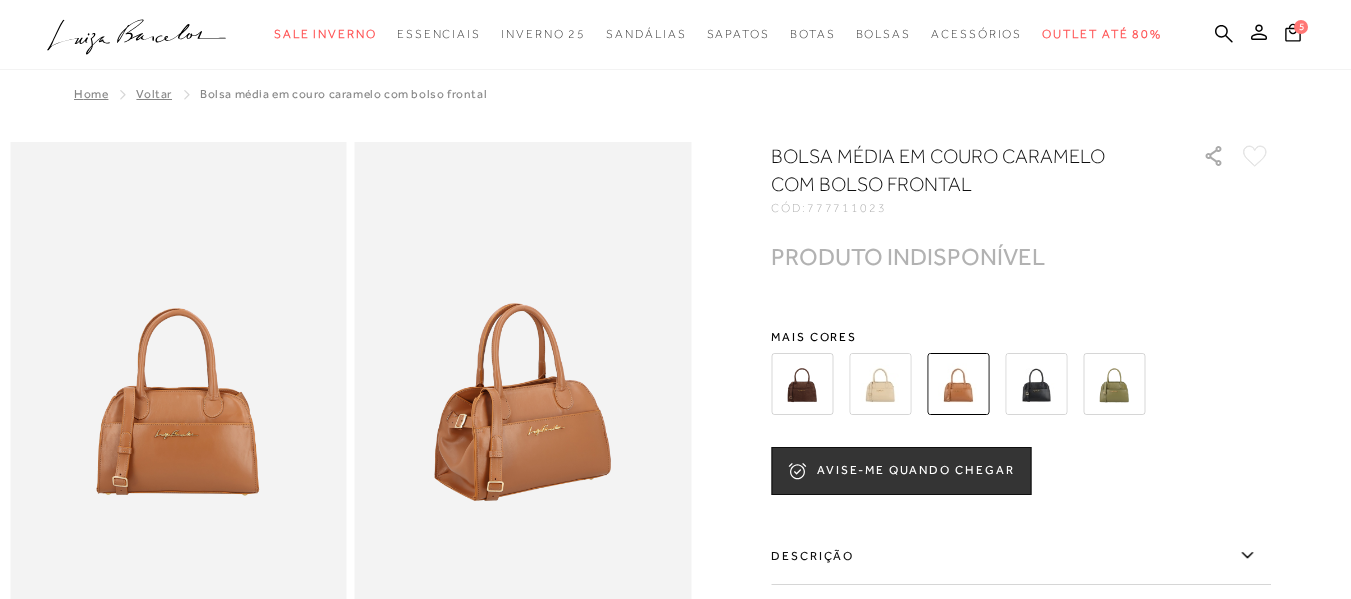click at bounding box center [880, 384] 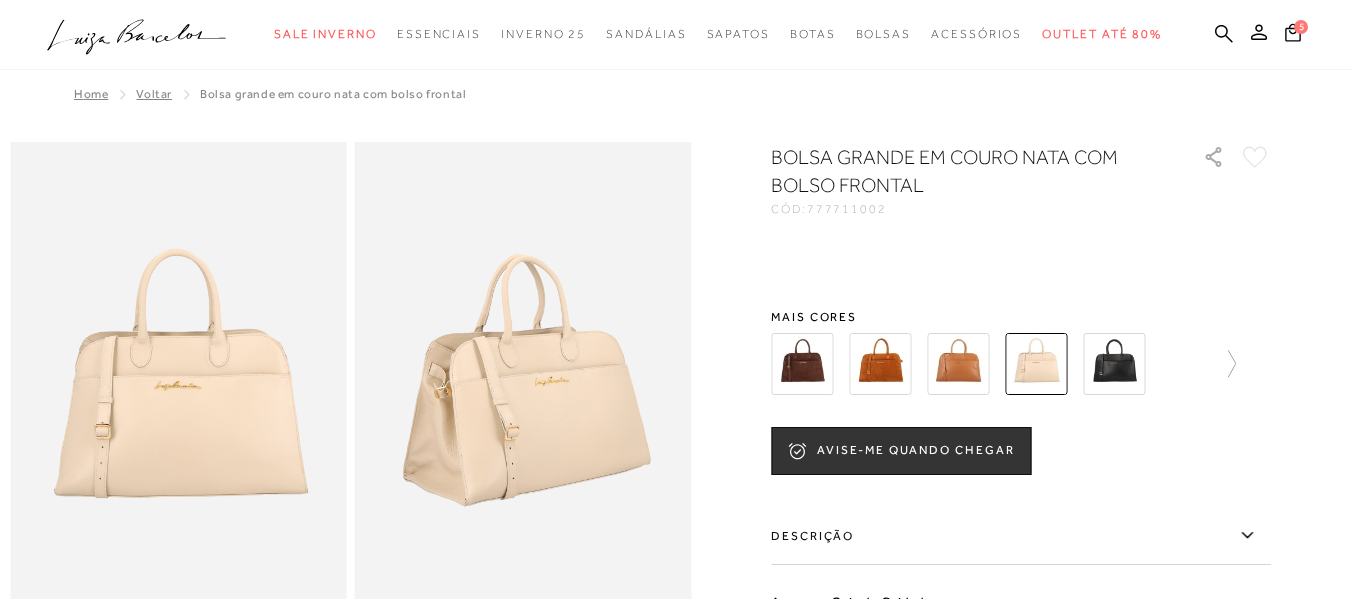 scroll, scrollTop: 0, scrollLeft: 0, axis: both 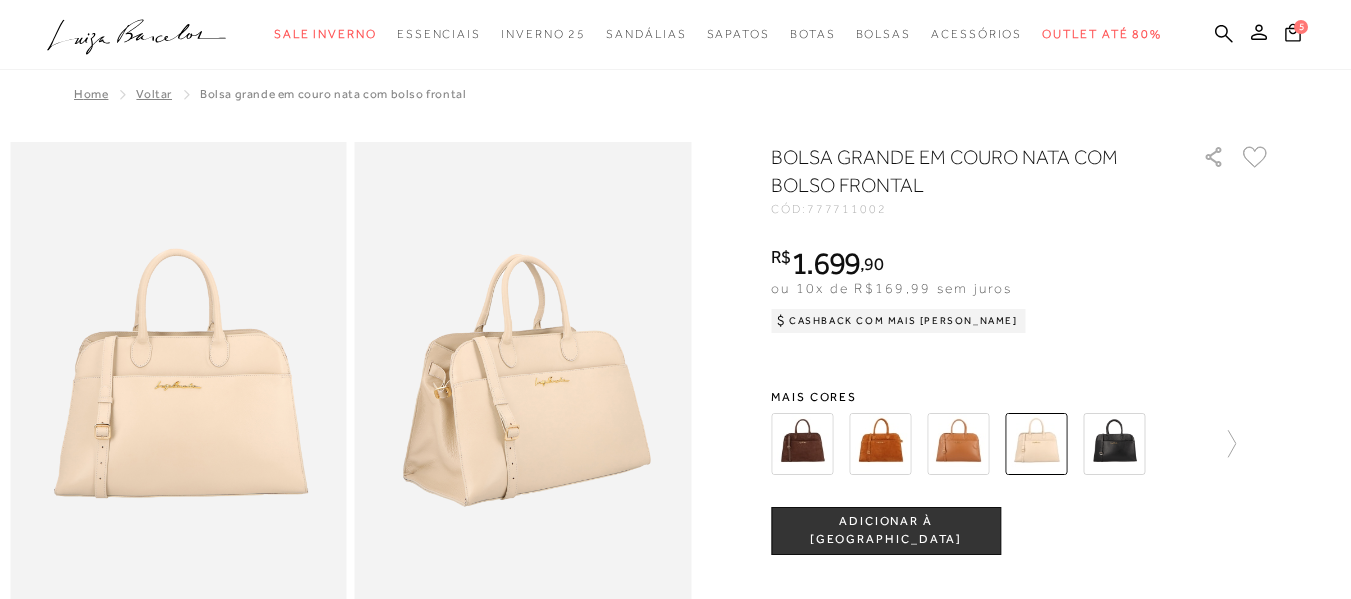 click at bounding box center (958, 444) 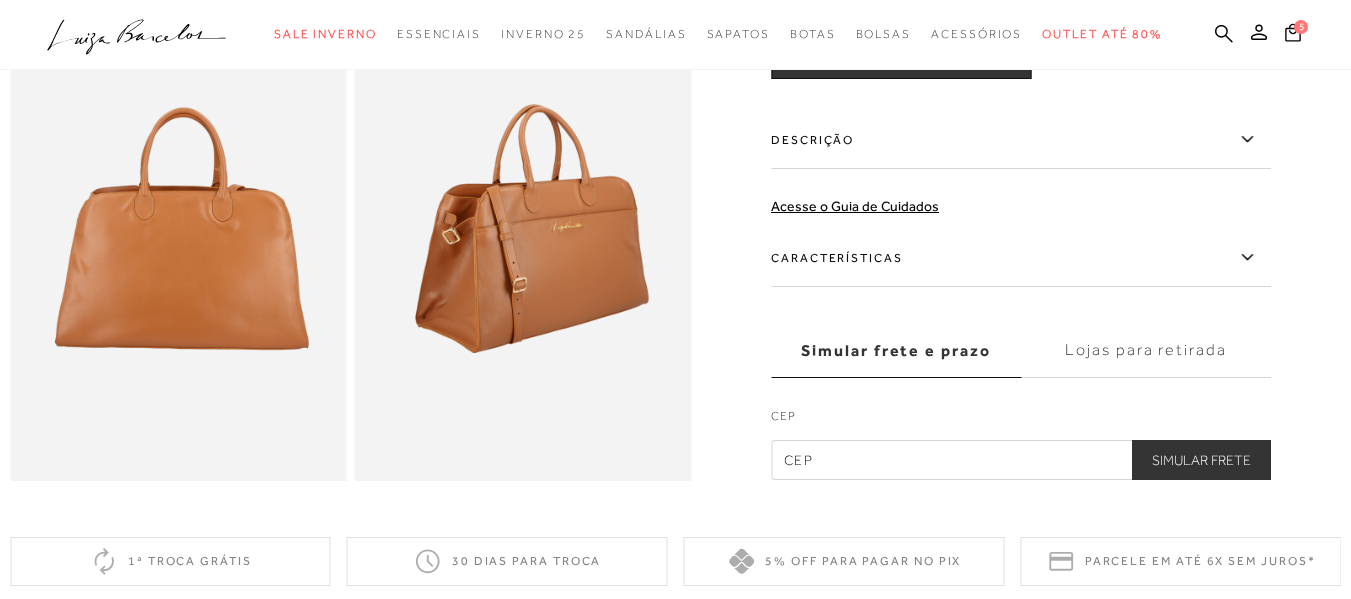 scroll, scrollTop: 700, scrollLeft: 0, axis: vertical 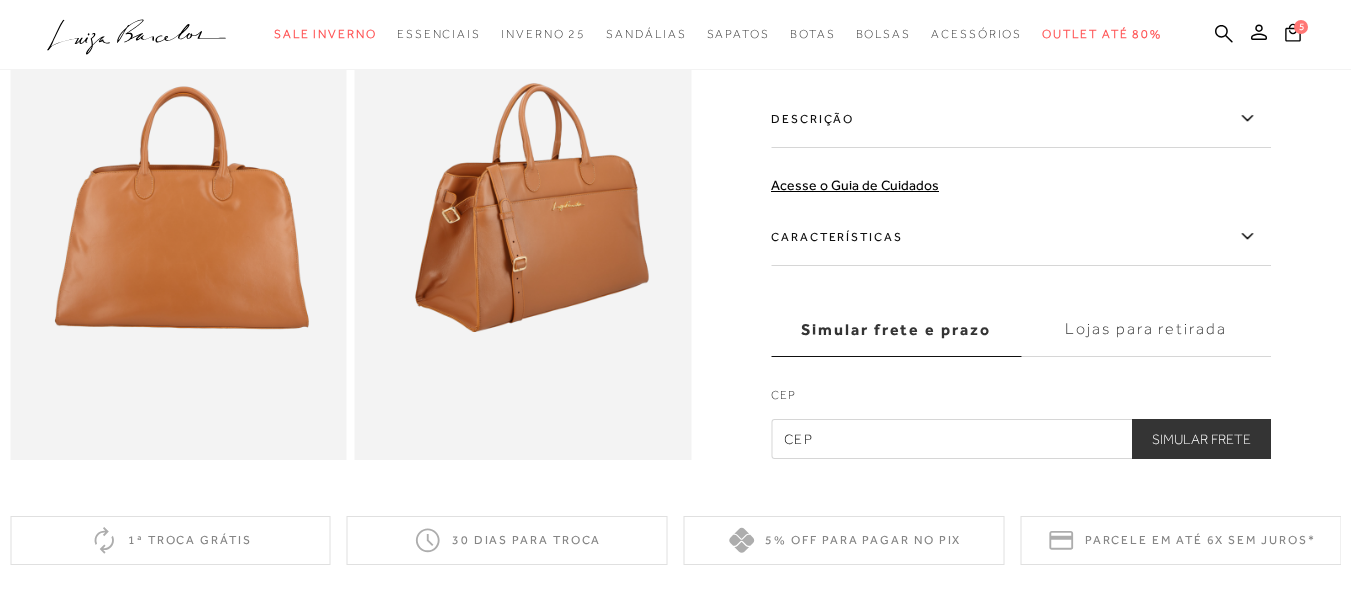 click on "Características" at bounding box center (1021, 237) 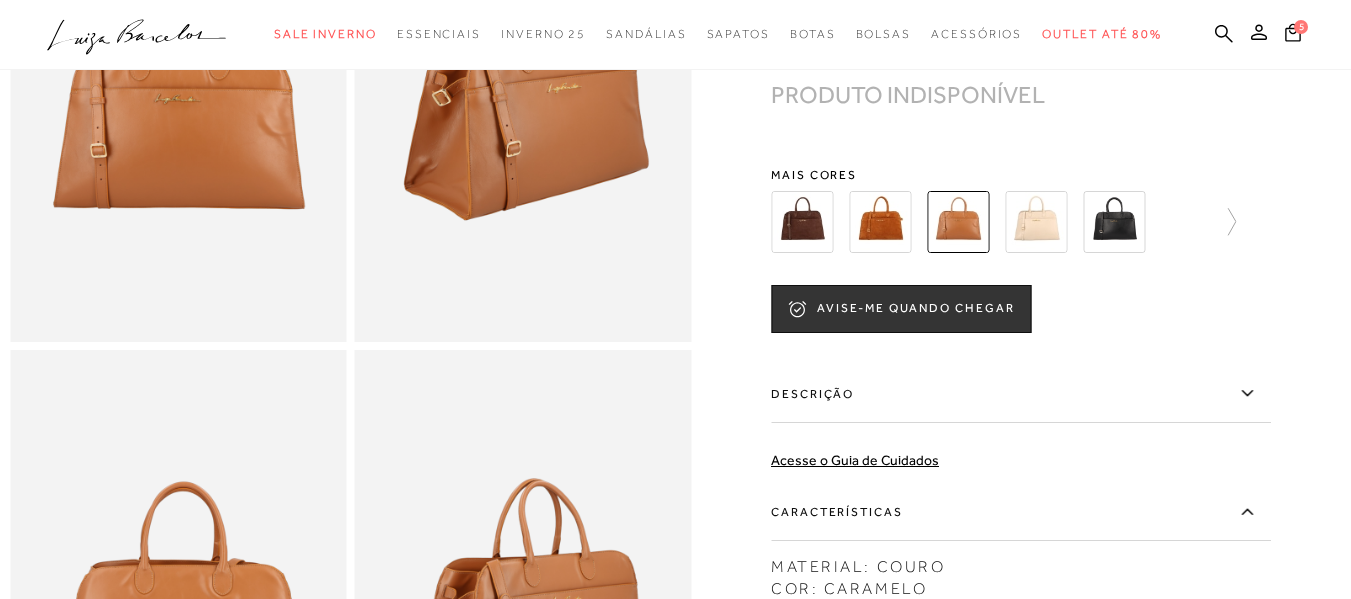 scroll, scrollTop: 300, scrollLeft: 0, axis: vertical 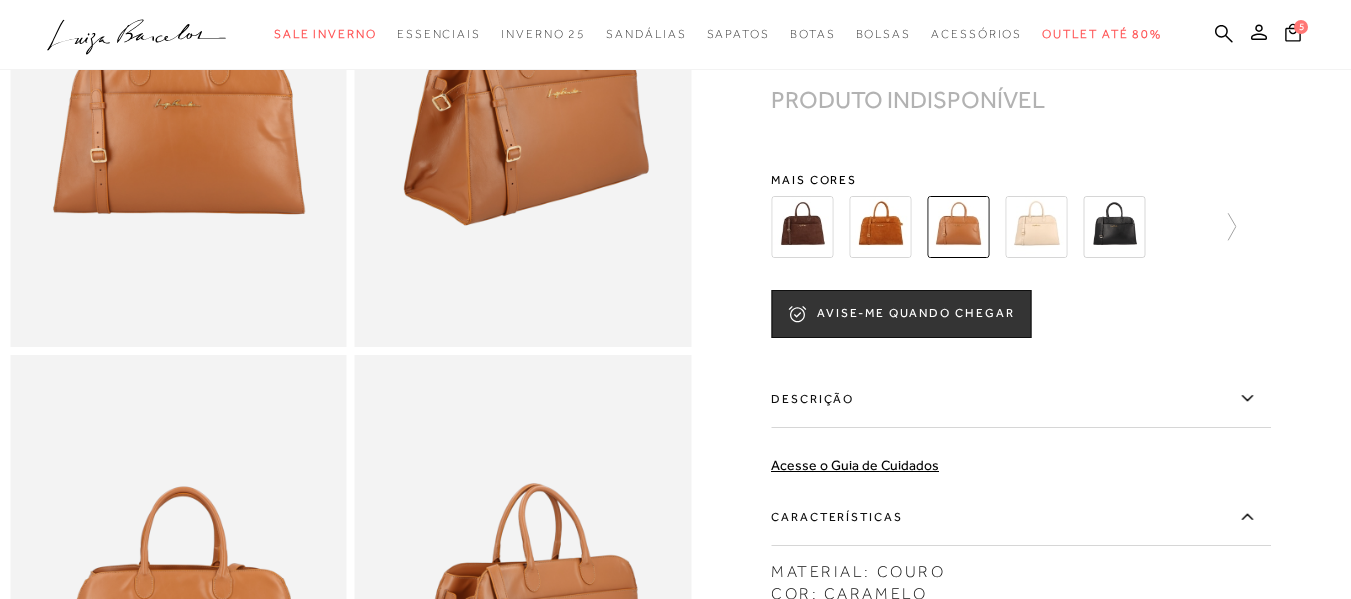 click at bounding box center (880, 227) 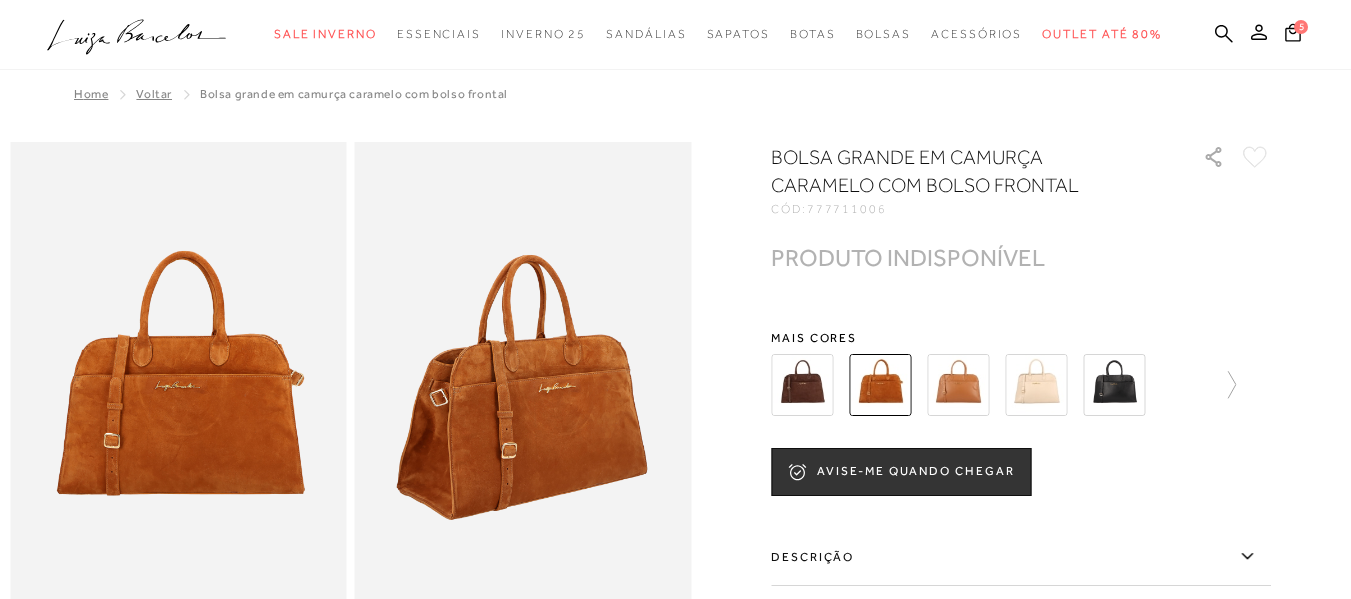 click at bounding box center (802, 385) 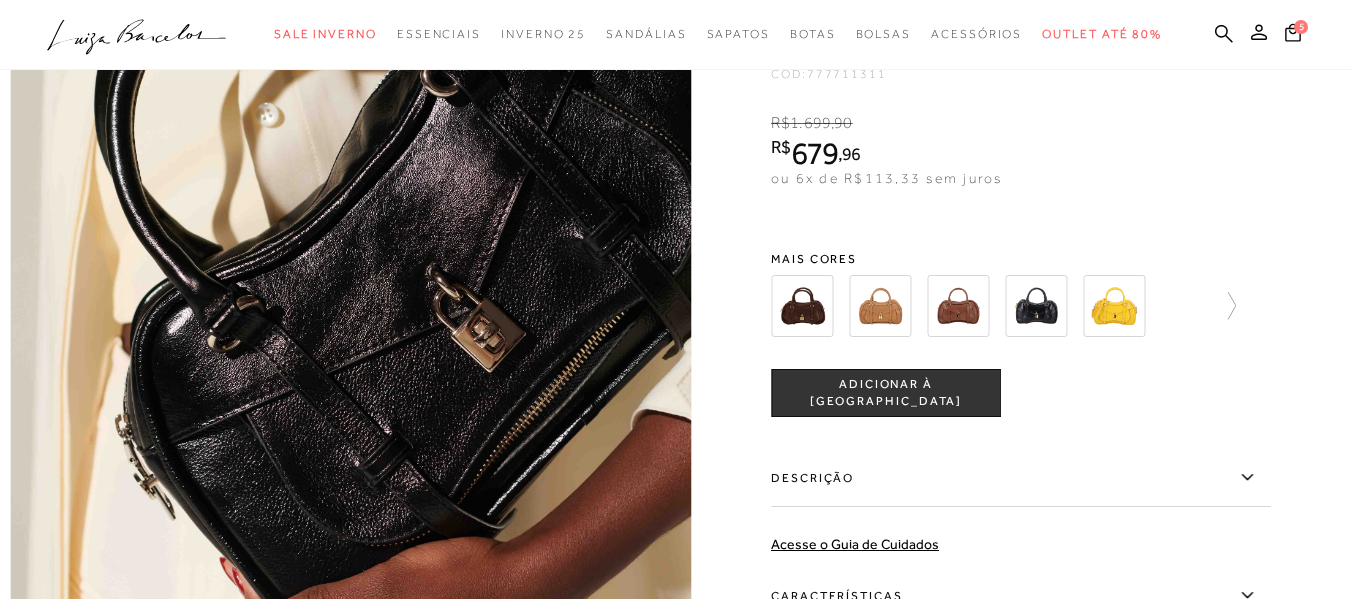scroll, scrollTop: 0, scrollLeft: 0, axis: both 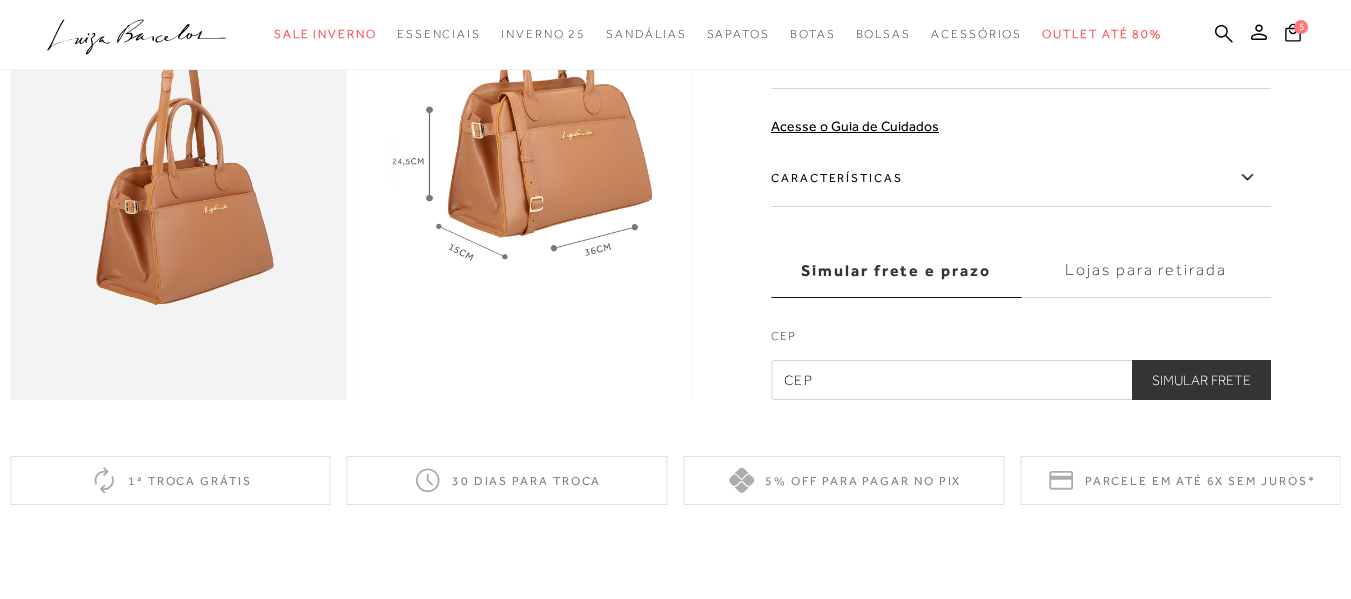 click on "Características" at bounding box center [1021, 178] 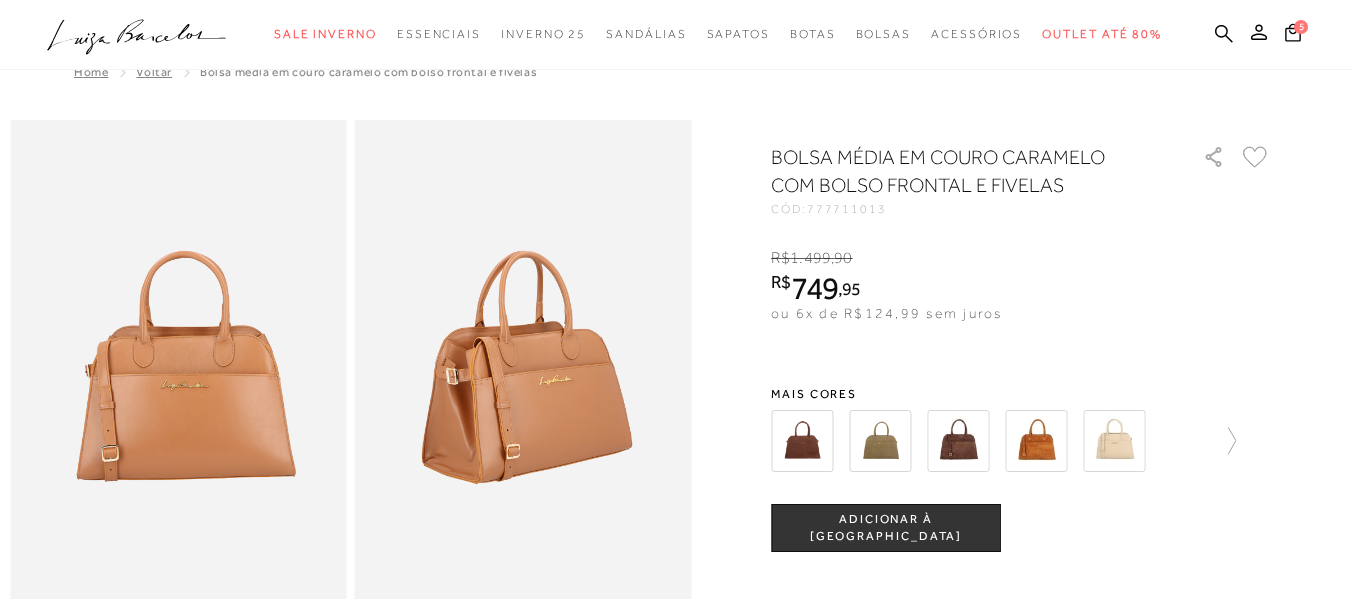 scroll, scrollTop: 0, scrollLeft: 0, axis: both 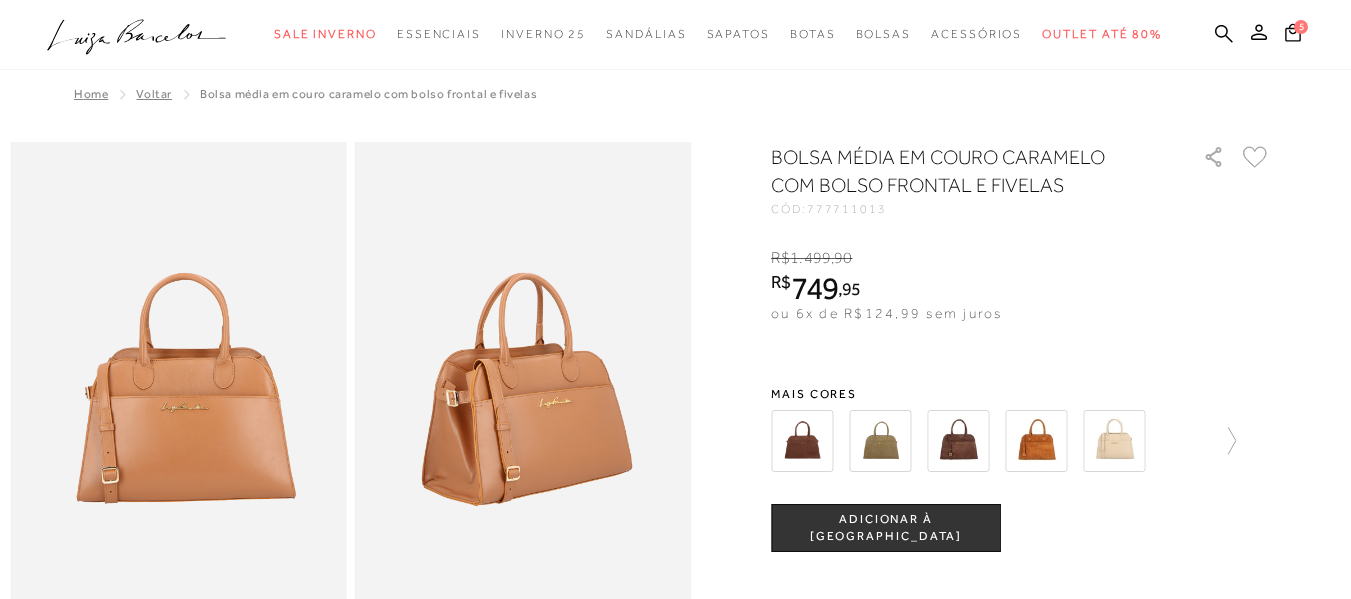 click on "ADICIONAR À [GEOGRAPHIC_DATA]" at bounding box center (886, 528) 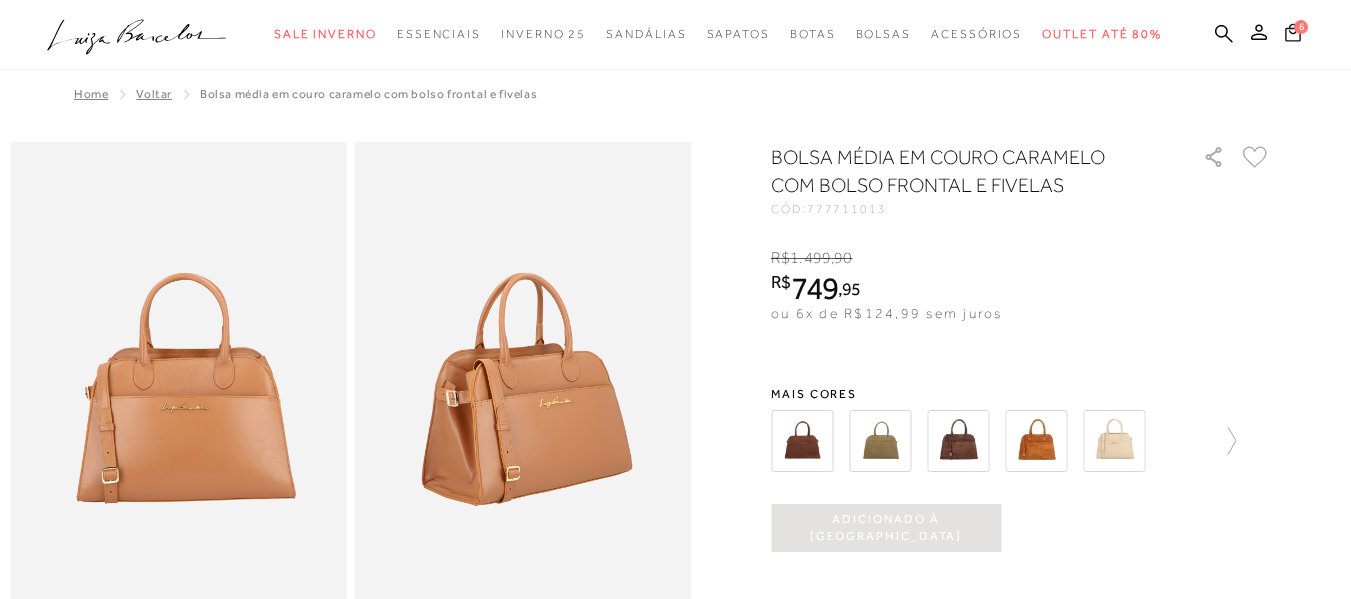 click 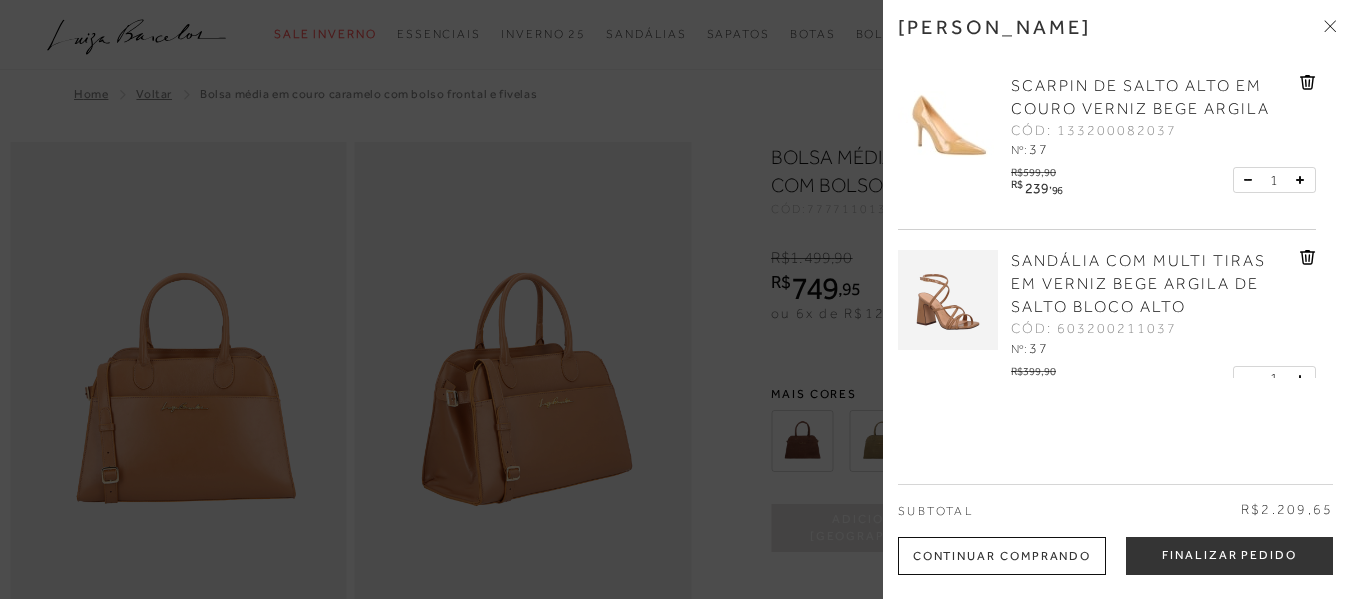 scroll, scrollTop: 0, scrollLeft: 0, axis: both 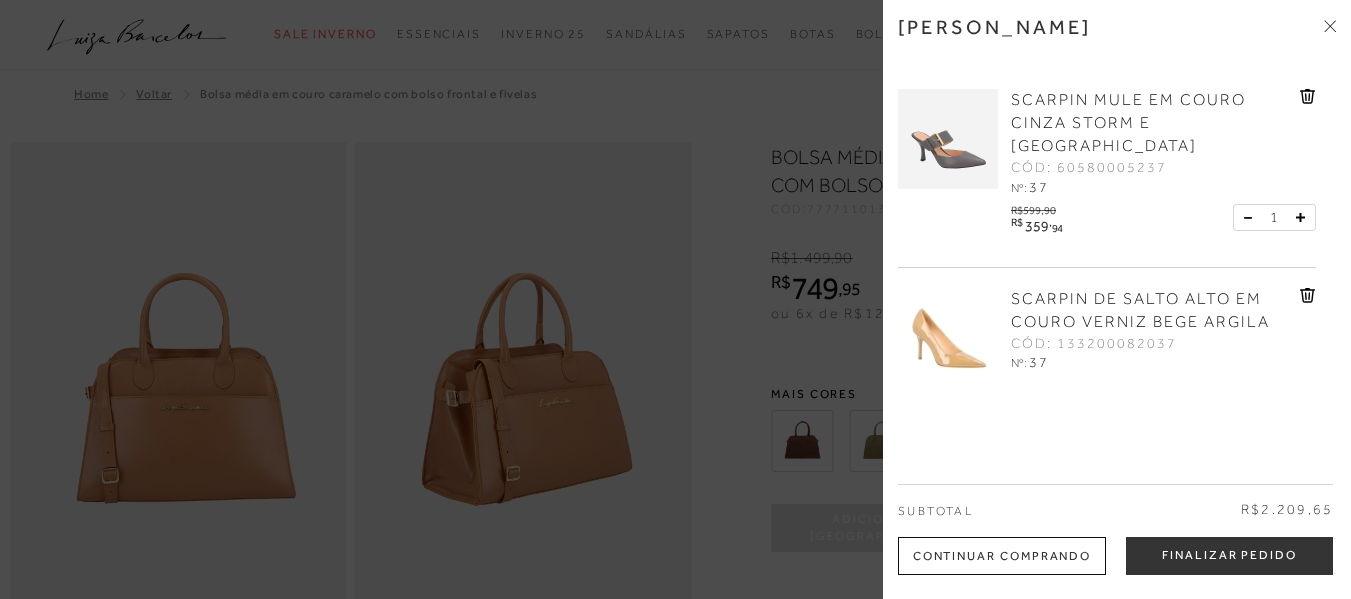click 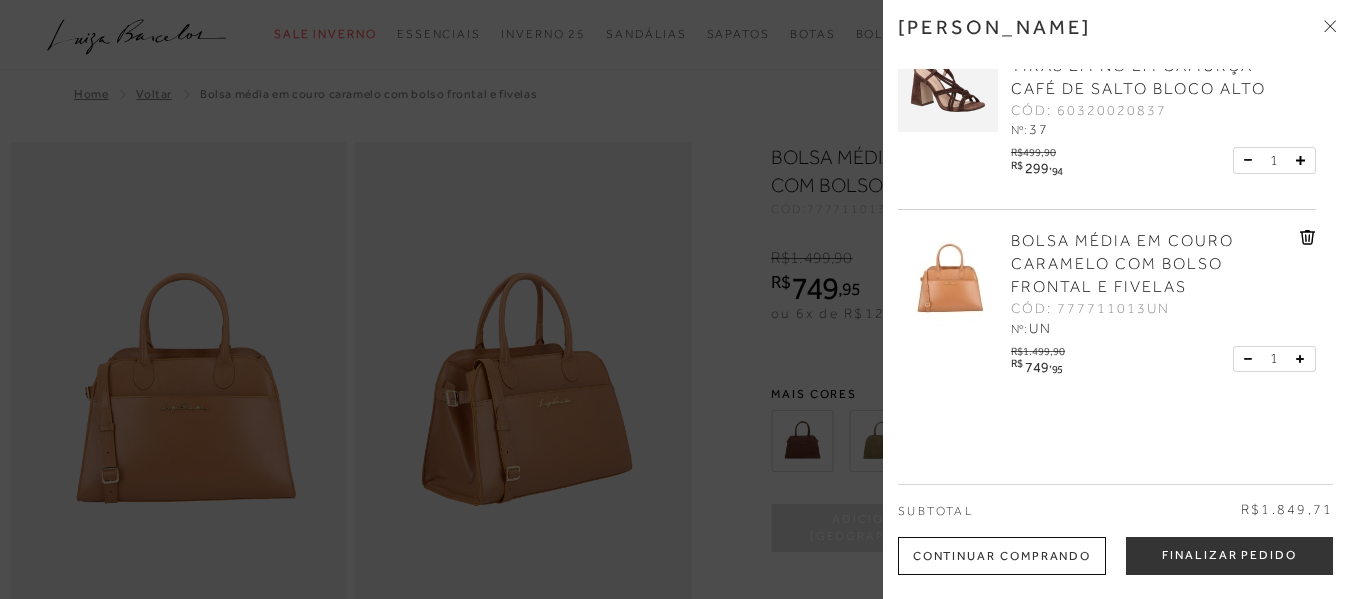 scroll, scrollTop: 660, scrollLeft: 0, axis: vertical 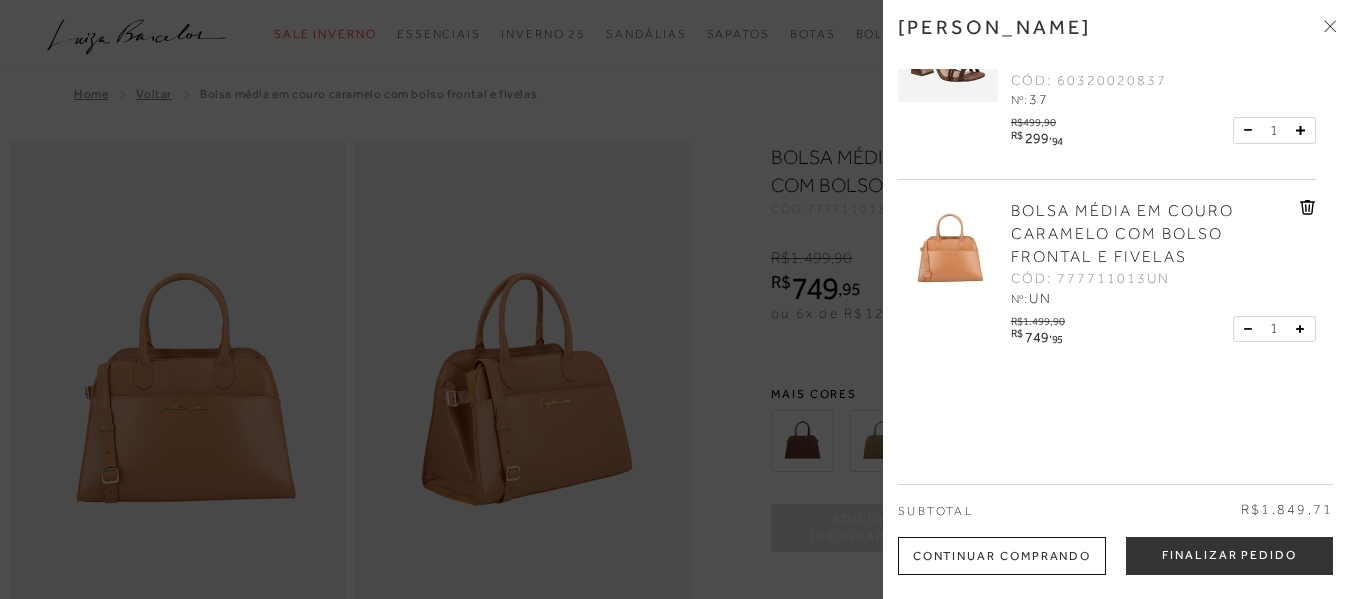 click 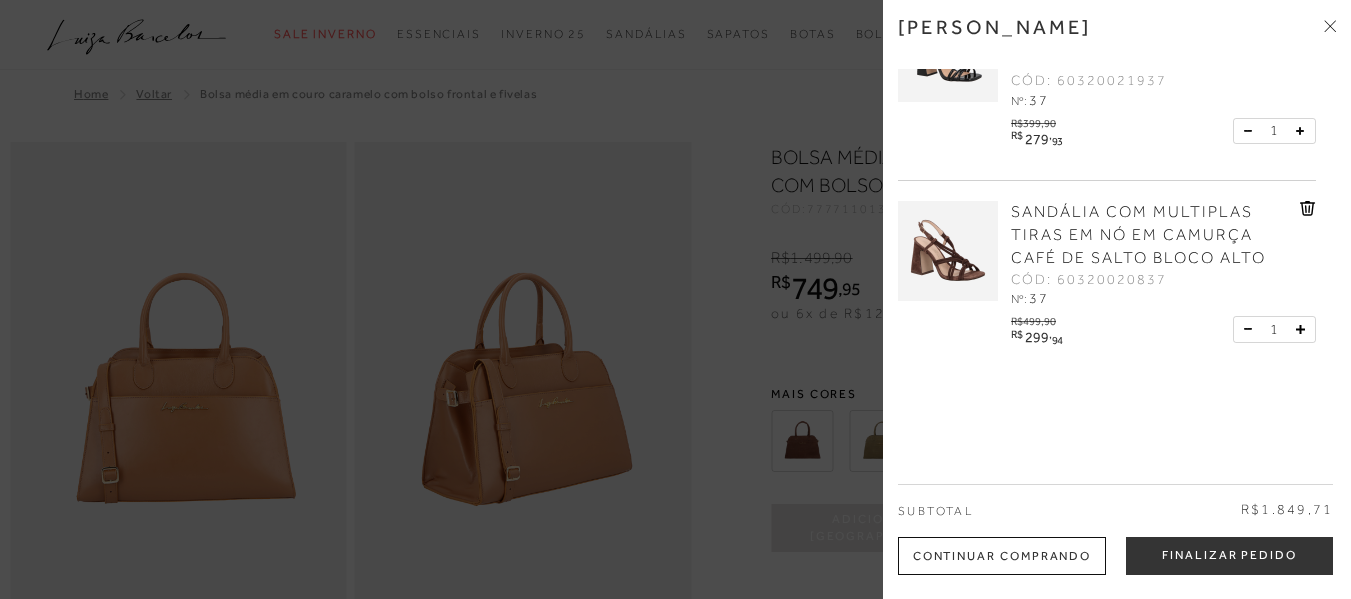 scroll, scrollTop: 461, scrollLeft: 0, axis: vertical 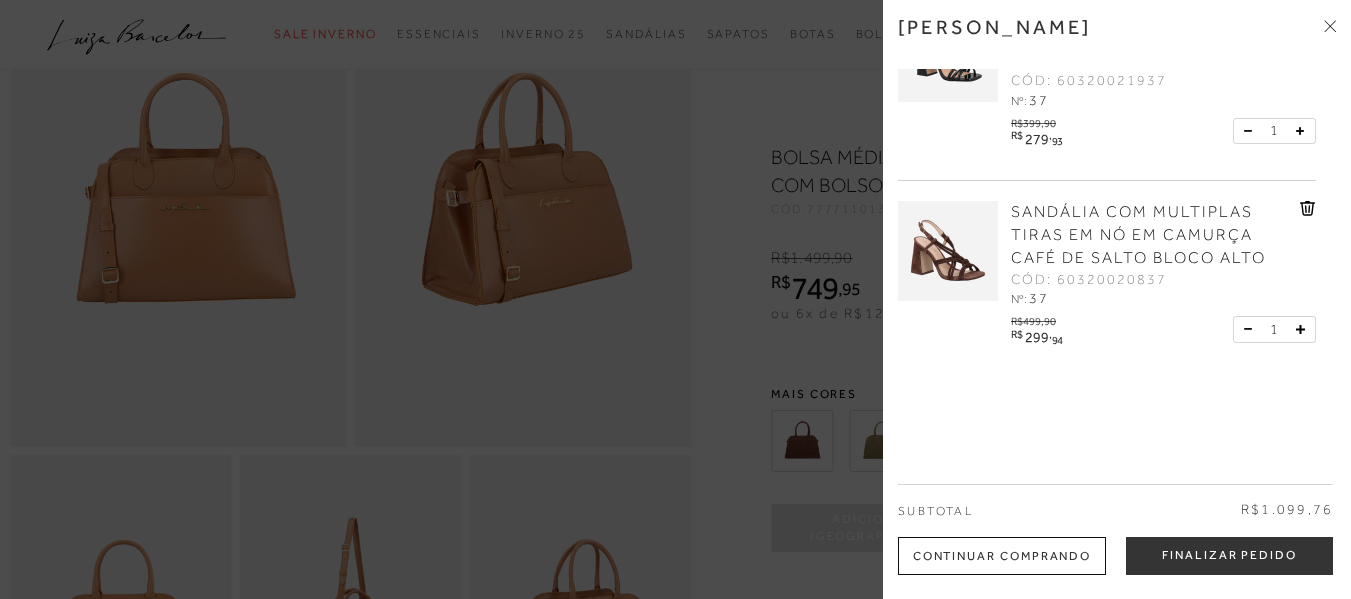 click at bounding box center [675, 299] 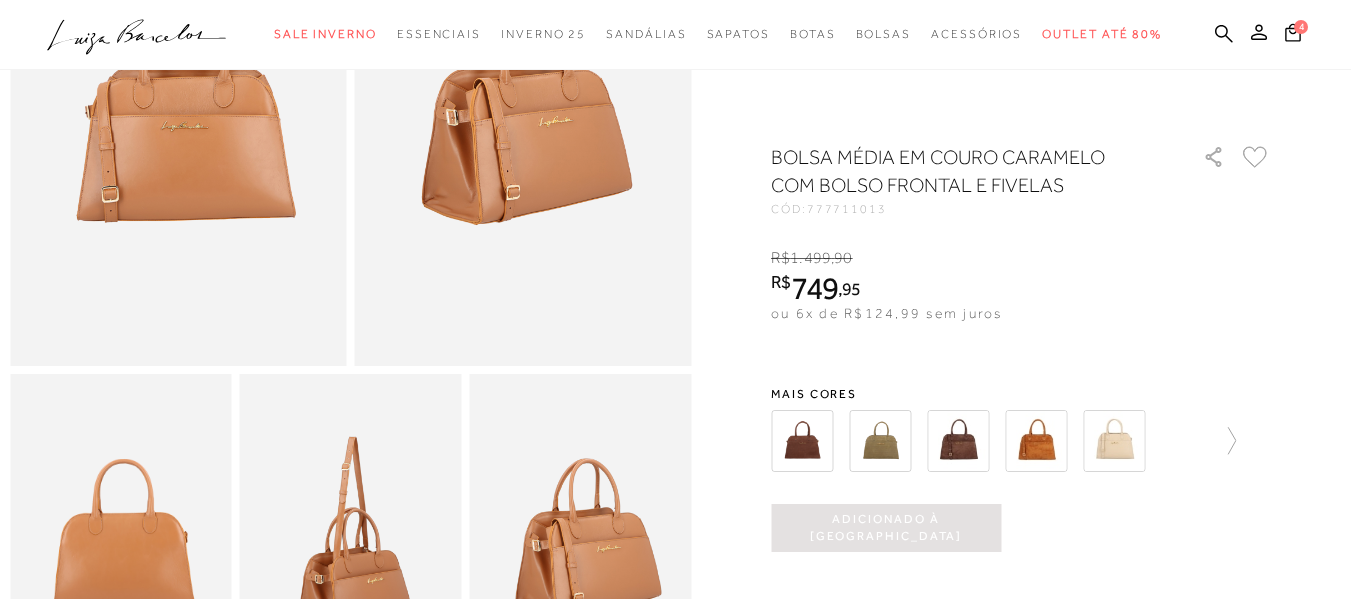 scroll, scrollTop: 400, scrollLeft: 0, axis: vertical 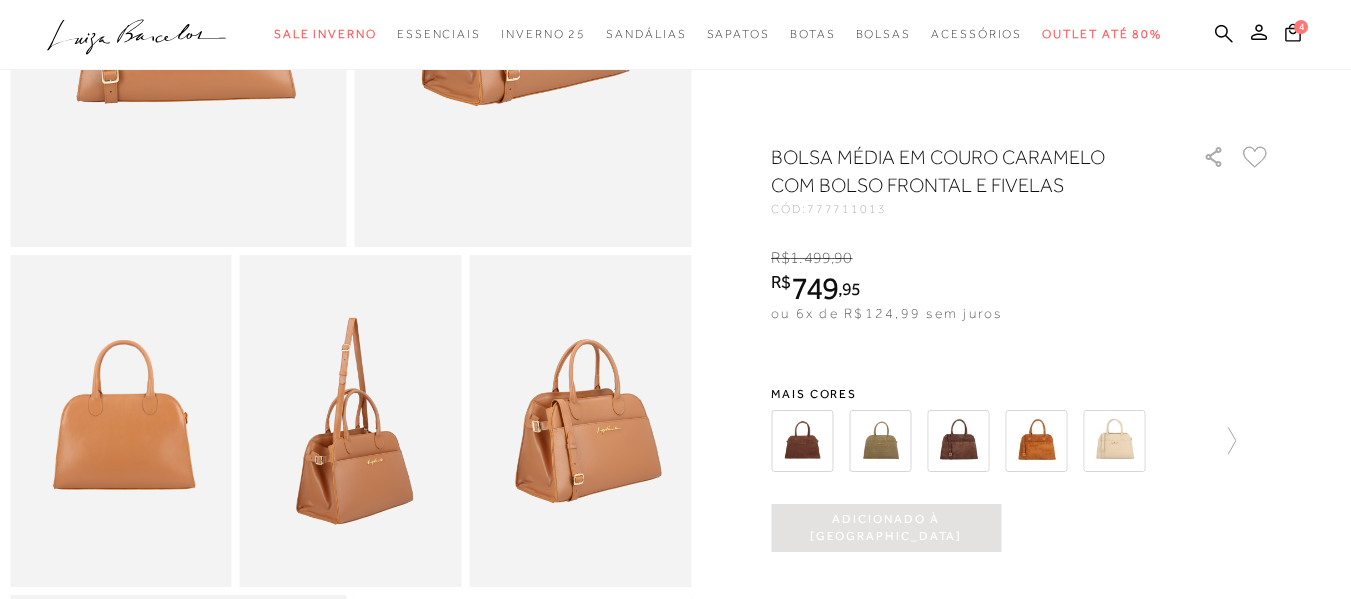 drag, startPoint x: 843, startPoint y: 519, endPoint x: 863, endPoint y: 516, distance: 20.22375 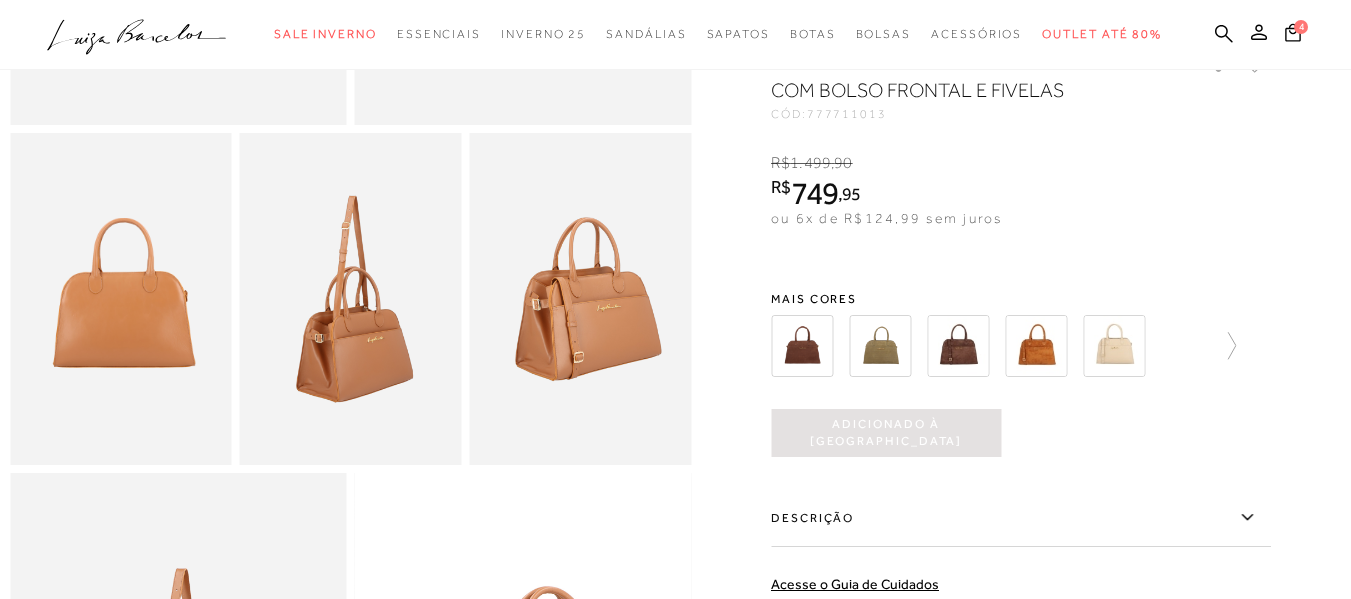 scroll, scrollTop: 800, scrollLeft: 0, axis: vertical 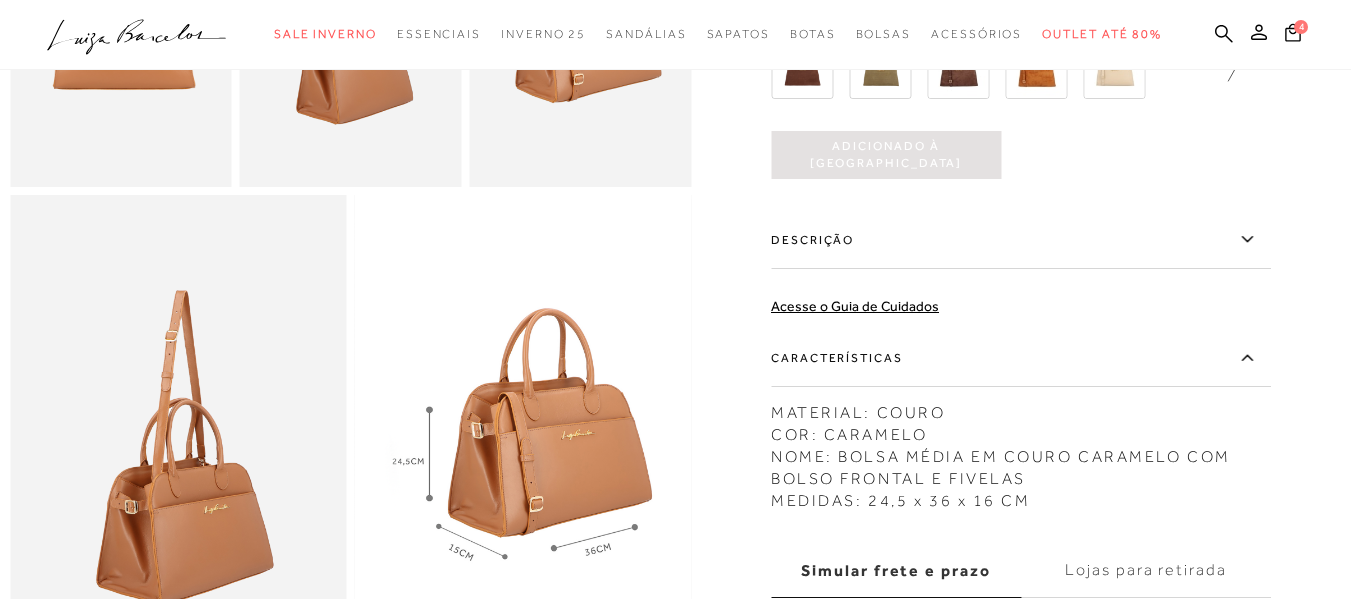 click 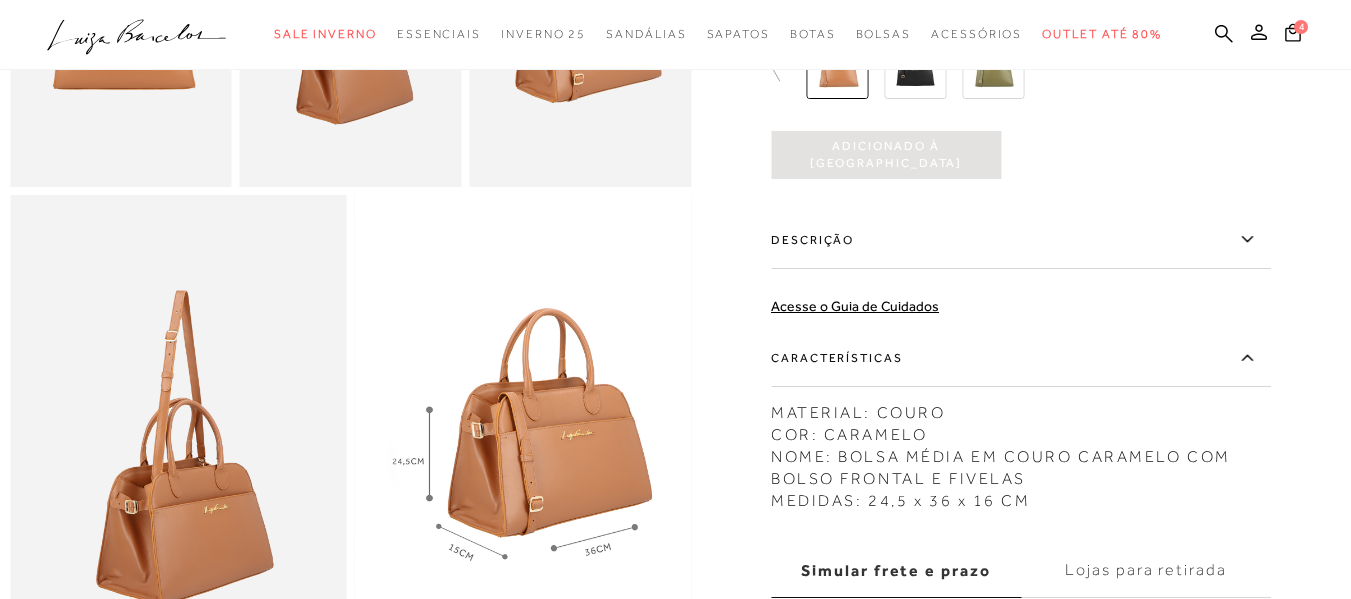 click at bounding box center (837, 68) 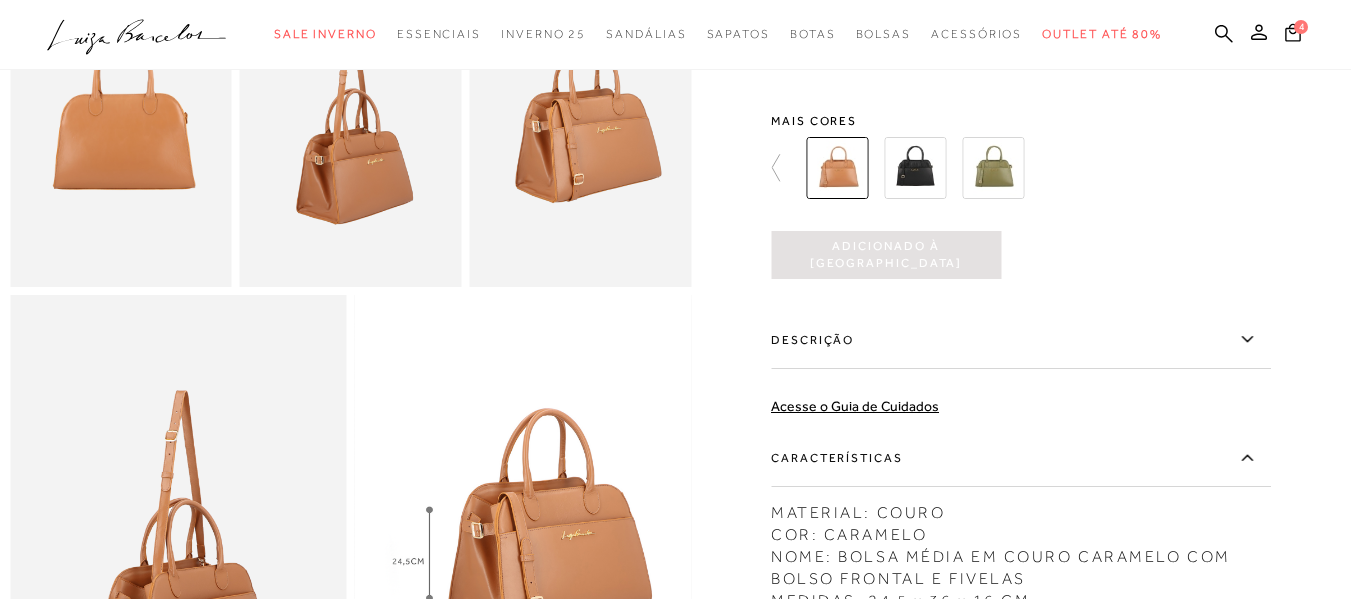 click on "Adicionado à [GEOGRAPHIC_DATA]" at bounding box center (886, 255) 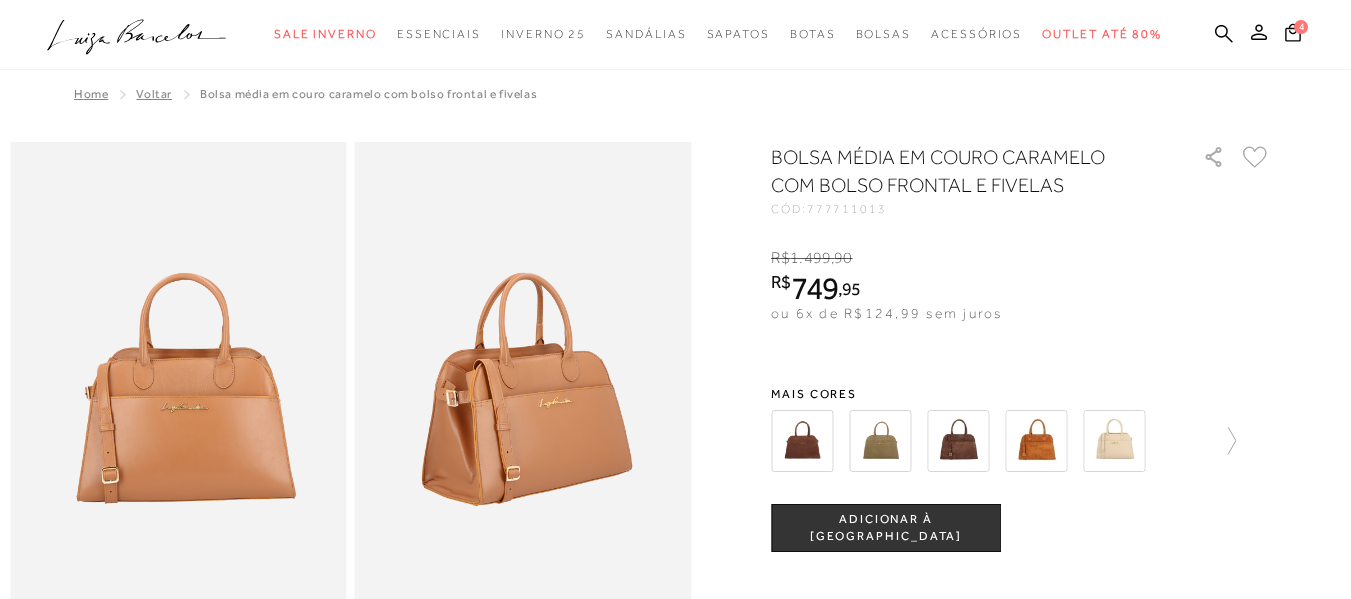 scroll, scrollTop: 100, scrollLeft: 0, axis: vertical 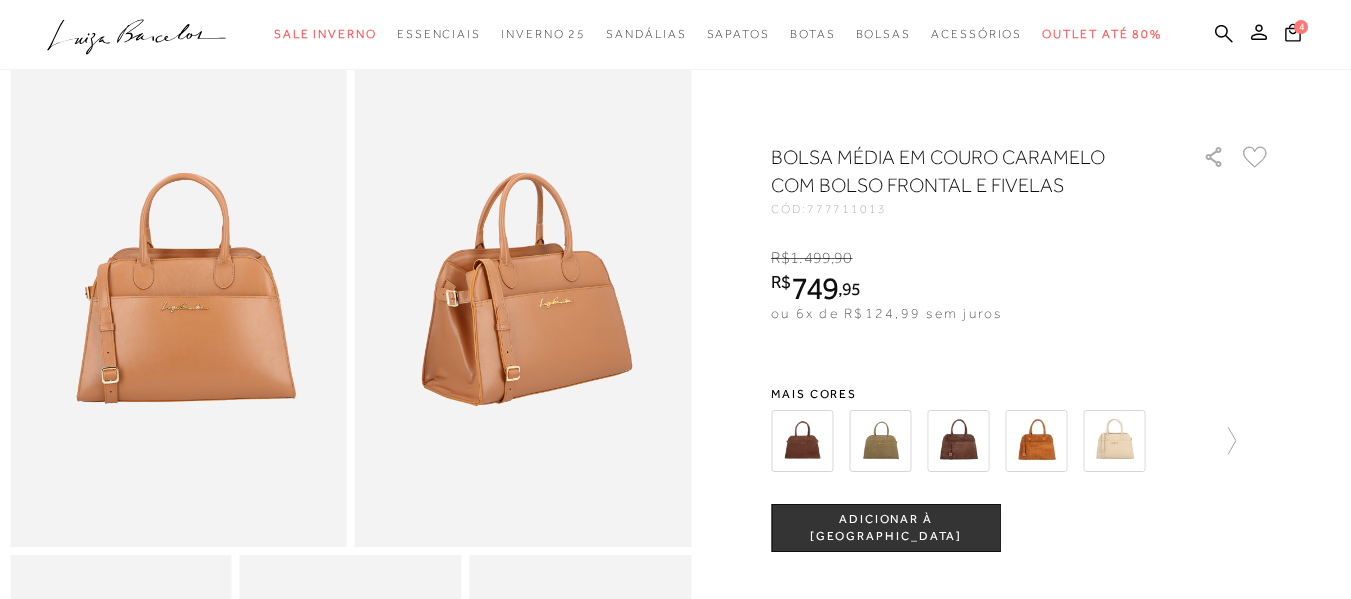 click at bounding box center [802, 441] 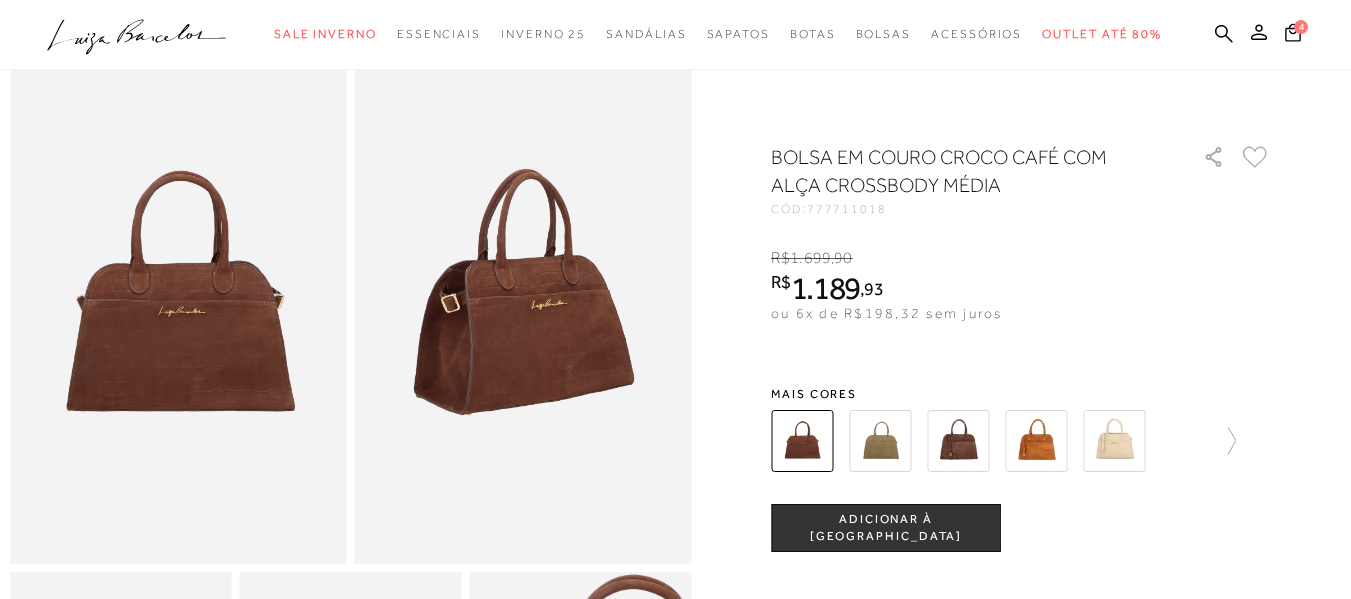 scroll, scrollTop: 0, scrollLeft: 0, axis: both 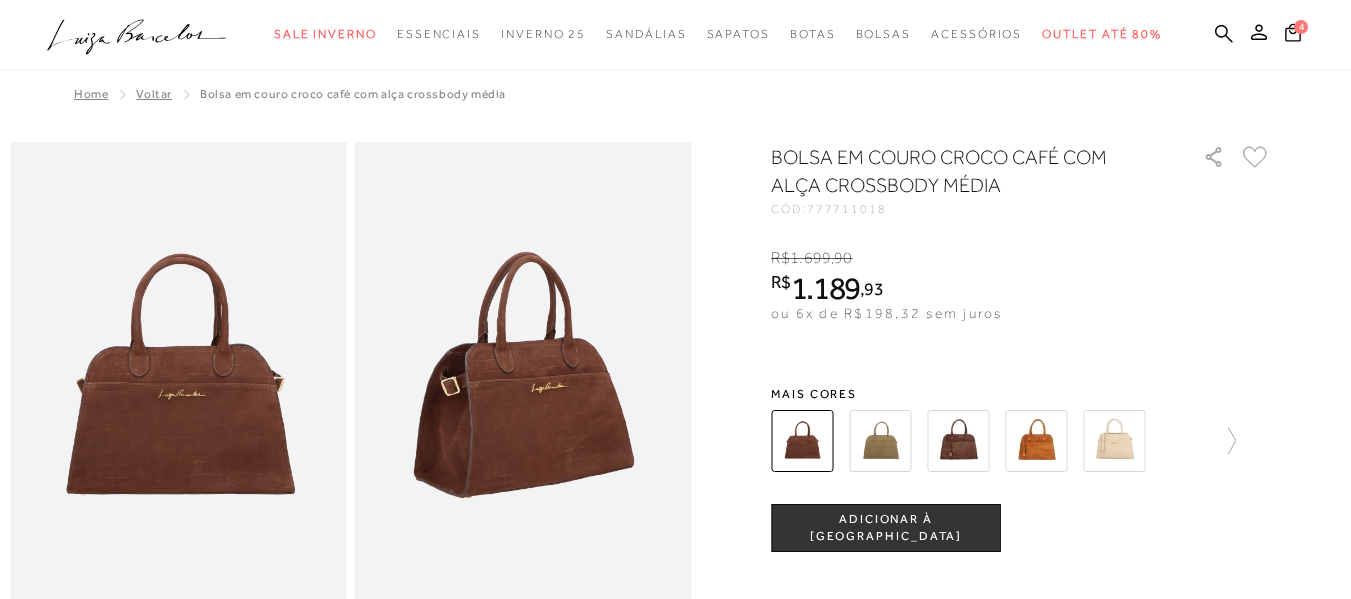 click at bounding box center (880, 441) 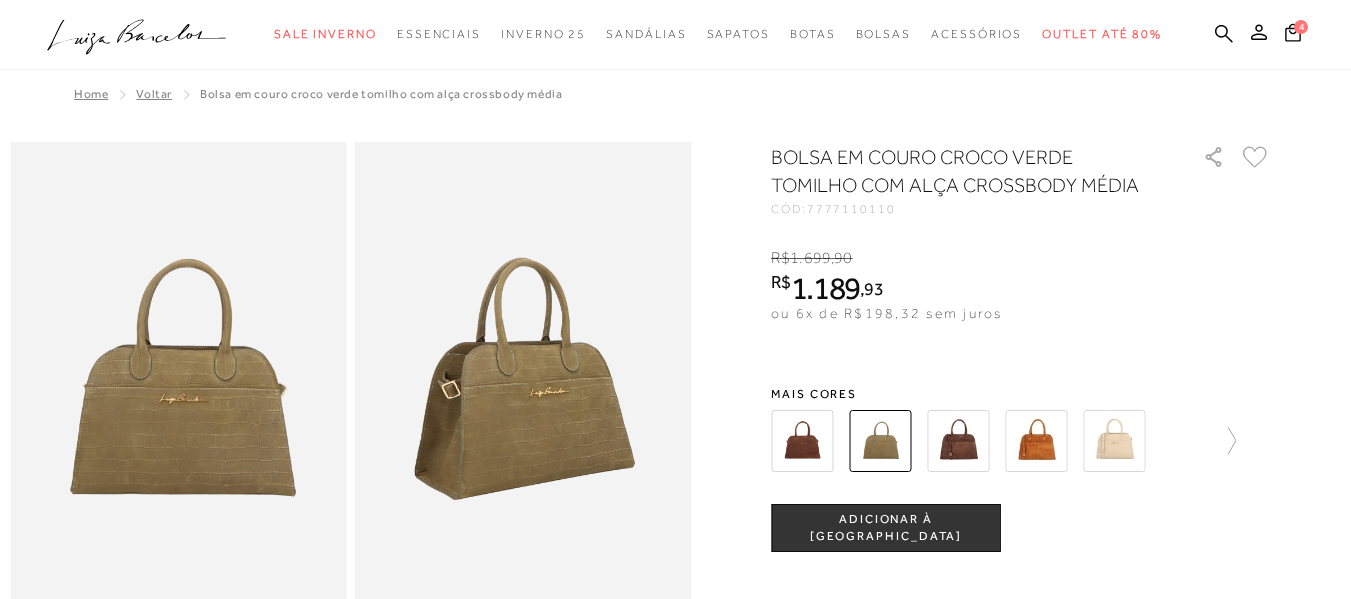 click at bounding box center [958, 441] 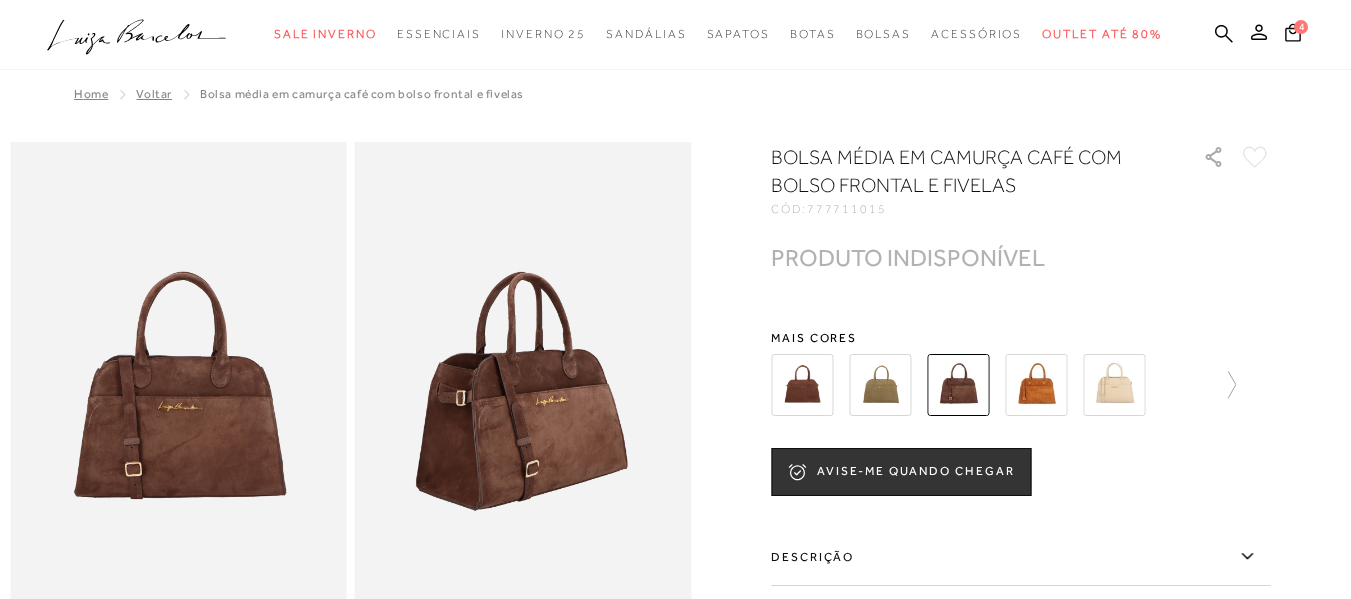 click at bounding box center [1036, 385] 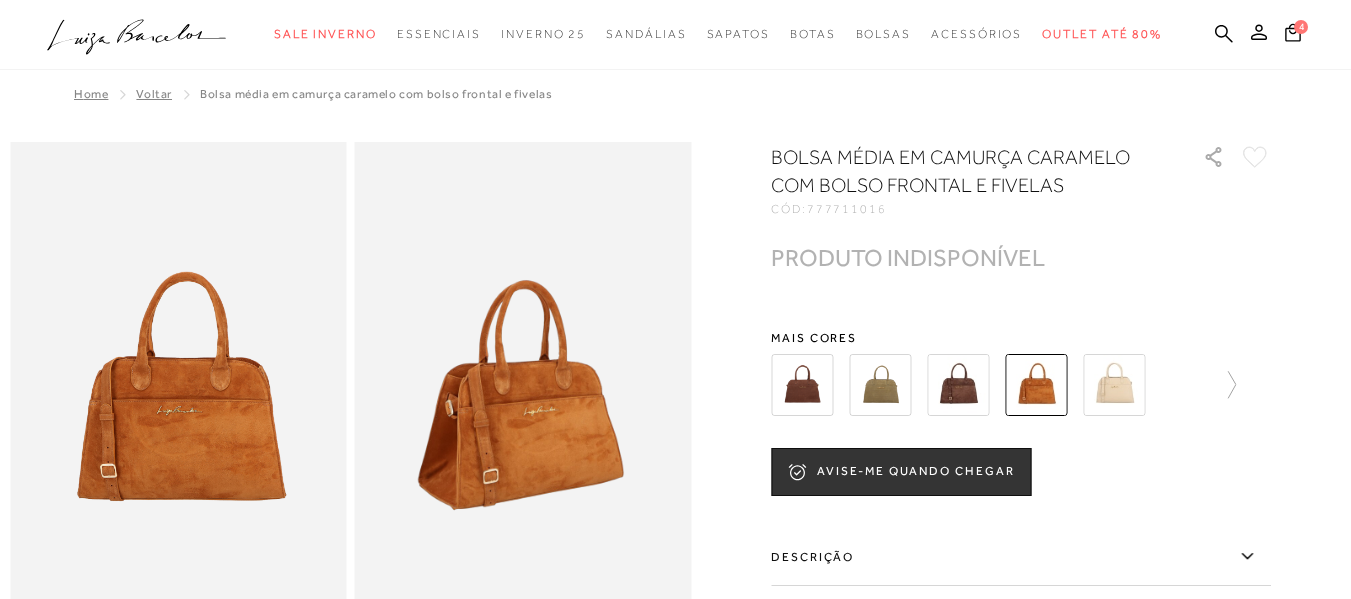 scroll, scrollTop: 0, scrollLeft: 0, axis: both 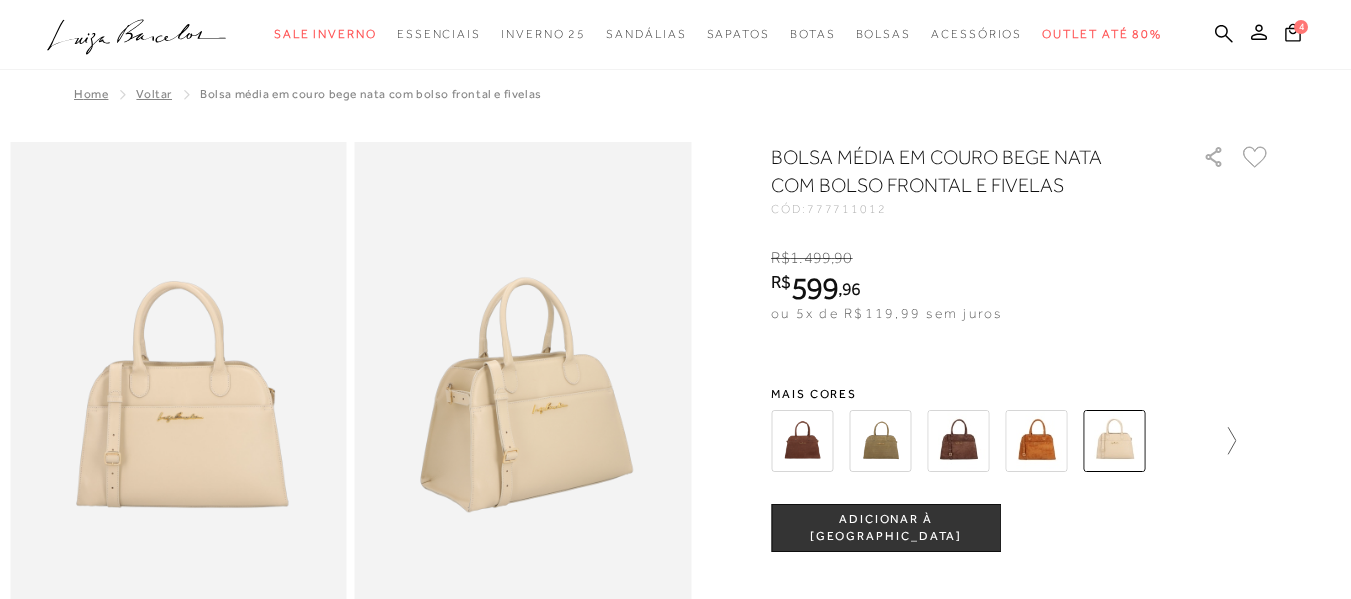 click 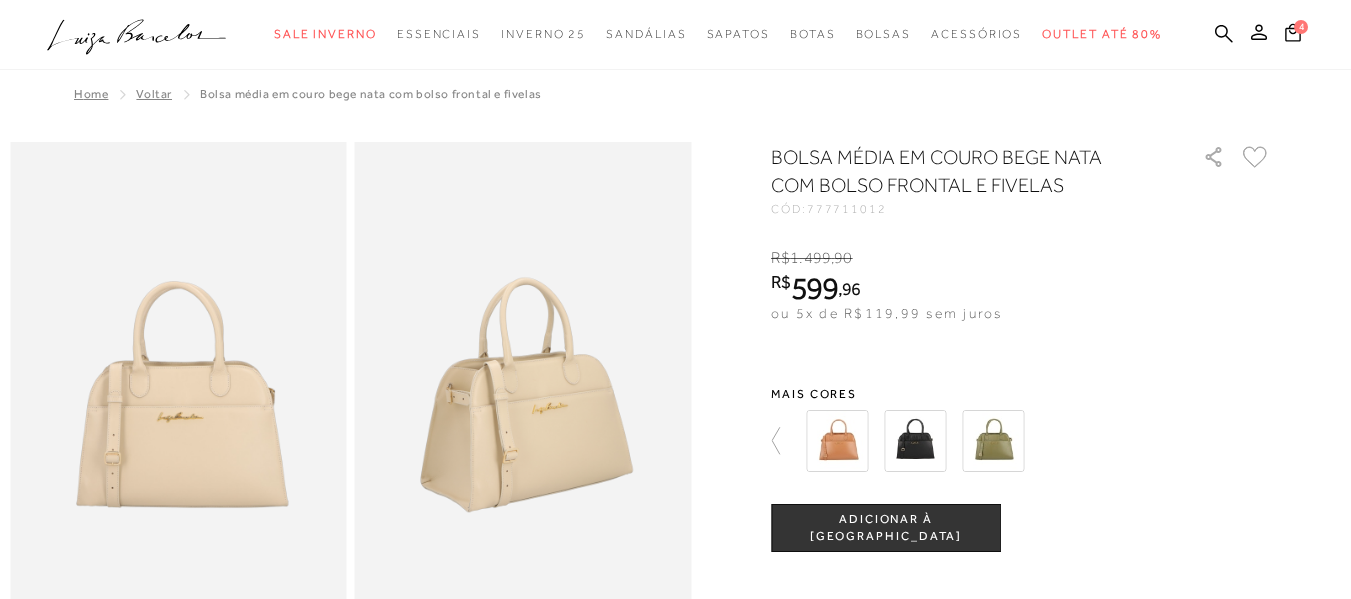 click at bounding box center [837, 441] 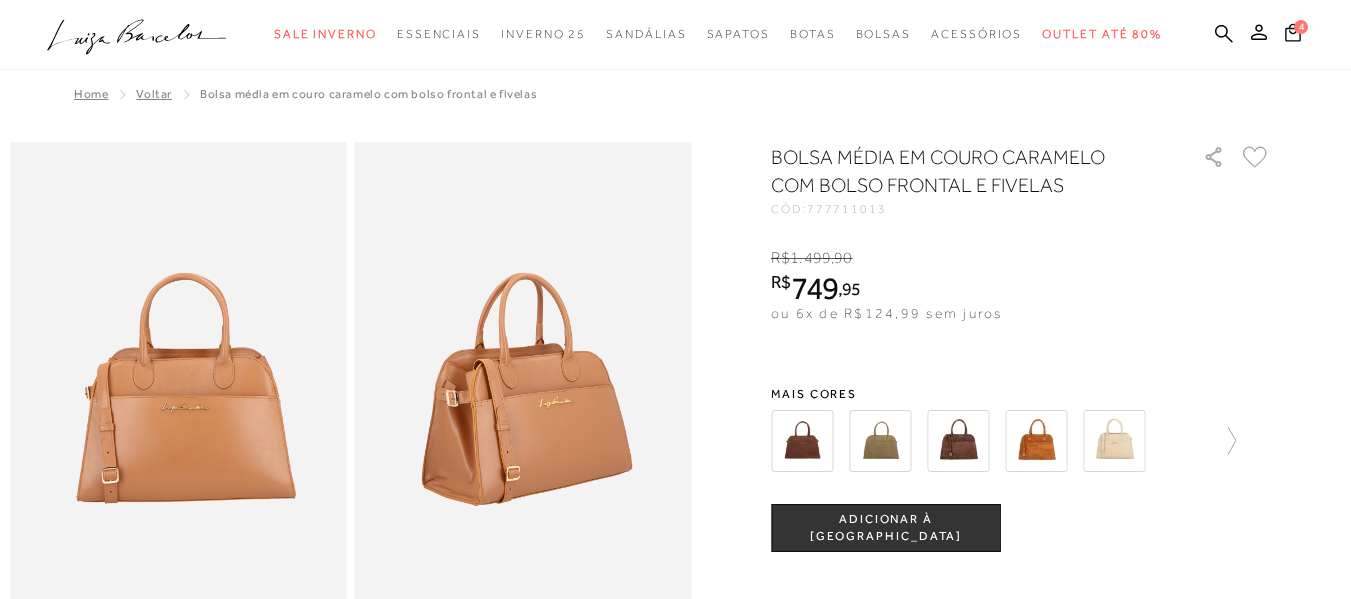 click at bounding box center (1114, 441) 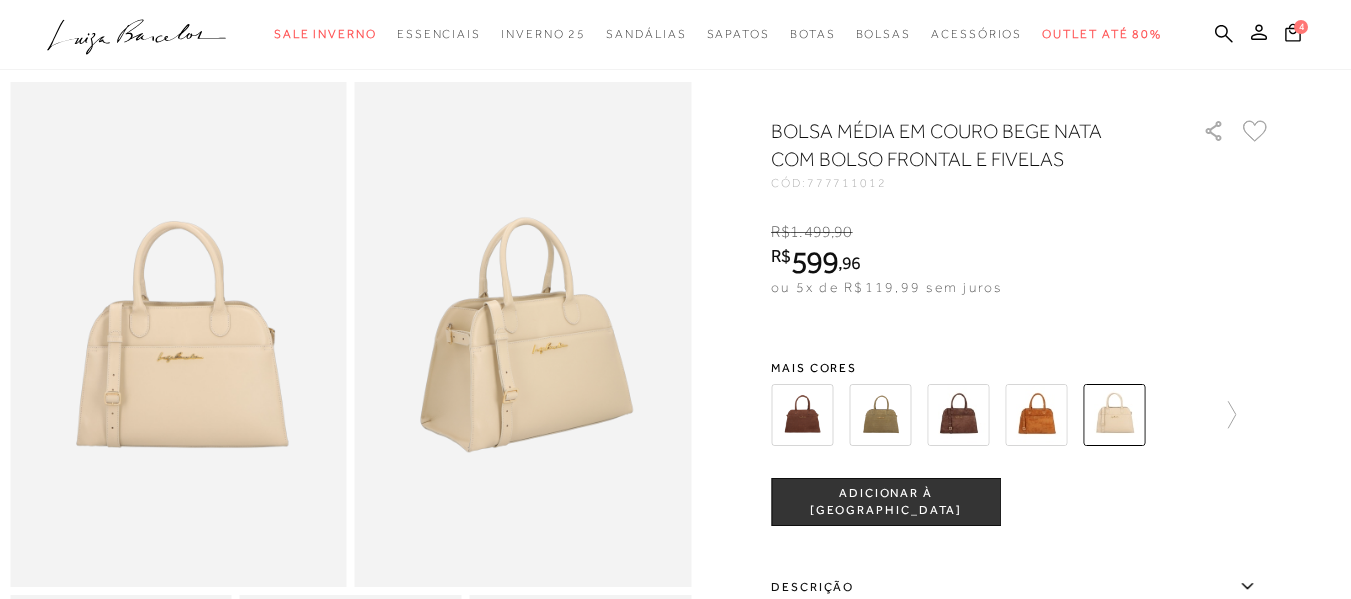 scroll, scrollTop: 500, scrollLeft: 0, axis: vertical 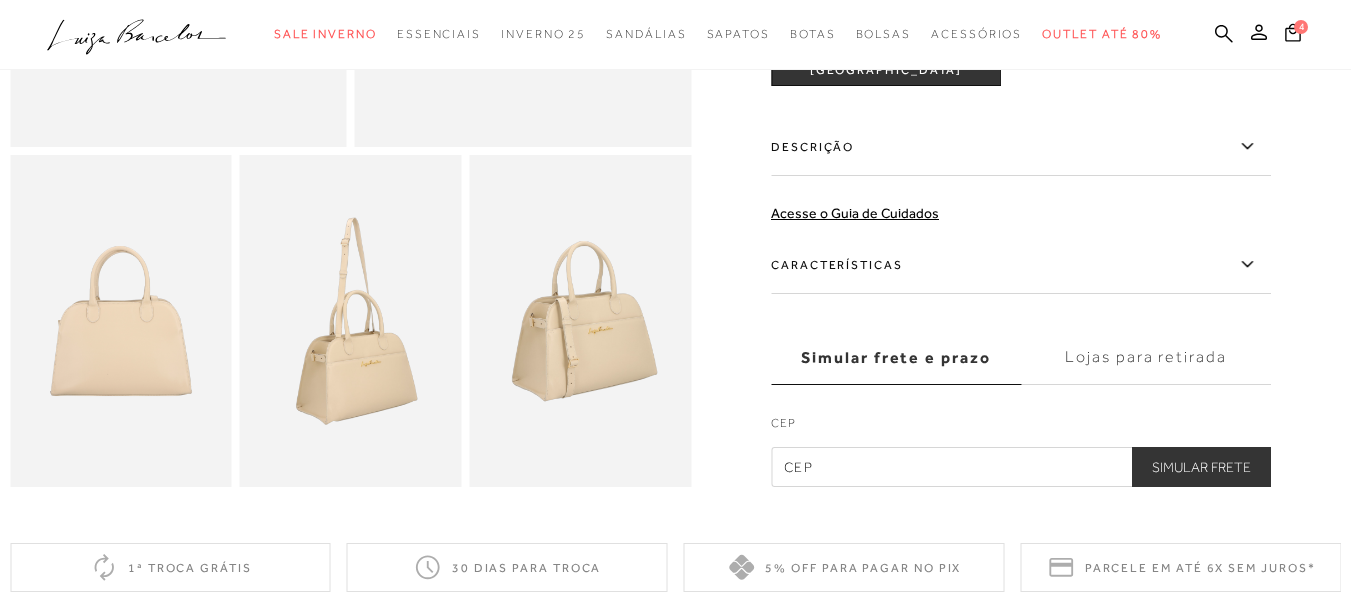 click on "Características" at bounding box center (1021, 265) 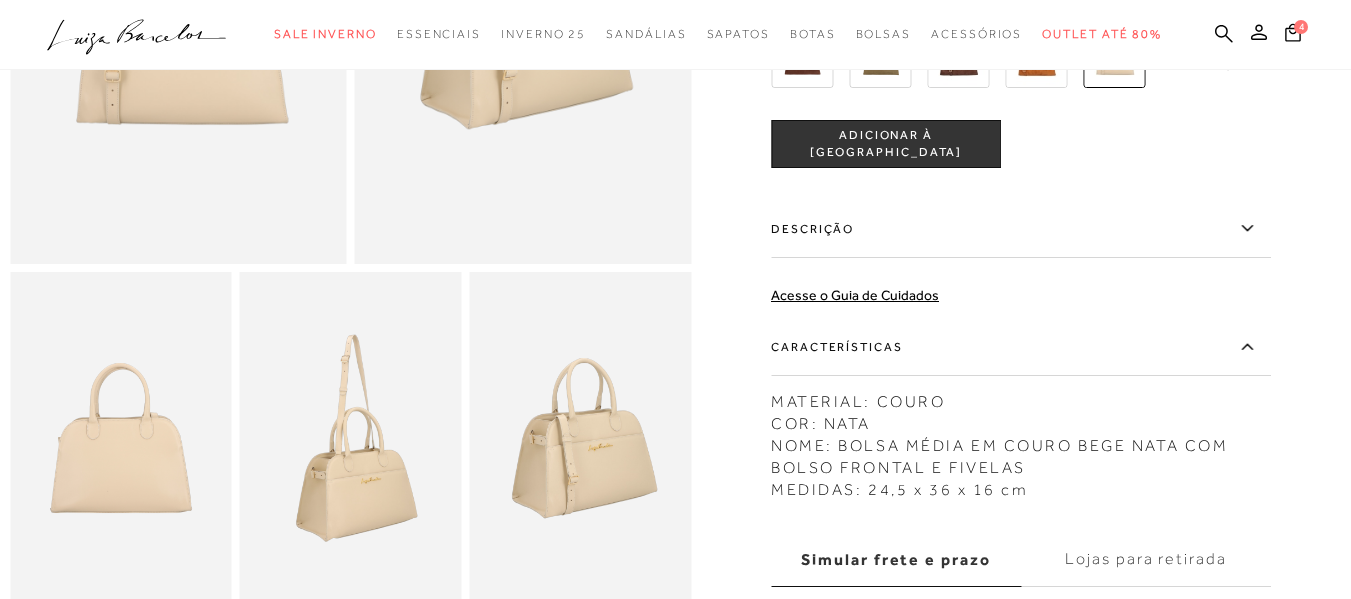 scroll, scrollTop: 100, scrollLeft: 0, axis: vertical 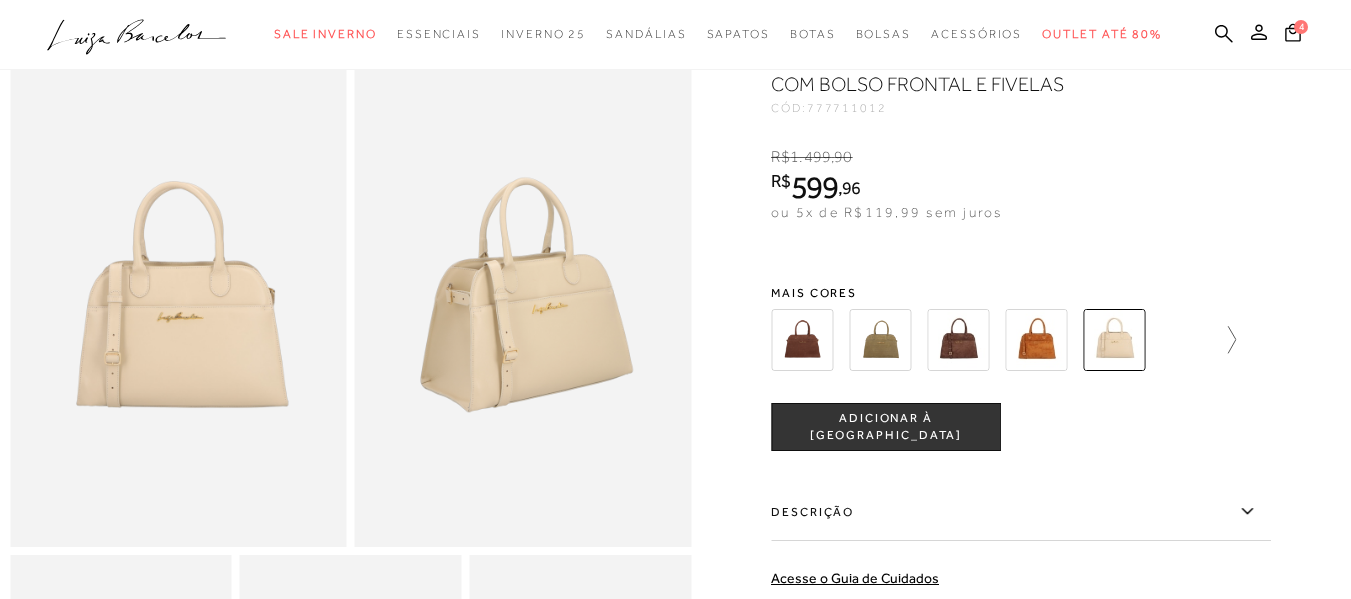 click 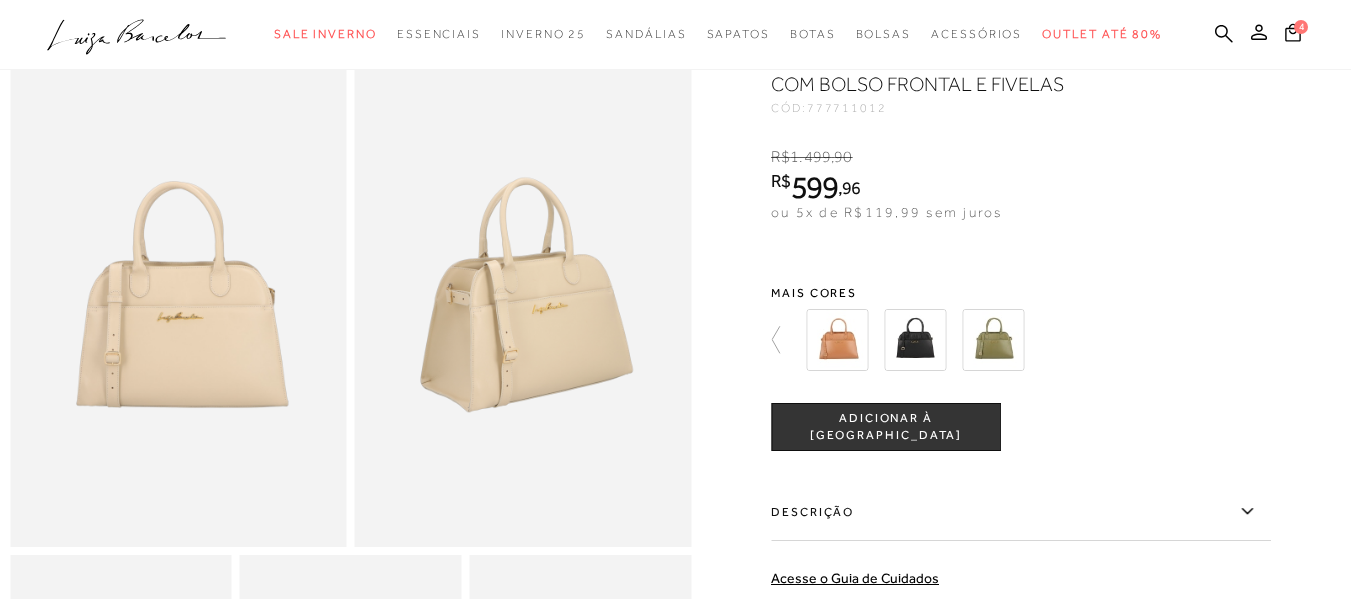 click at bounding box center [915, 340] 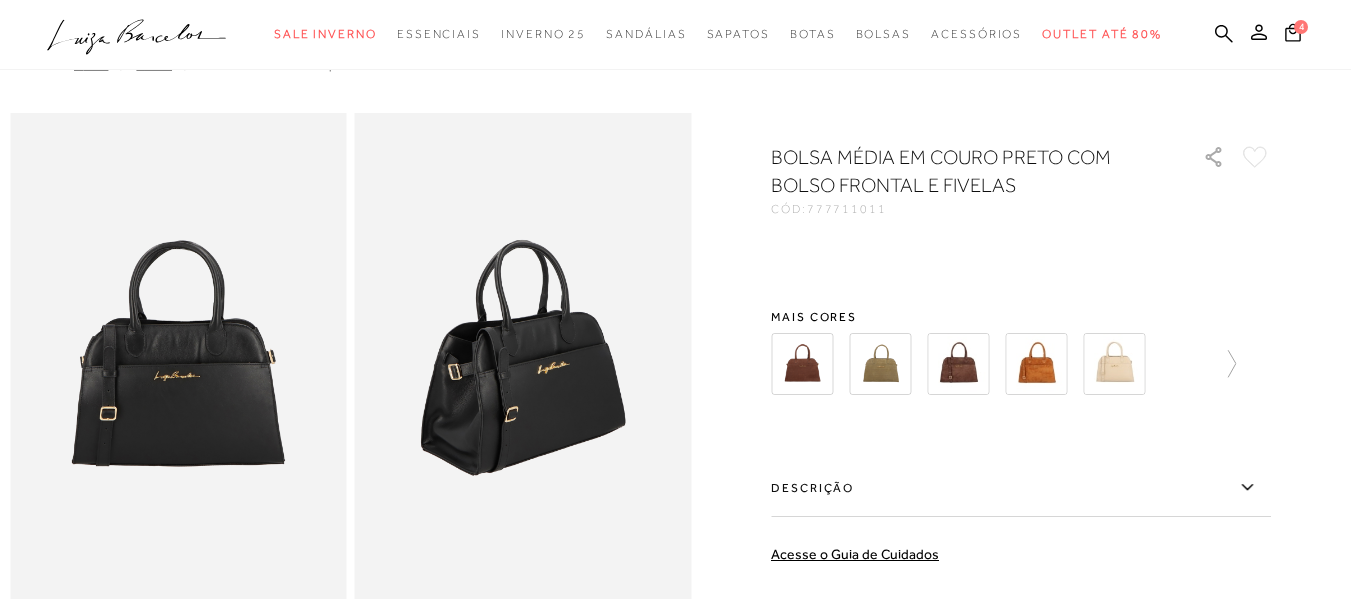 scroll, scrollTop: 0, scrollLeft: 0, axis: both 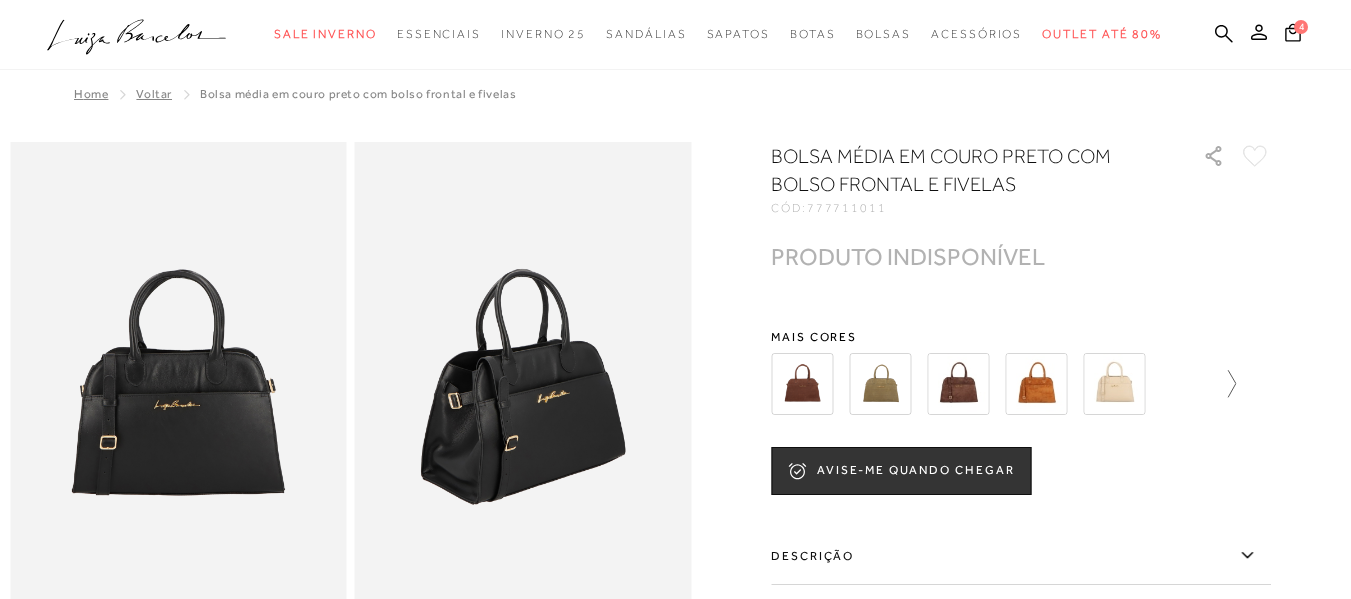 click at bounding box center [1021, 384] 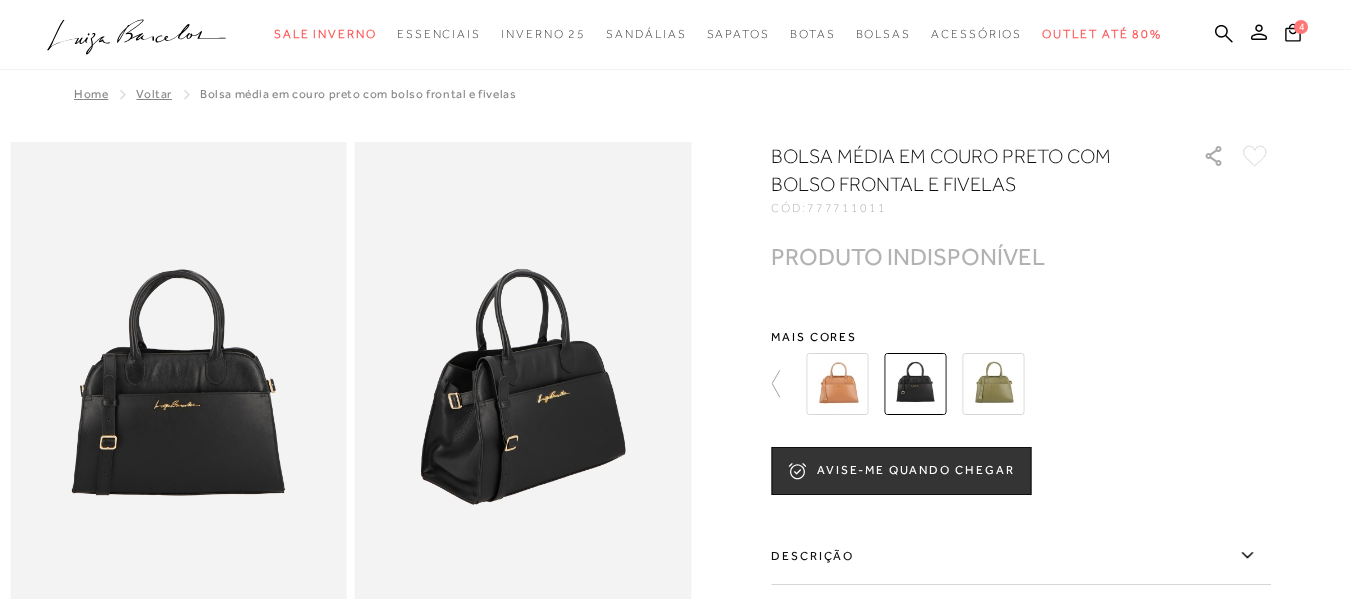click on "Mais cores" at bounding box center [1021, 337] 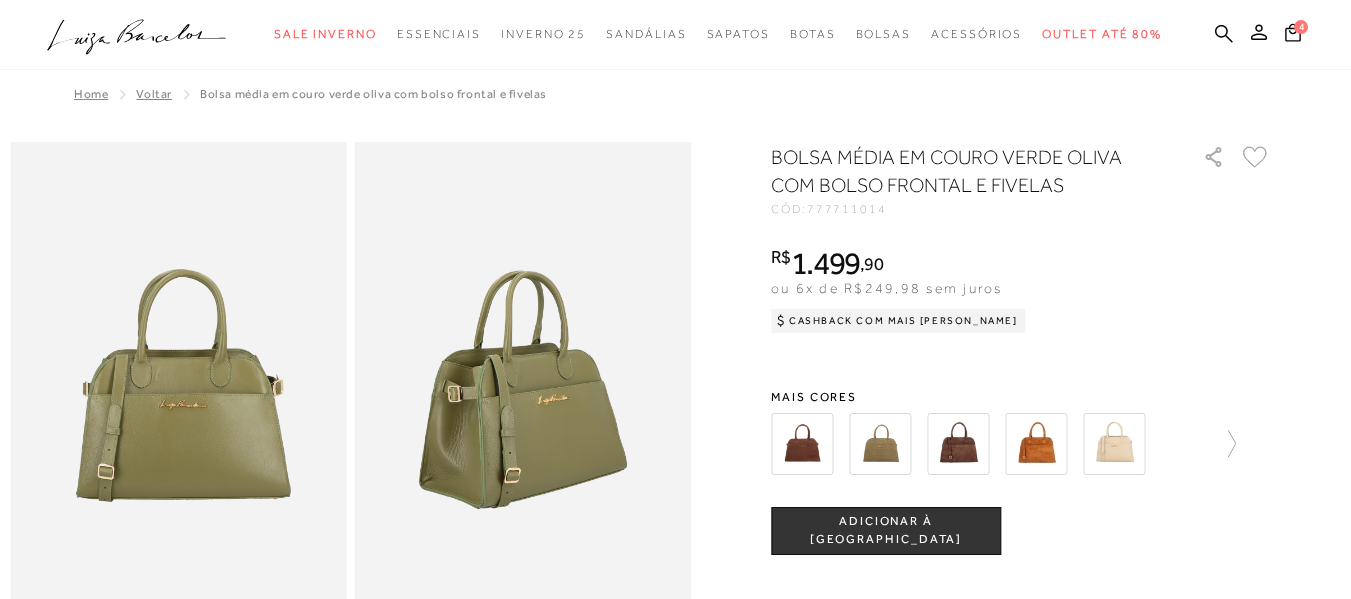 click at bounding box center [1114, 444] 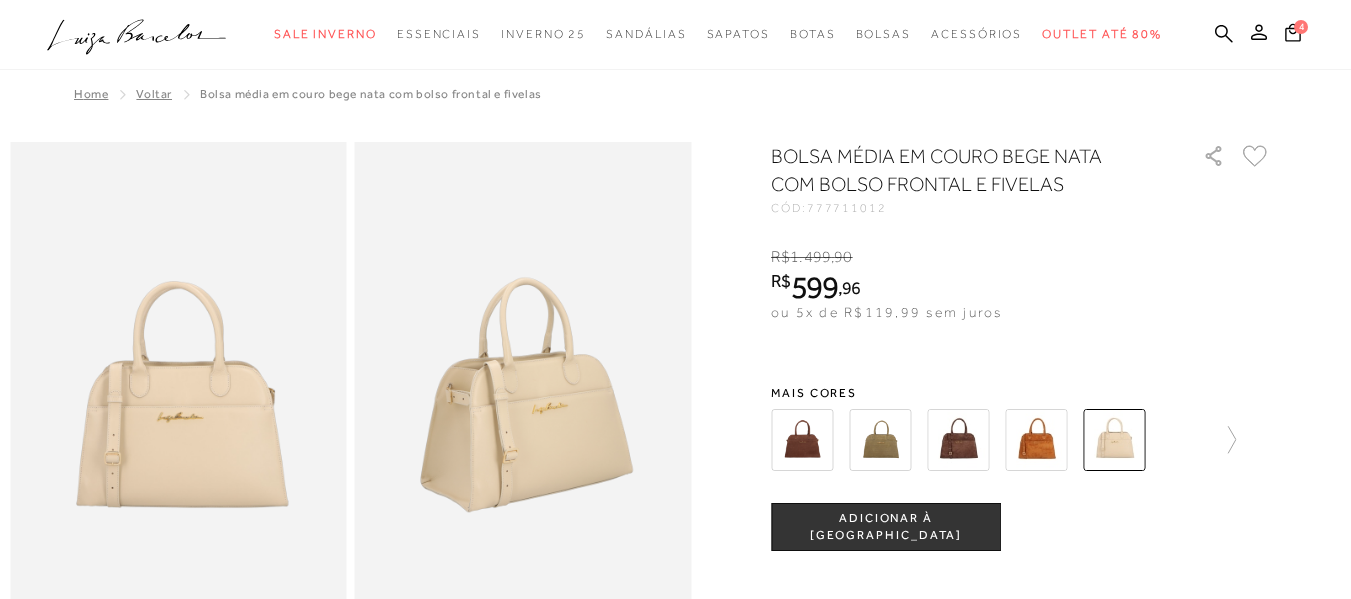 click on "ADICIONAR À [GEOGRAPHIC_DATA]" at bounding box center (886, 527) 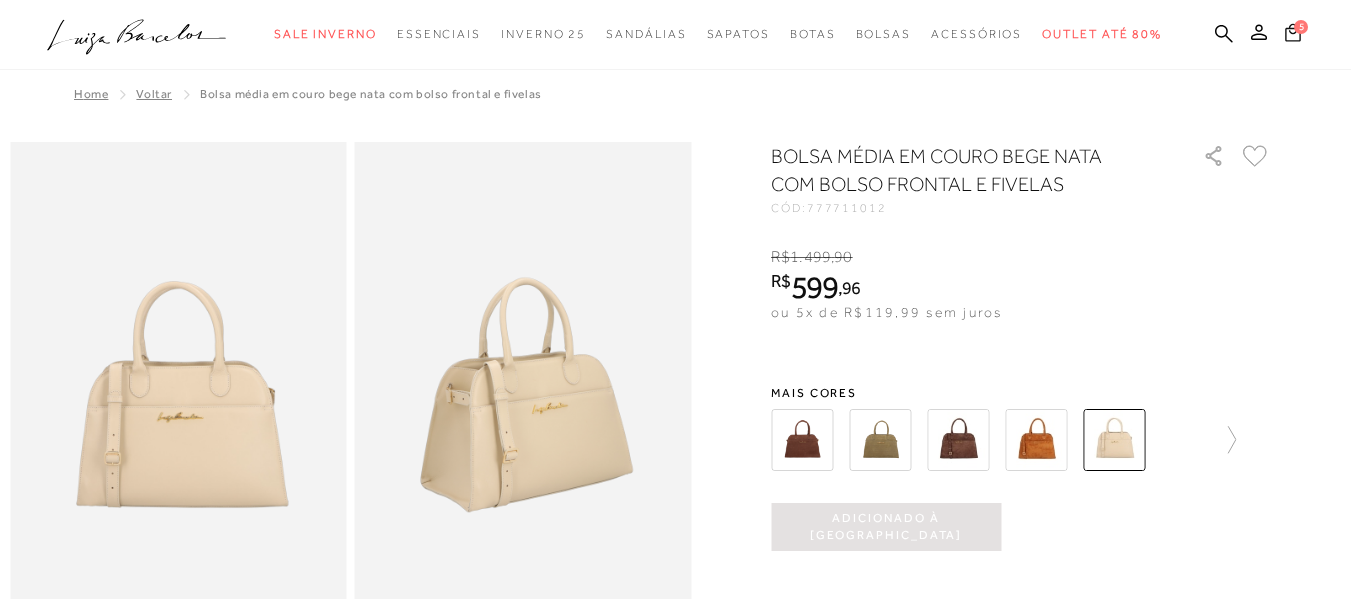 click on "5" at bounding box center (1301, 27) 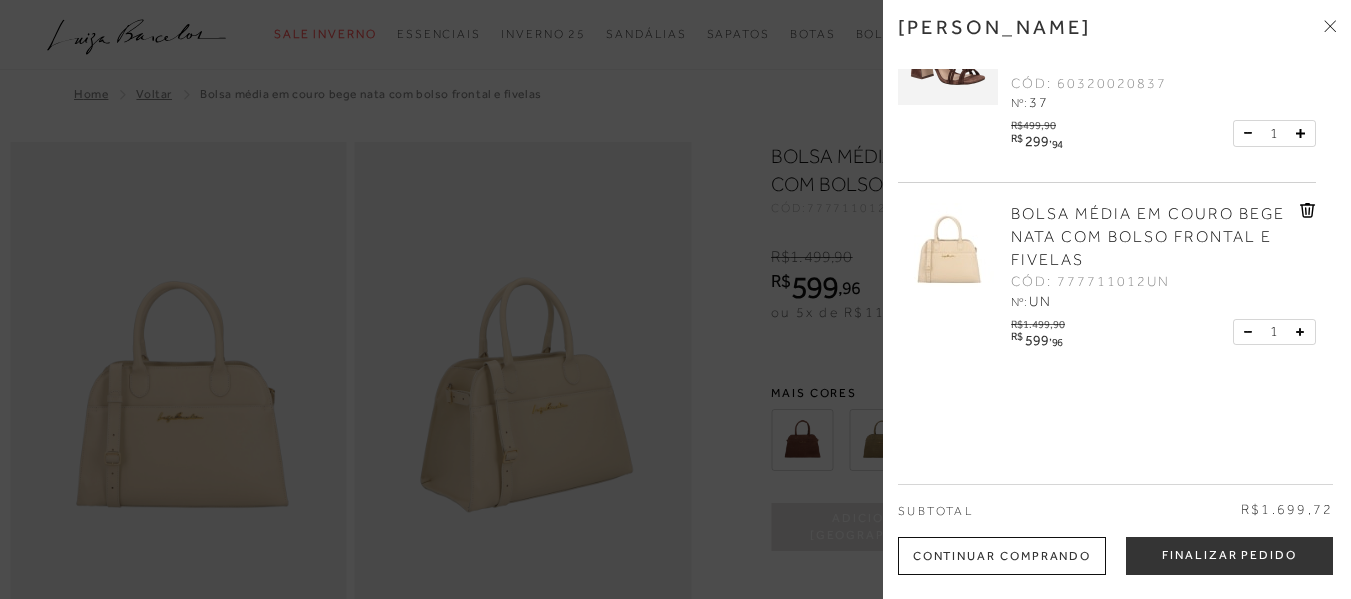 scroll, scrollTop: 660, scrollLeft: 0, axis: vertical 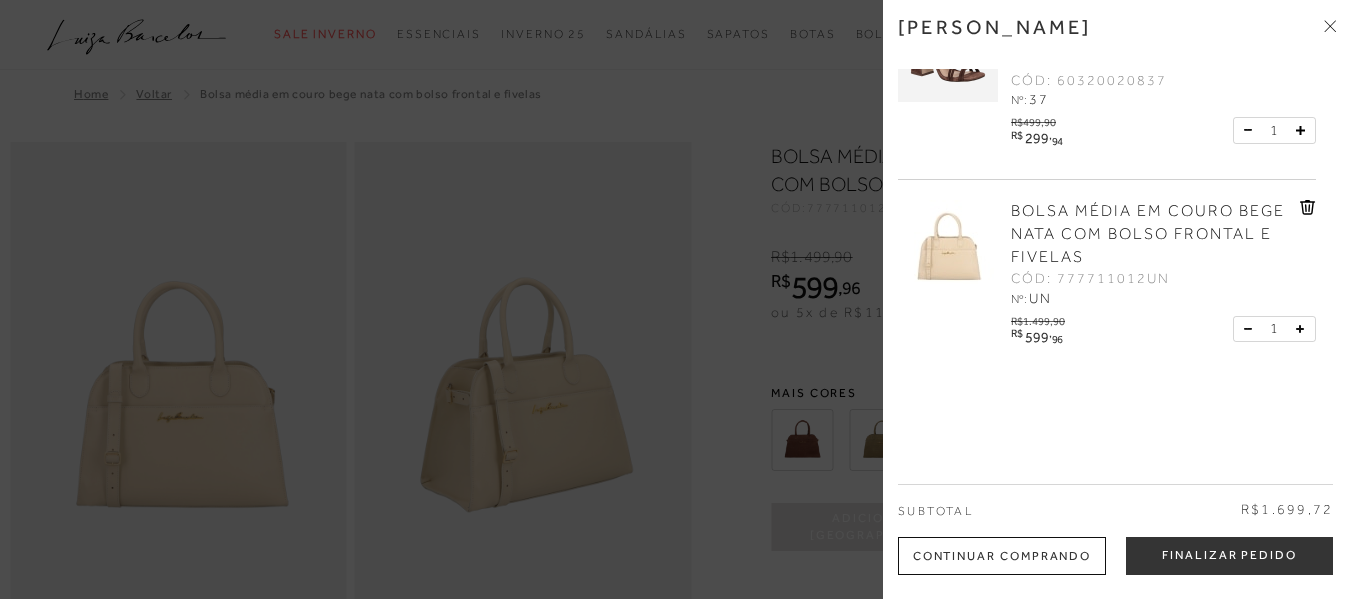 click at bounding box center [675, 299] 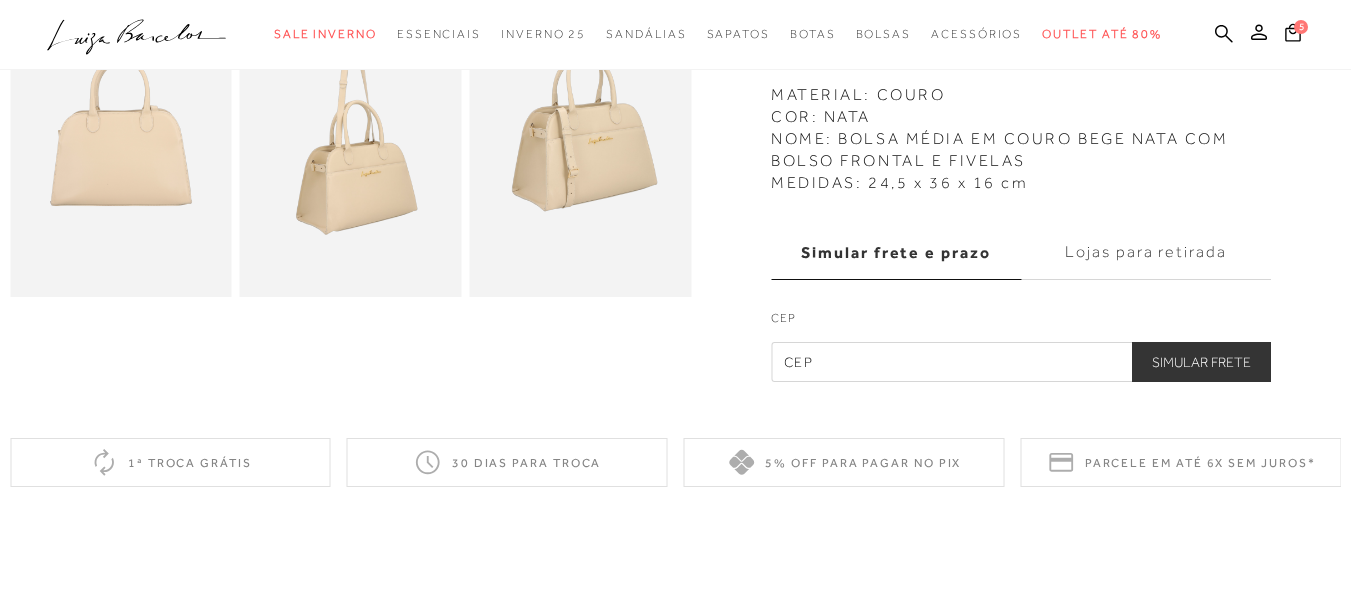 scroll, scrollTop: 700, scrollLeft: 0, axis: vertical 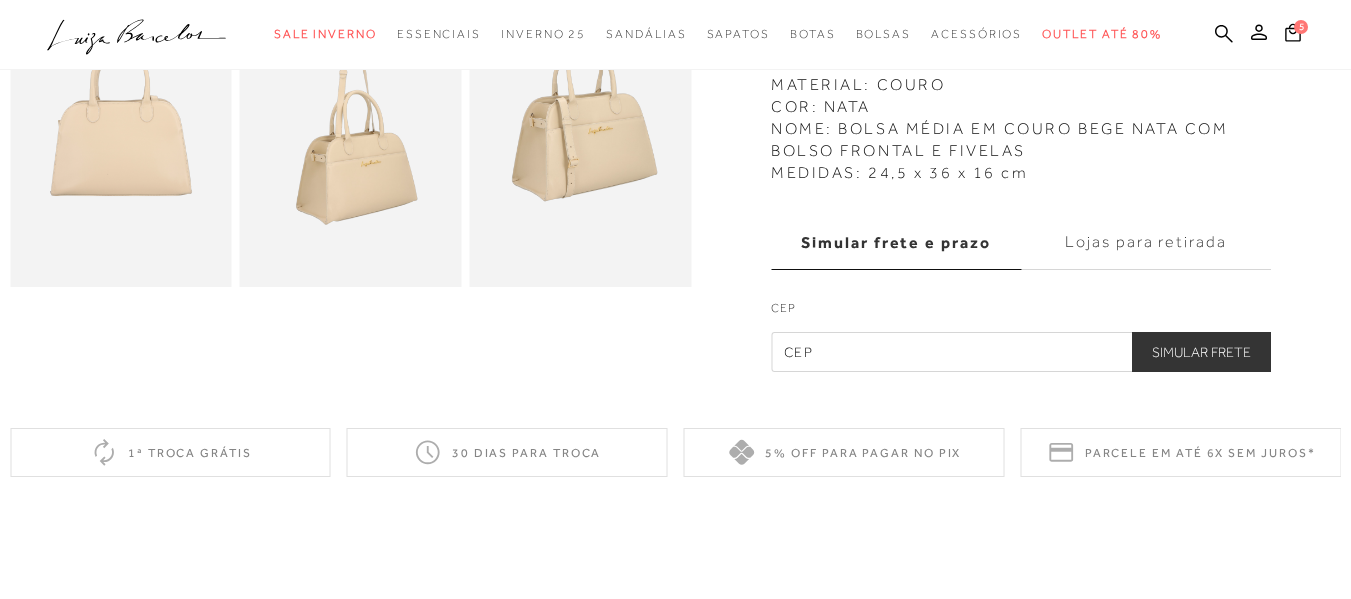 click at bounding box center (1021, 352) 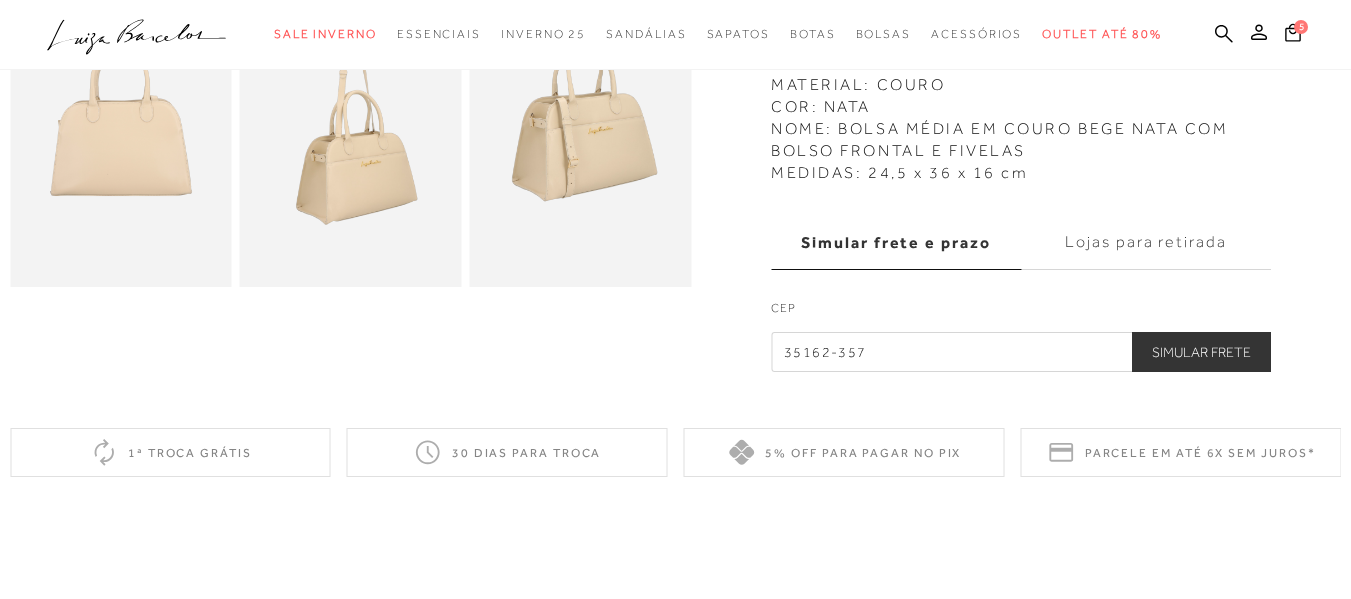 click on "Simular Frete" at bounding box center [1201, 352] 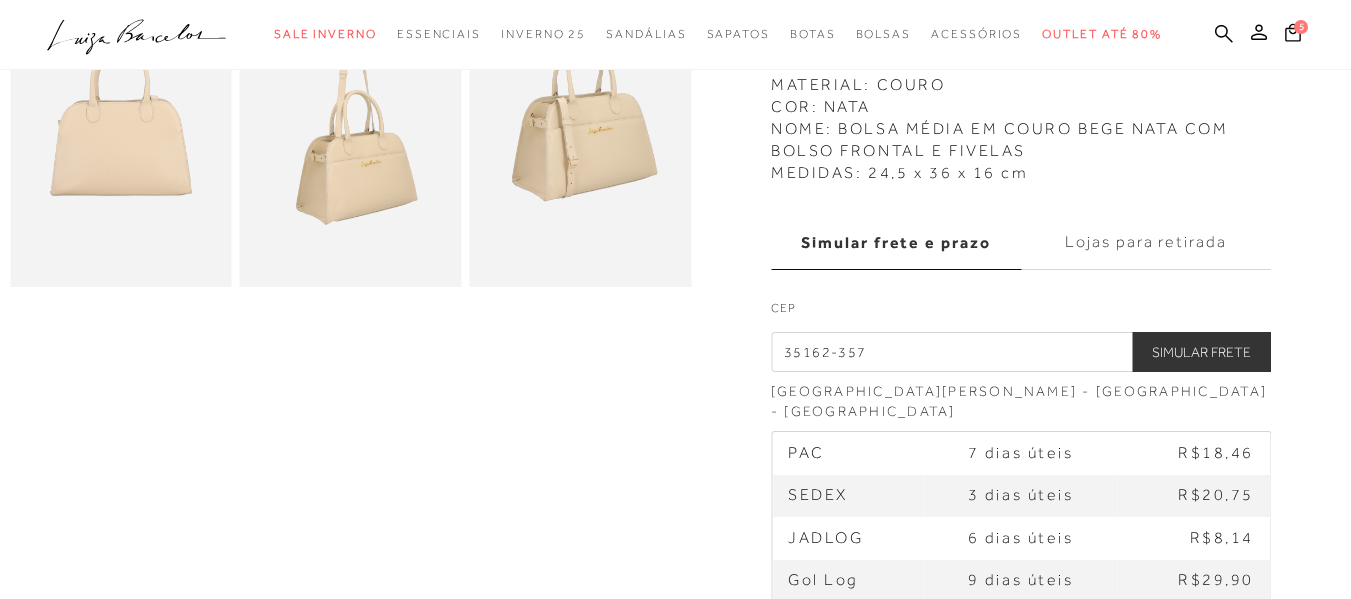click on "Lojas para retirada" at bounding box center [1146, 243] 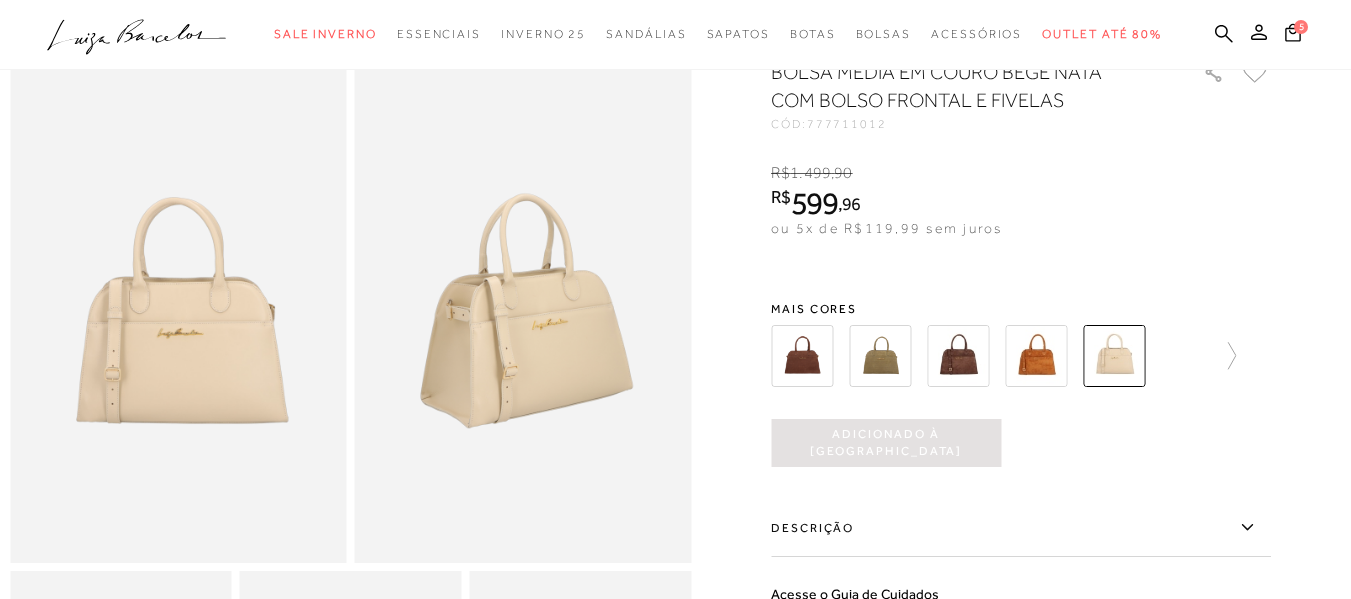 scroll, scrollTop: 0, scrollLeft: 0, axis: both 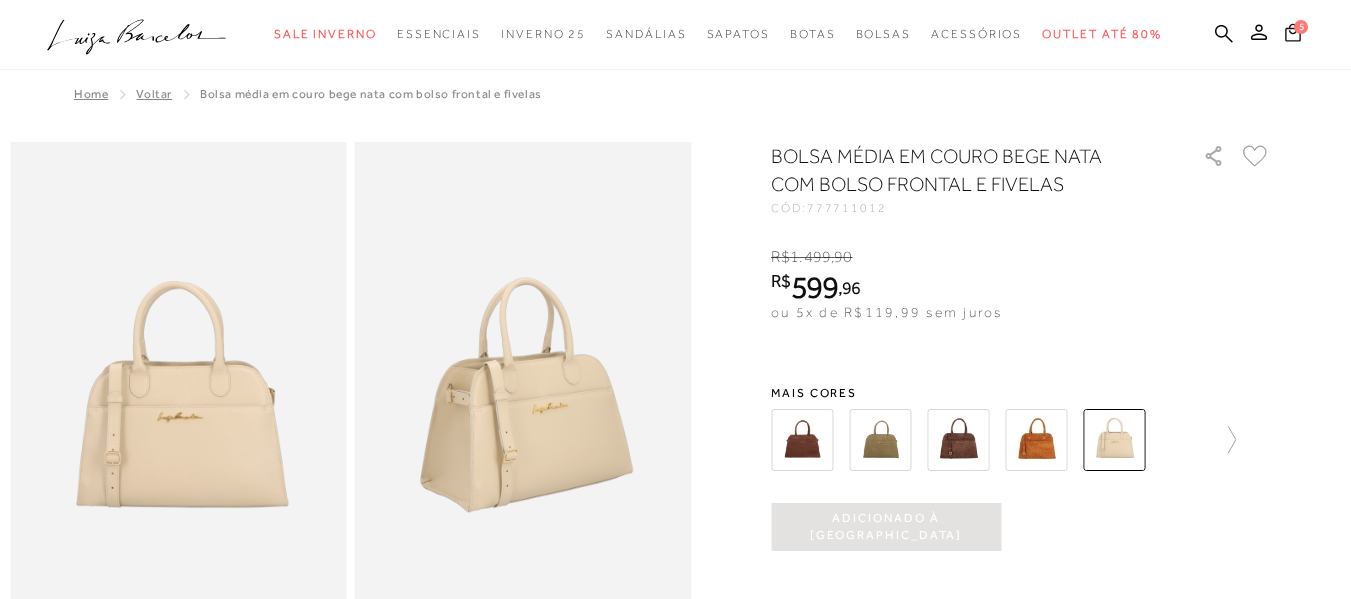 click 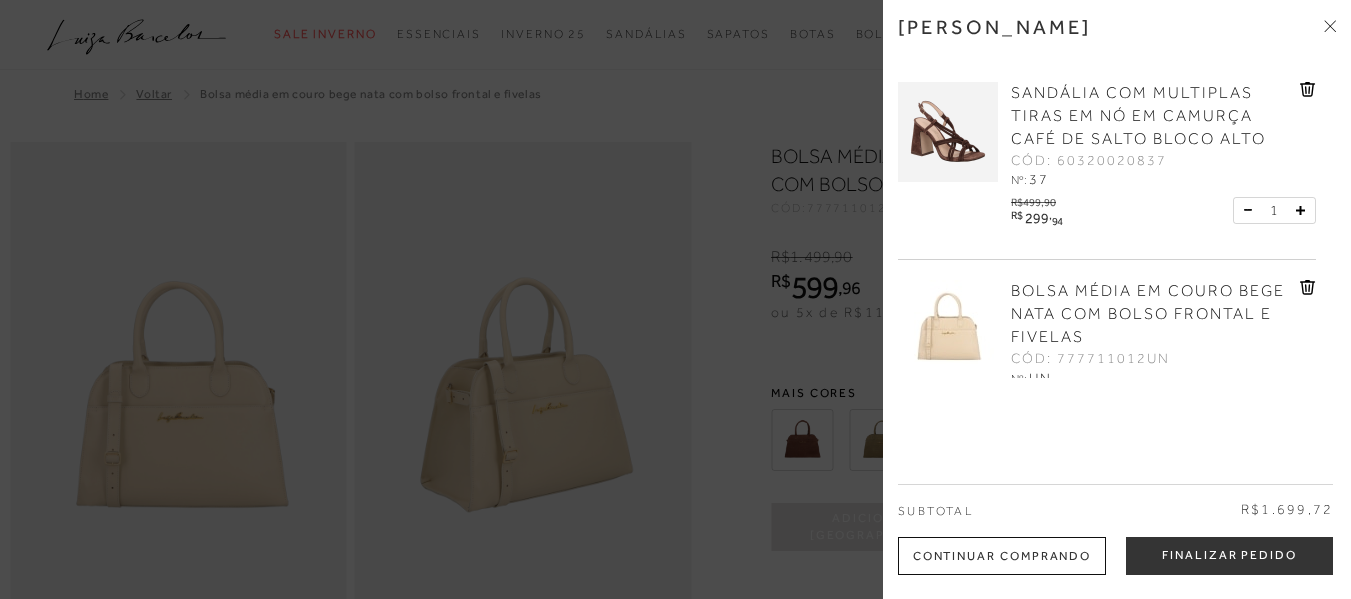 scroll, scrollTop: 660, scrollLeft: 0, axis: vertical 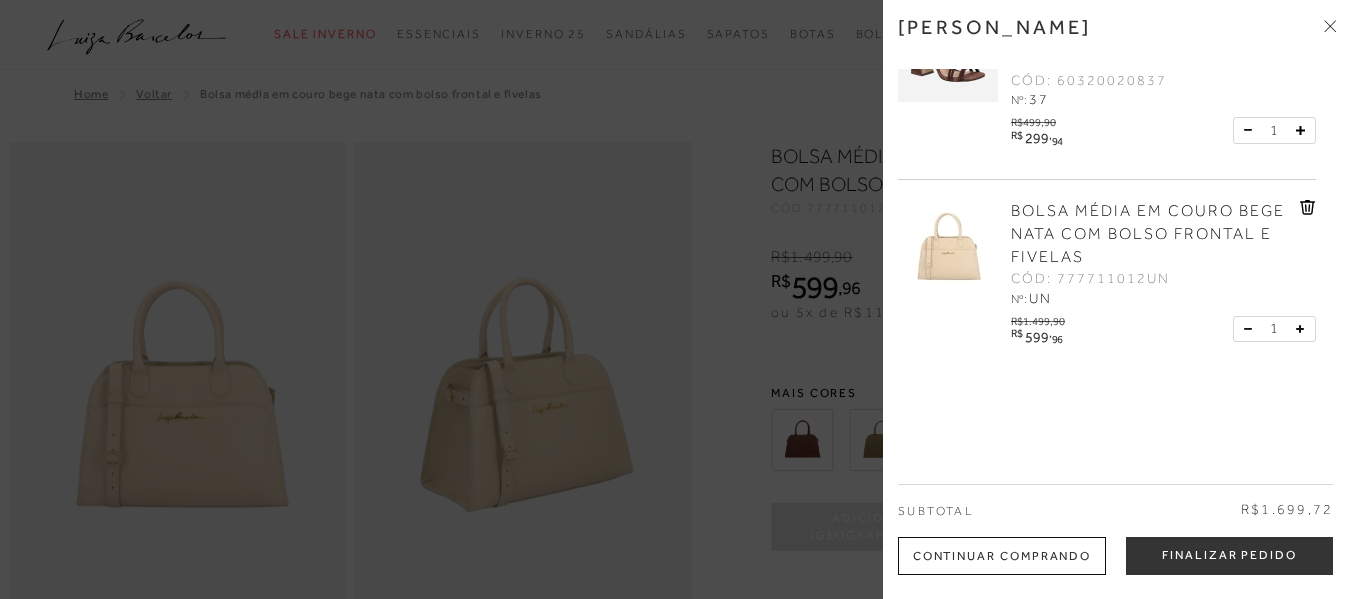 click 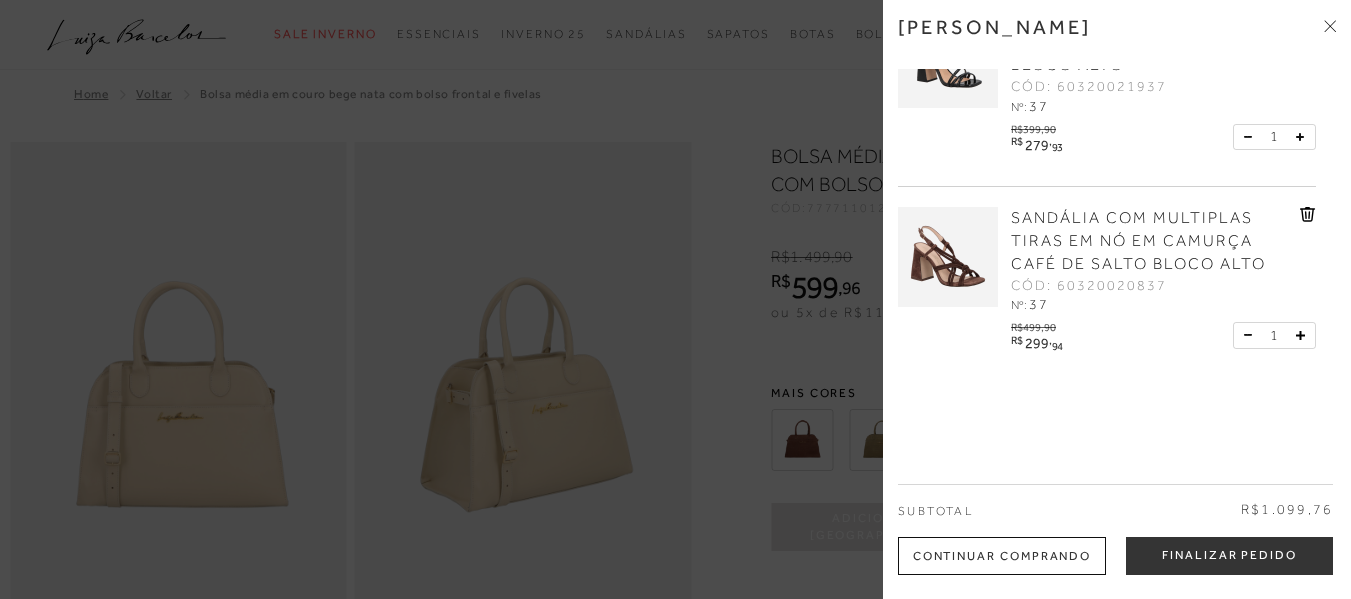 scroll, scrollTop: 461, scrollLeft: 0, axis: vertical 